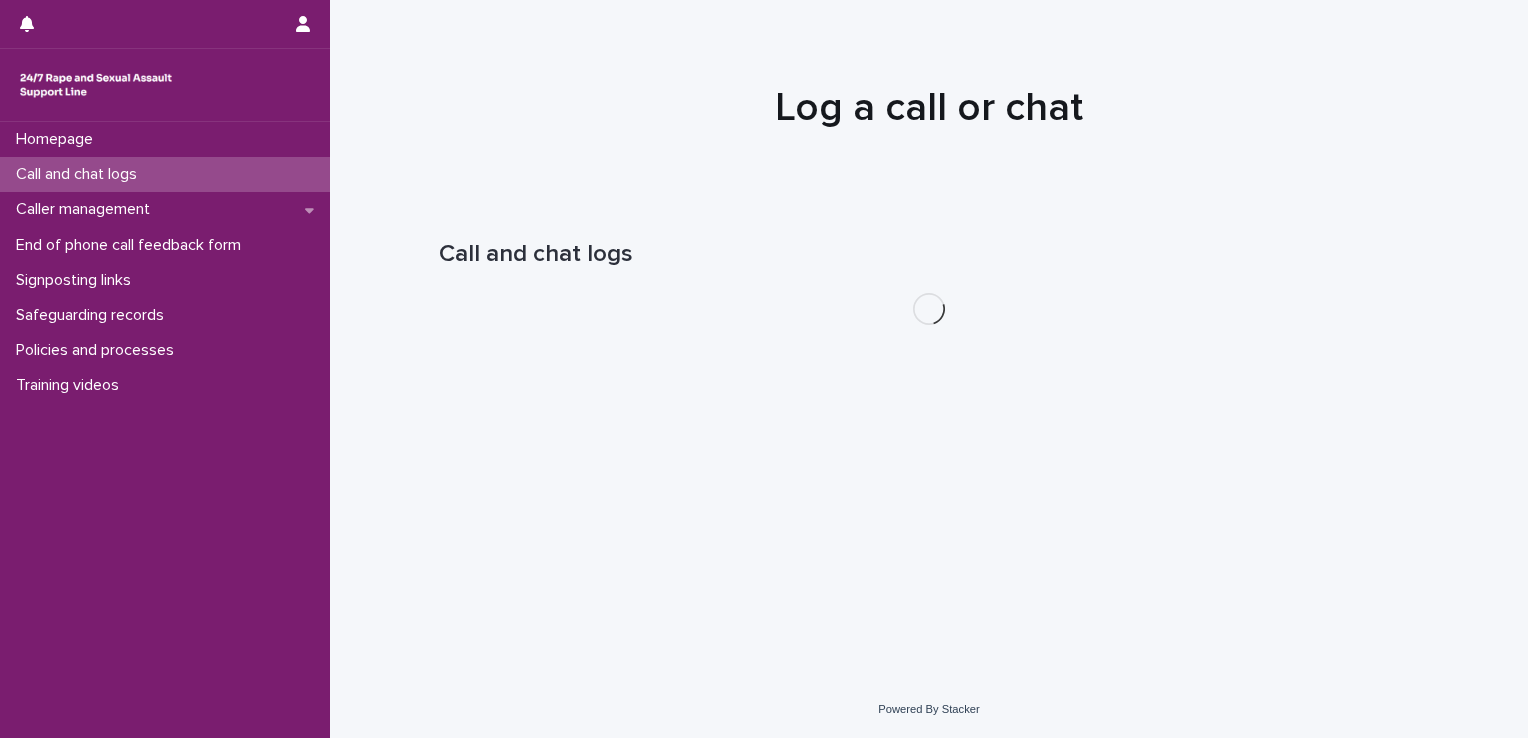 scroll, scrollTop: 0, scrollLeft: 0, axis: both 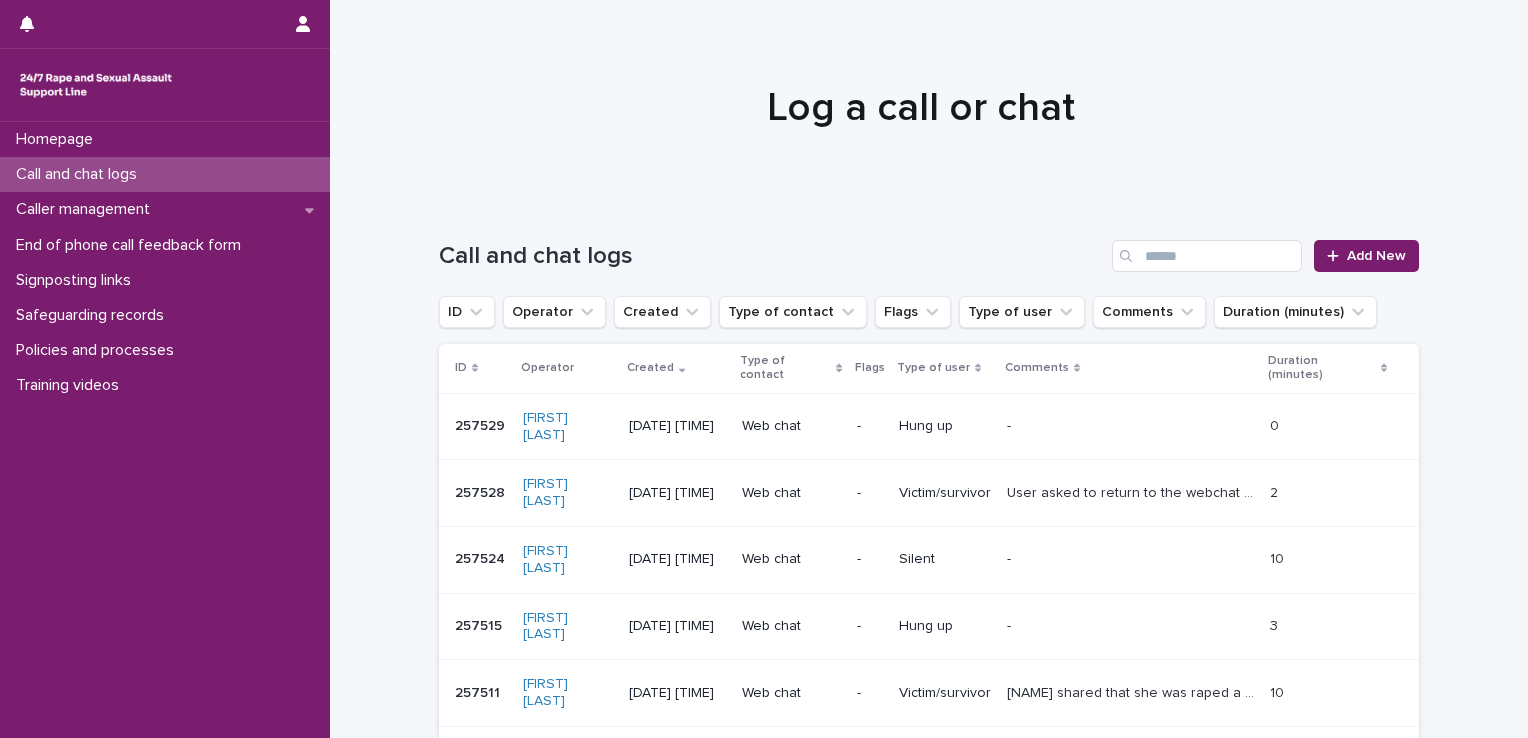click on "Call and chat logs" at bounding box center (80, 174) 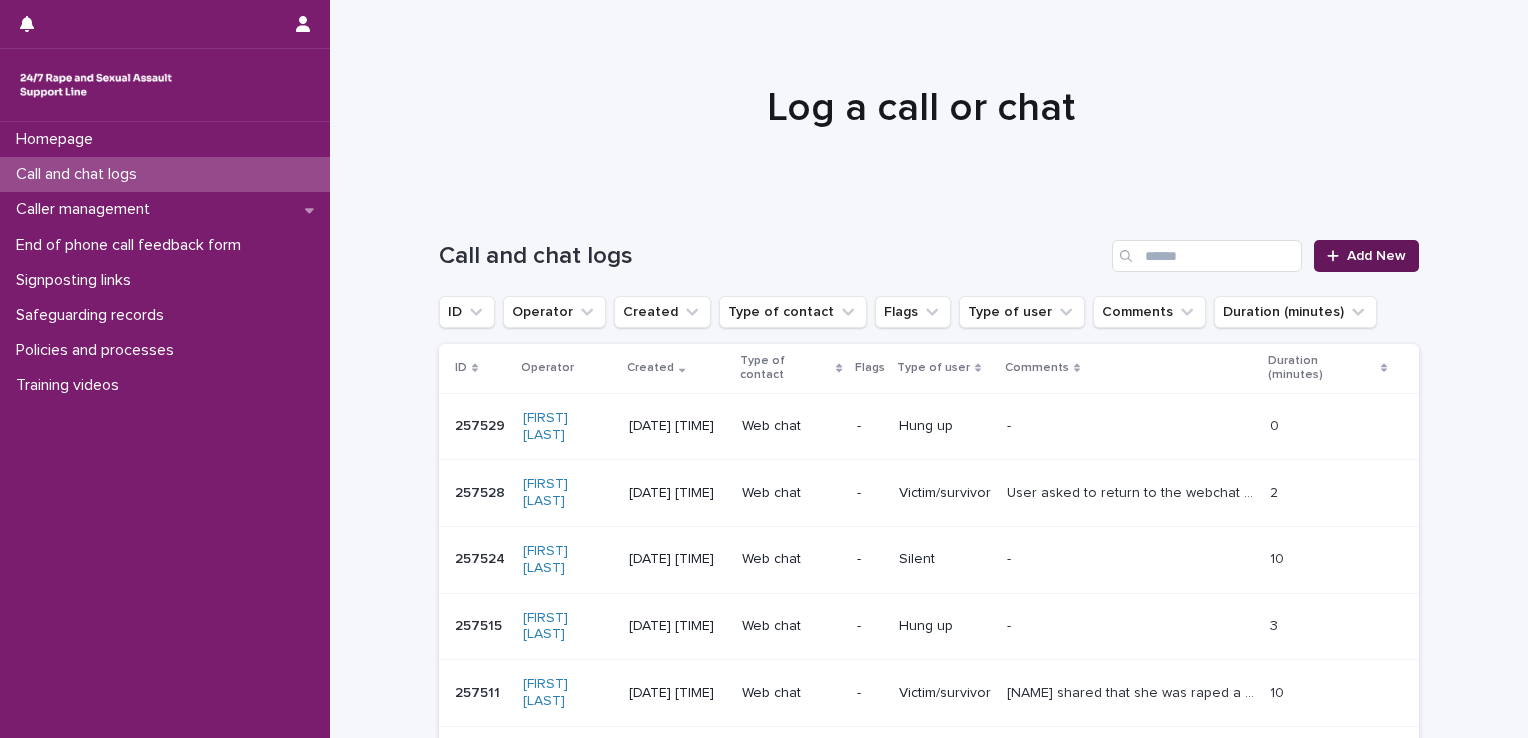 click on "Add New" at bounding box center (1376, 256) 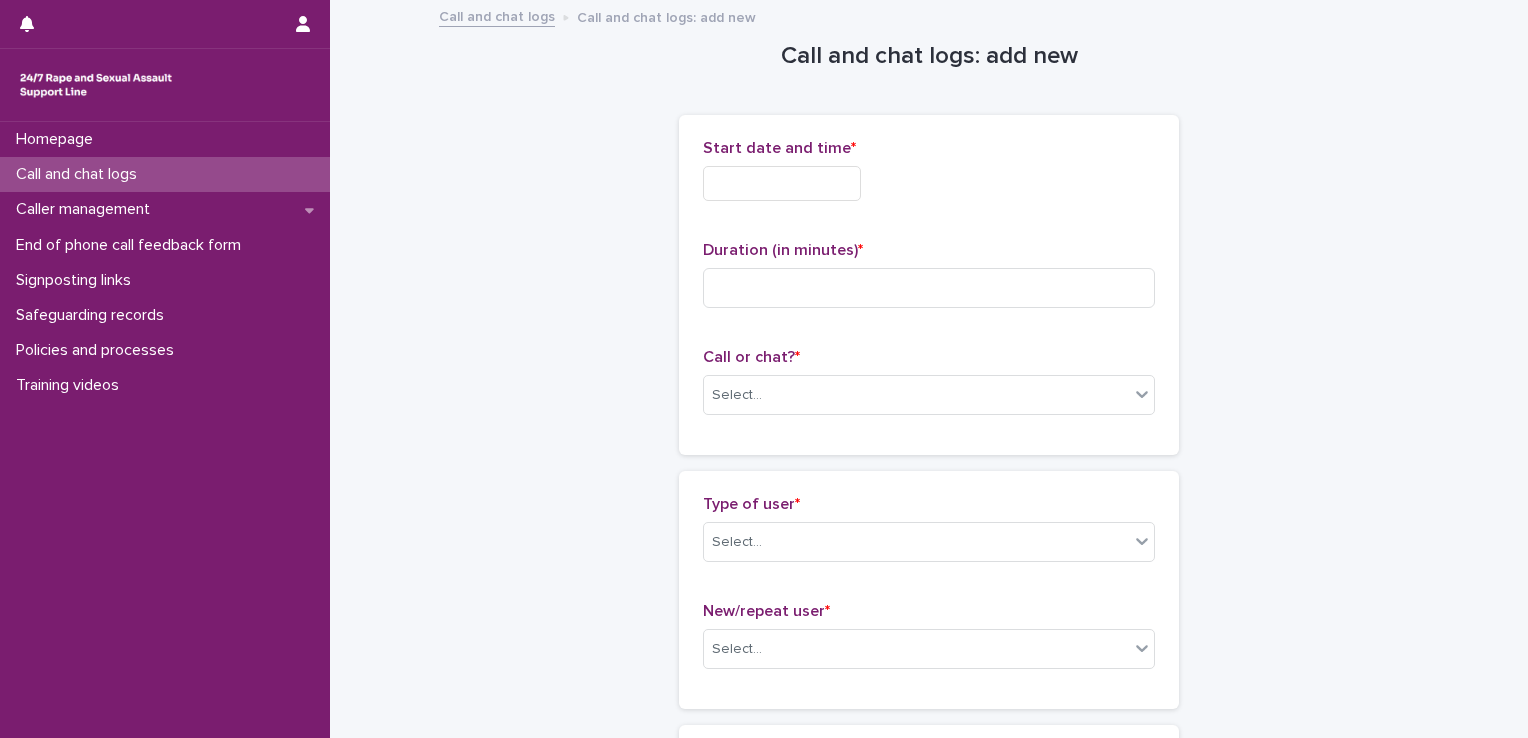 click at bounding box center (782, 183) 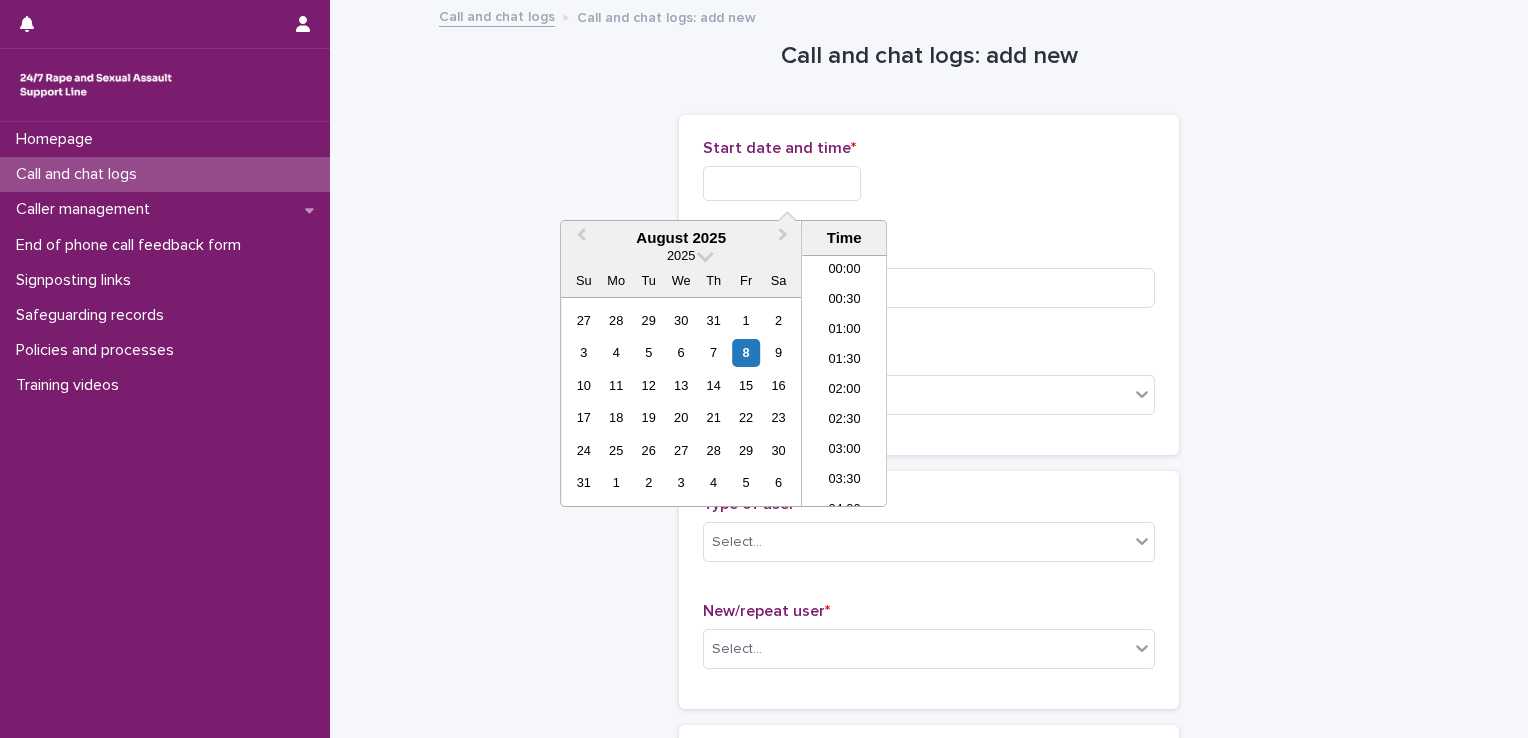 scroll, scrollTop: 1120, scrollLeft: 0, axis: vertical 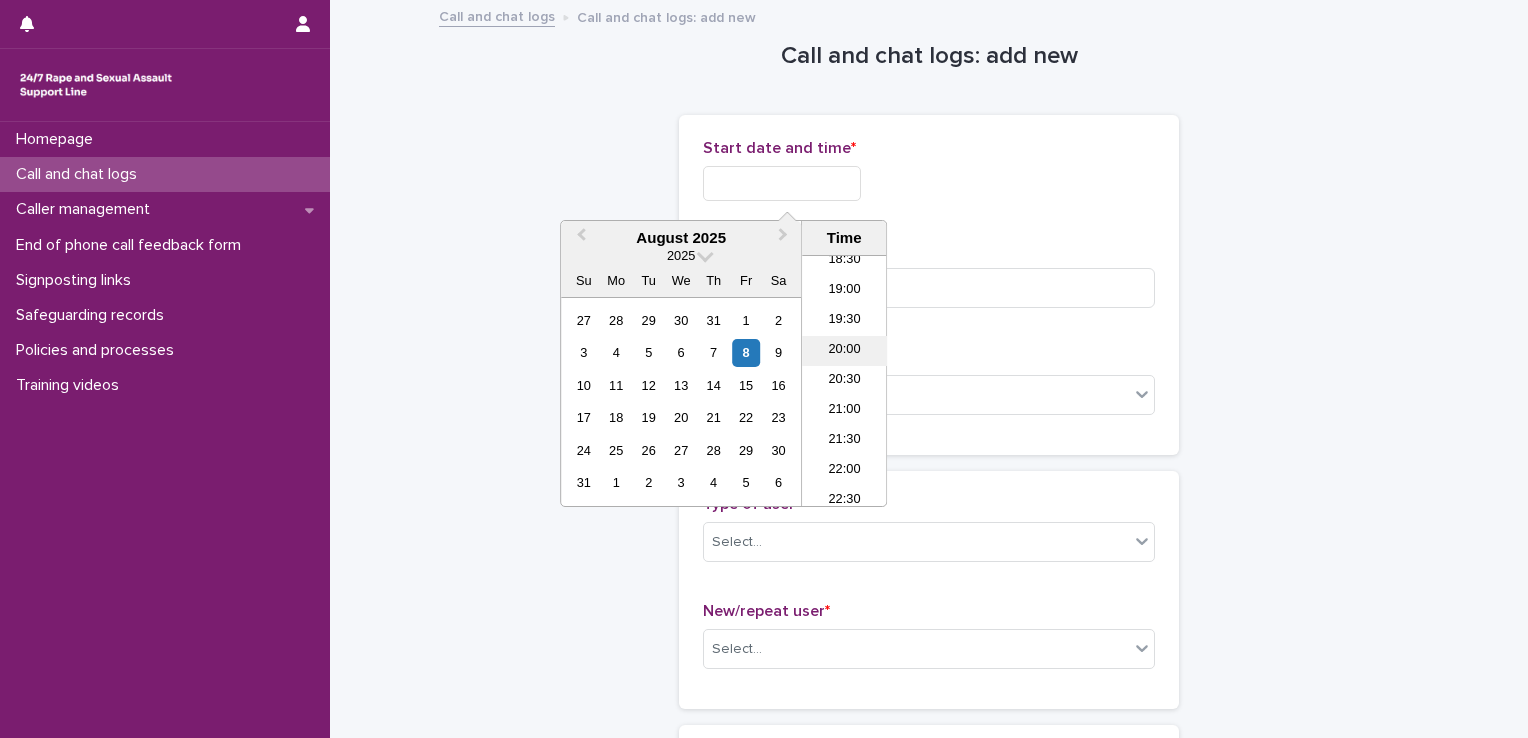 click on "20:00" at bounding box center [844, 351] 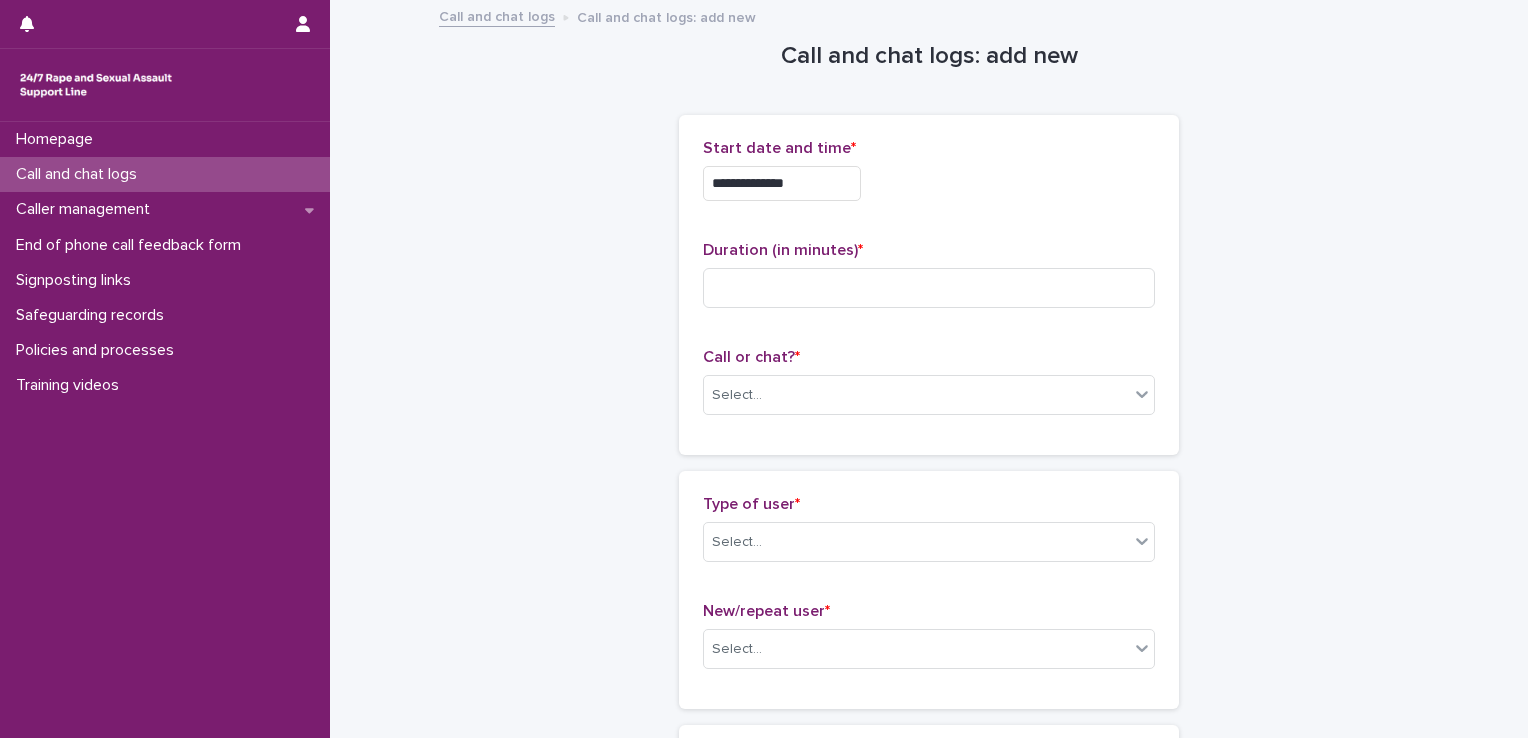click on "**********" at bounding box center (782, 183) 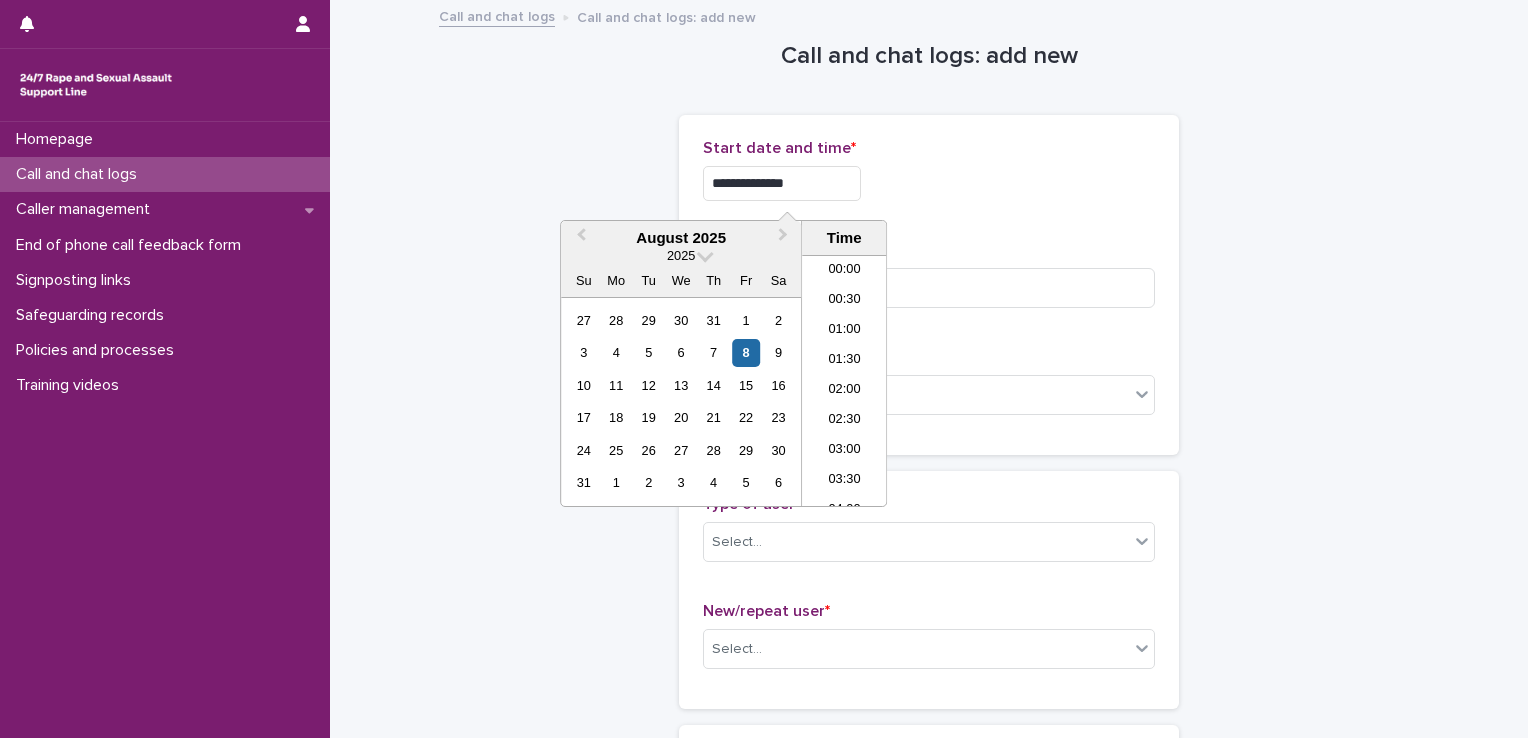 scroll, scrollTop: 1090, scrollLeft: 0, axis: vertical 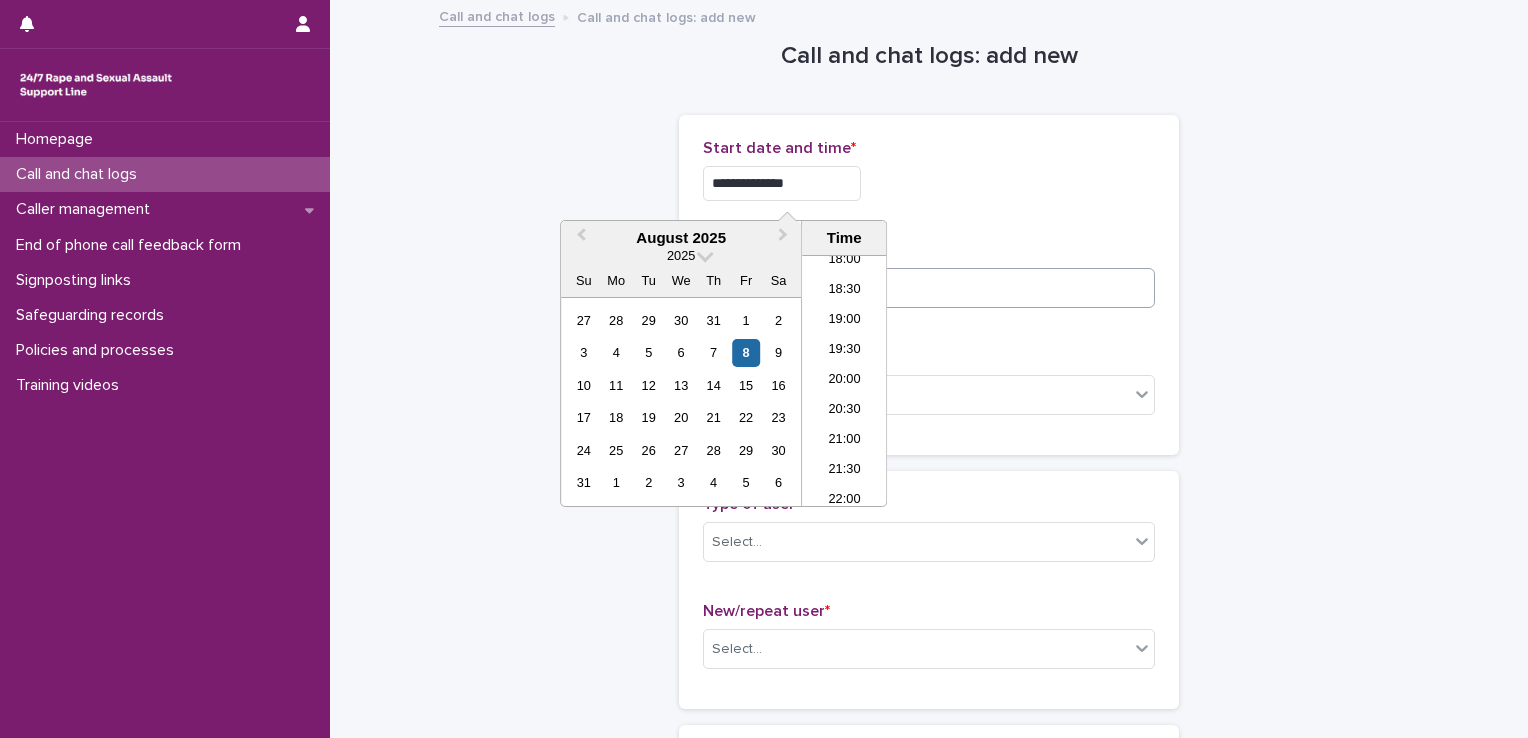 type on "**********" 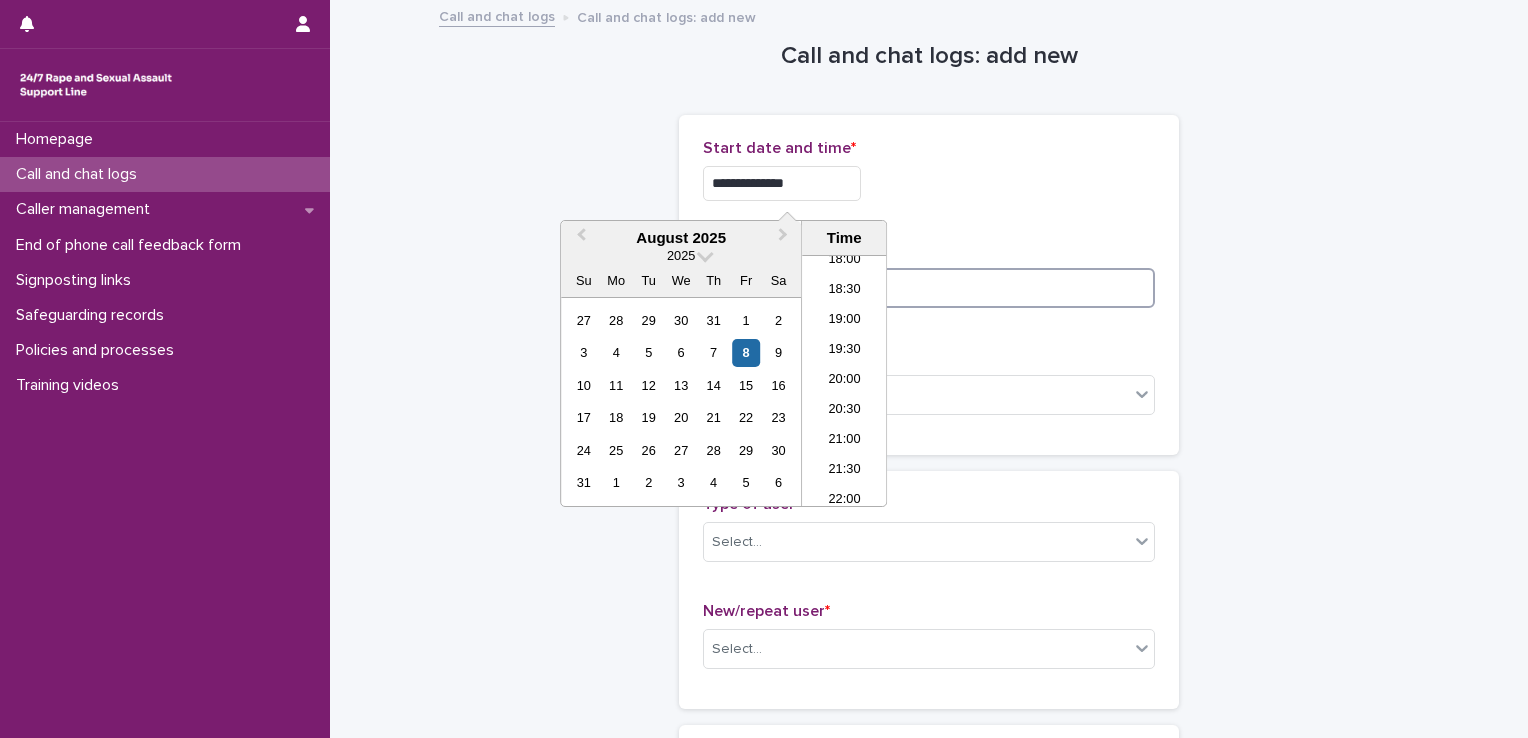 click at bounding box center (929, 288) 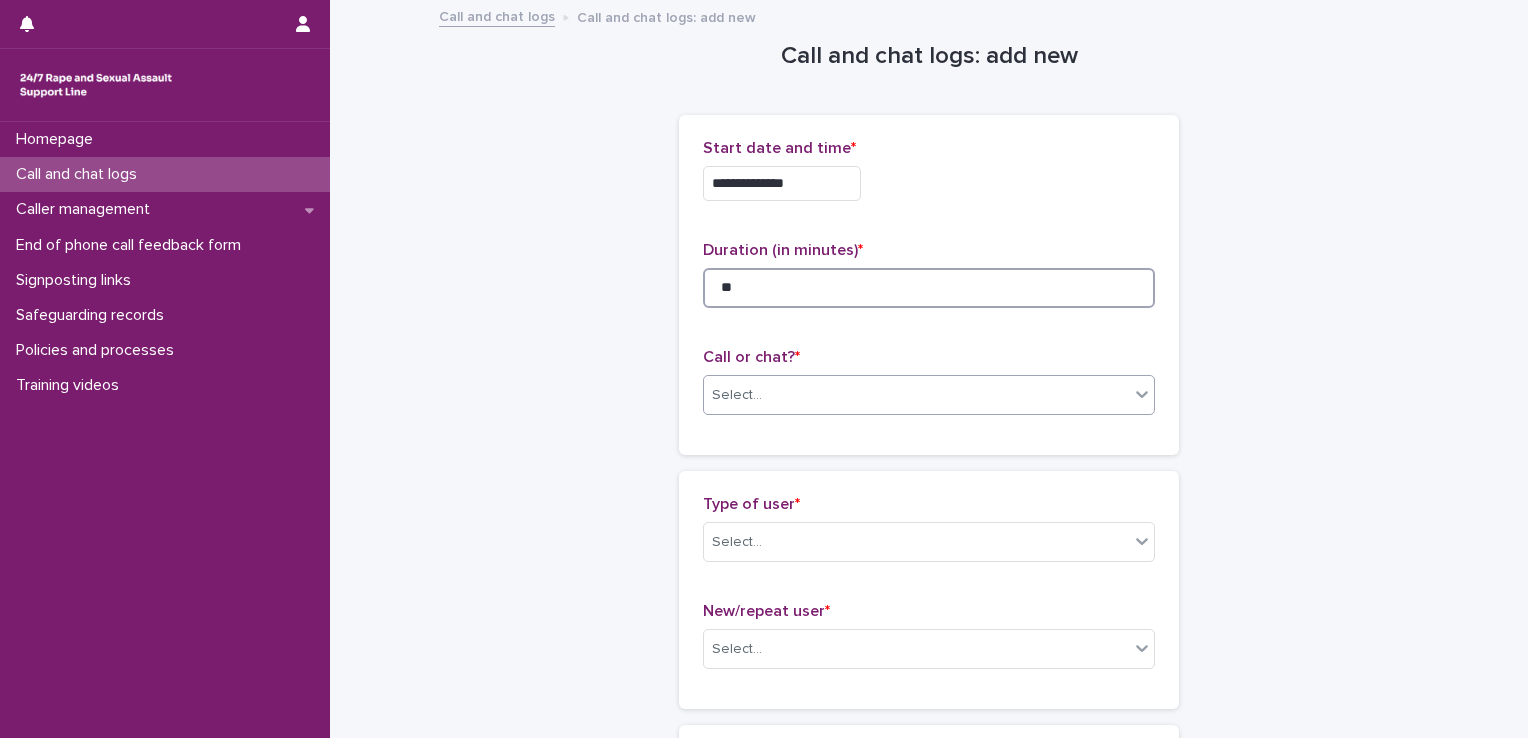 type on "**" 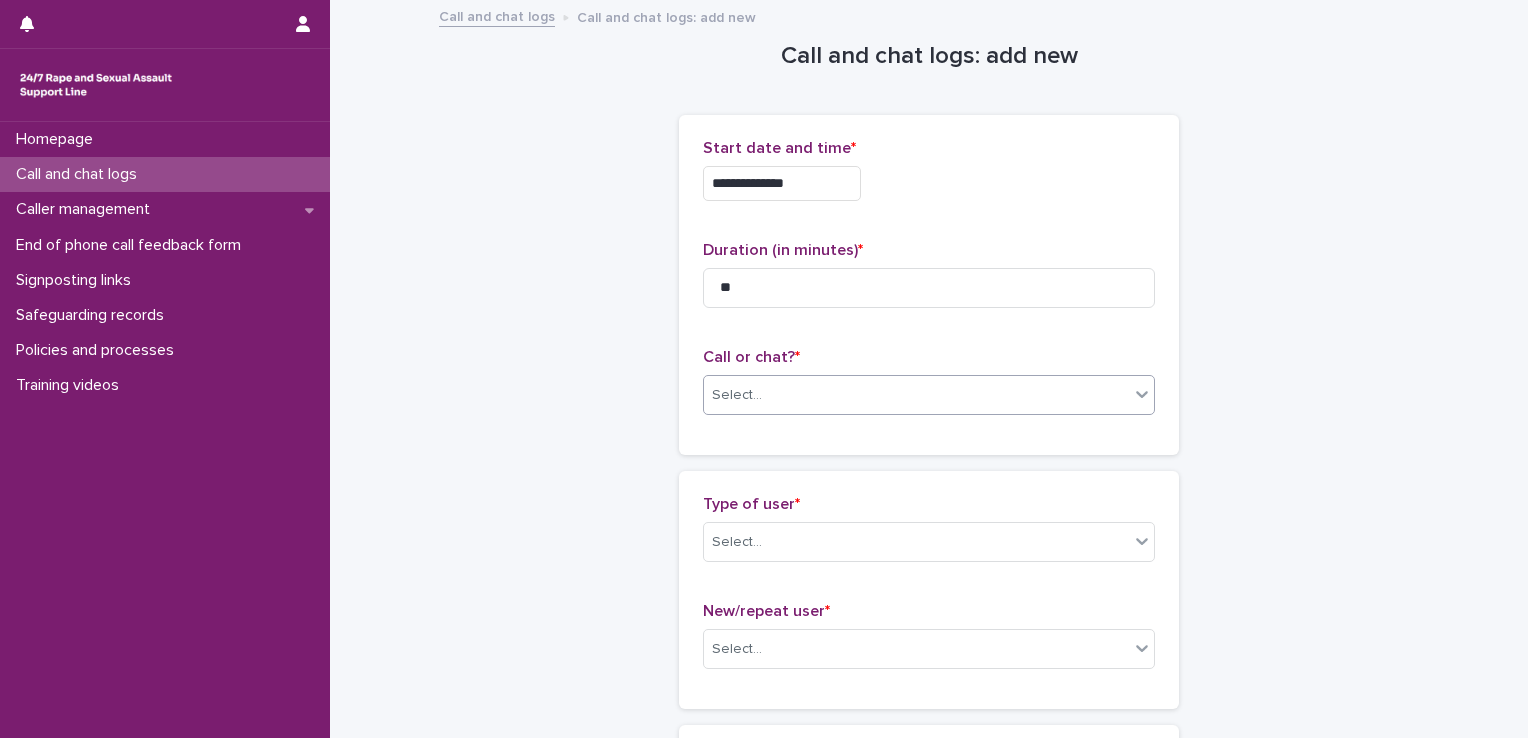 click on "Select..." at bounding box center (916, 395) 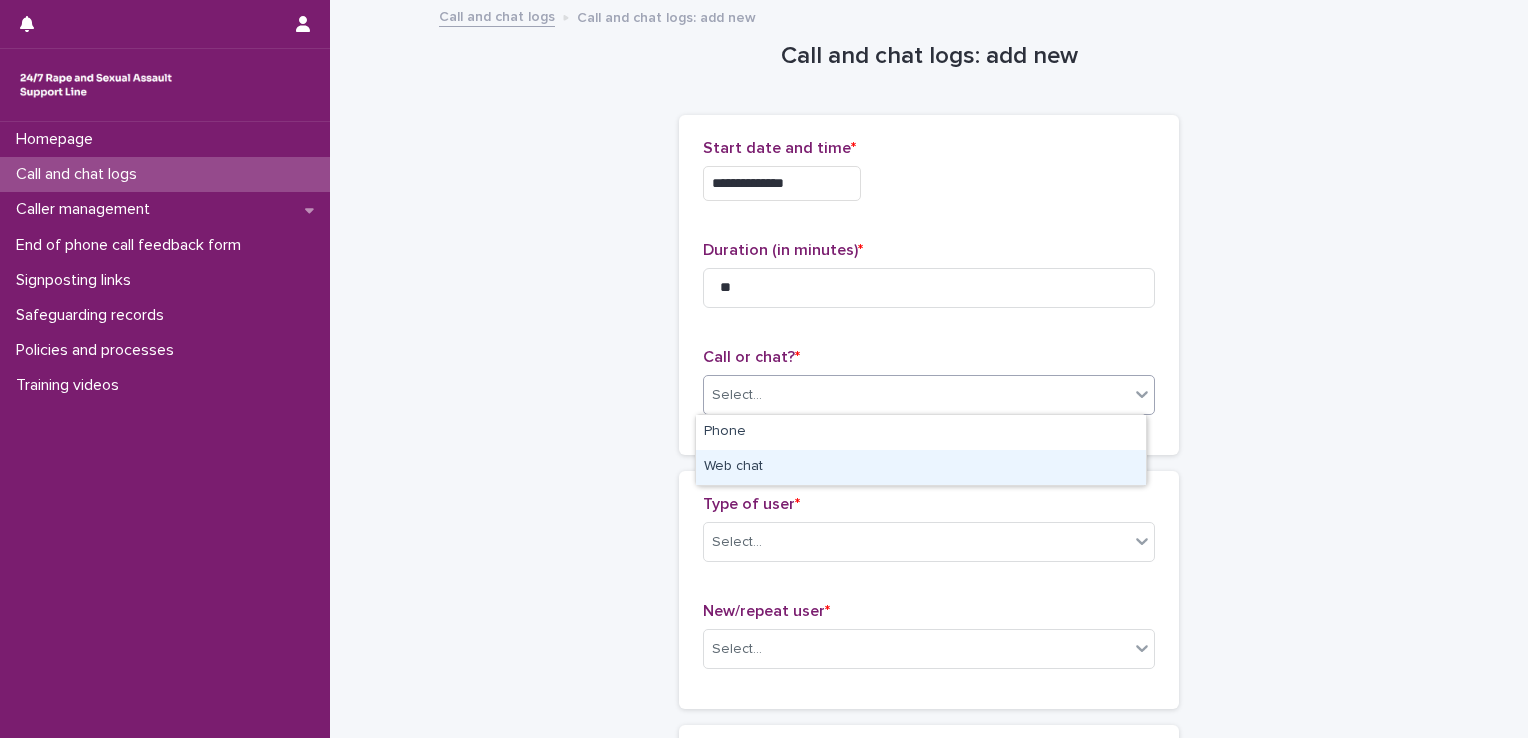 click on "Web chat" at bounding box center [921, 467] 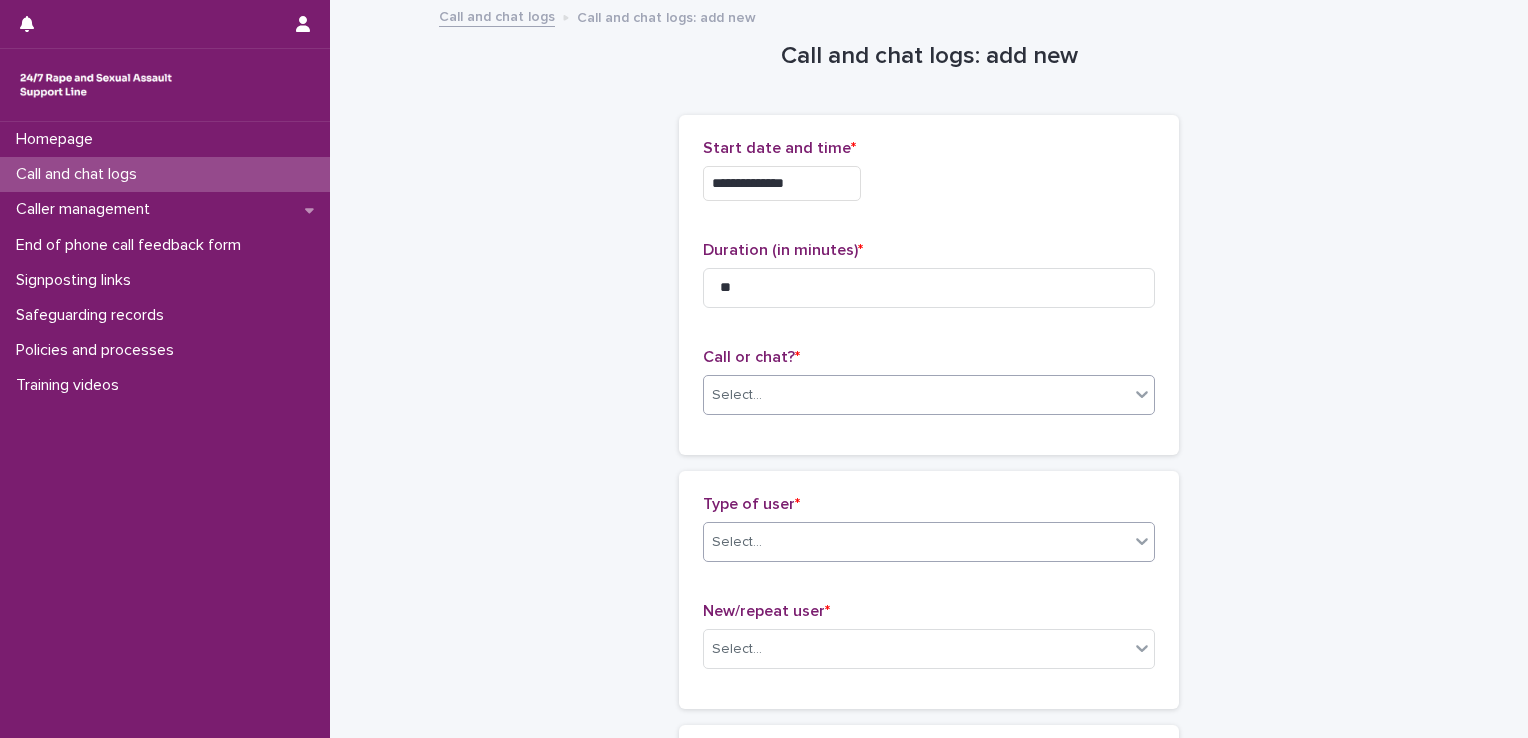 click on "Select..." at bounding box center [916, 542] 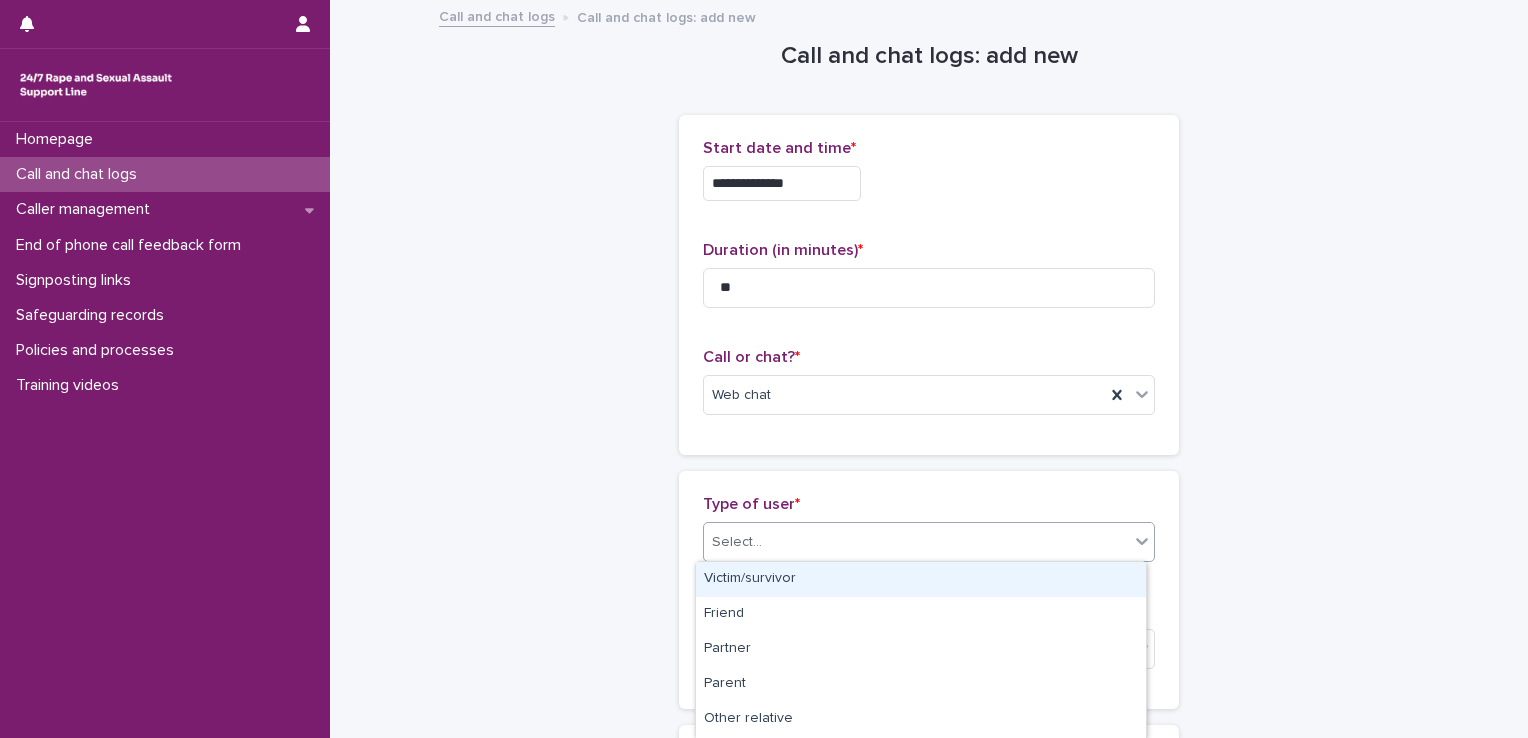 click on "Victim/survivor" at bounding box center (921, 579) 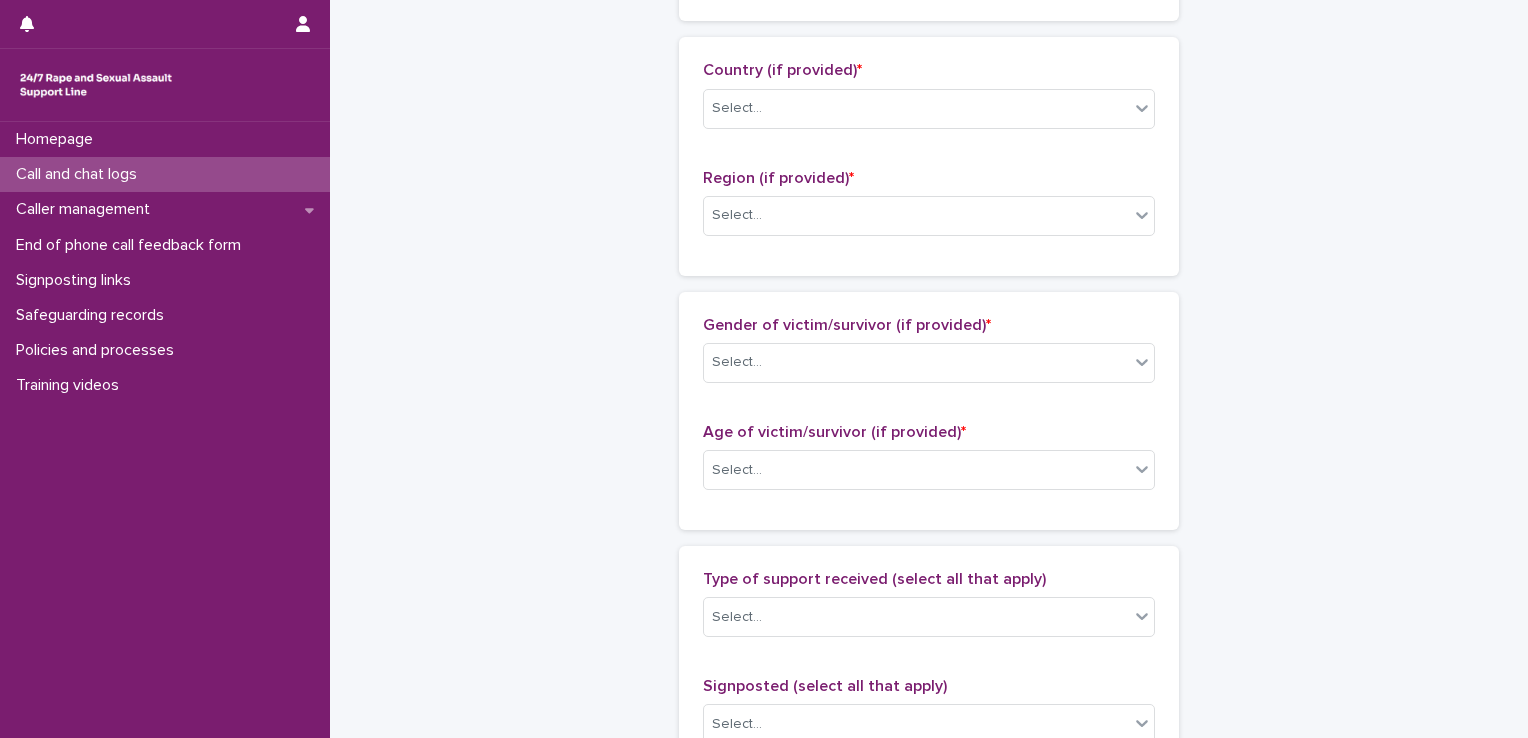 scroll, scrollTop: 653, scrollLeft: 0, axis: vertical 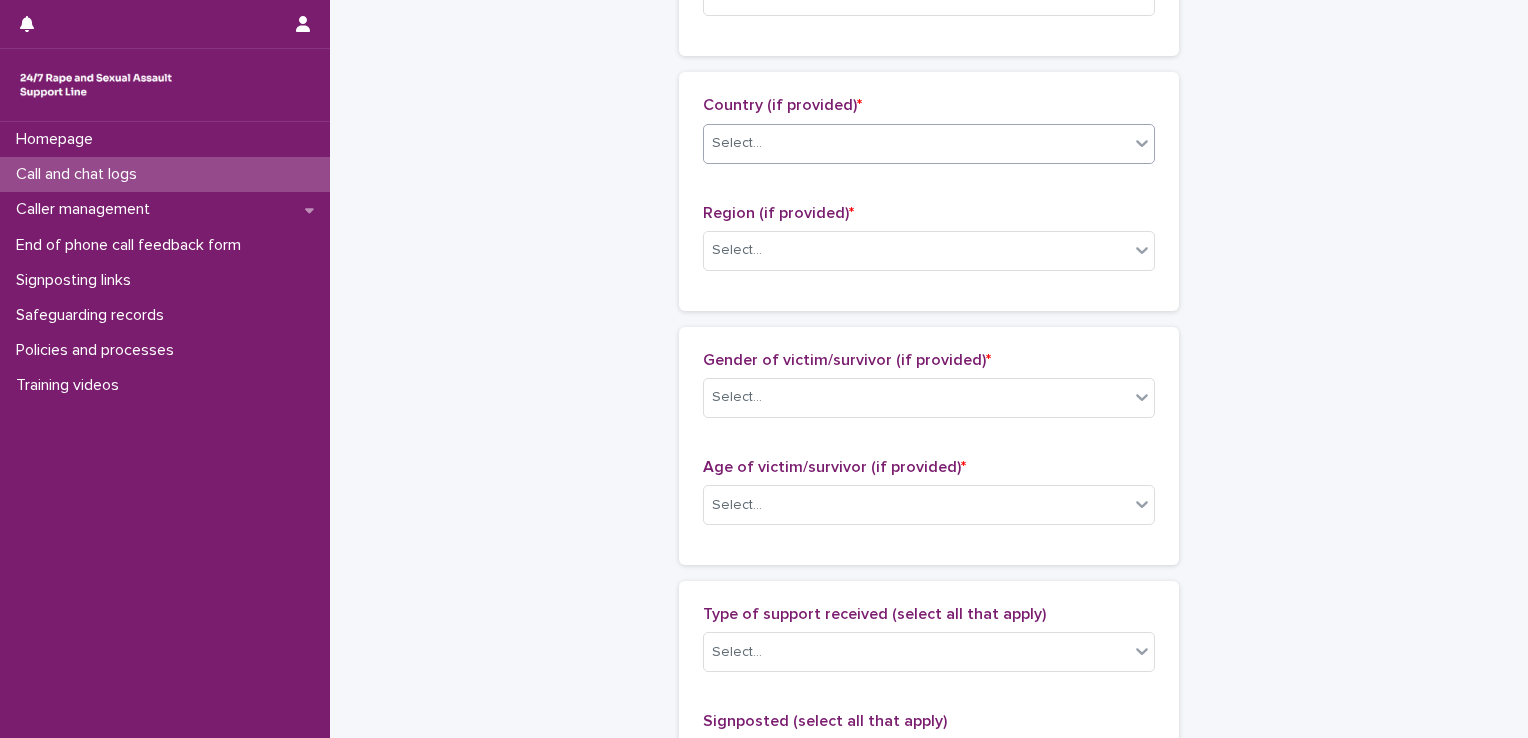 click on "Select..." at bounding box center [916, 143] 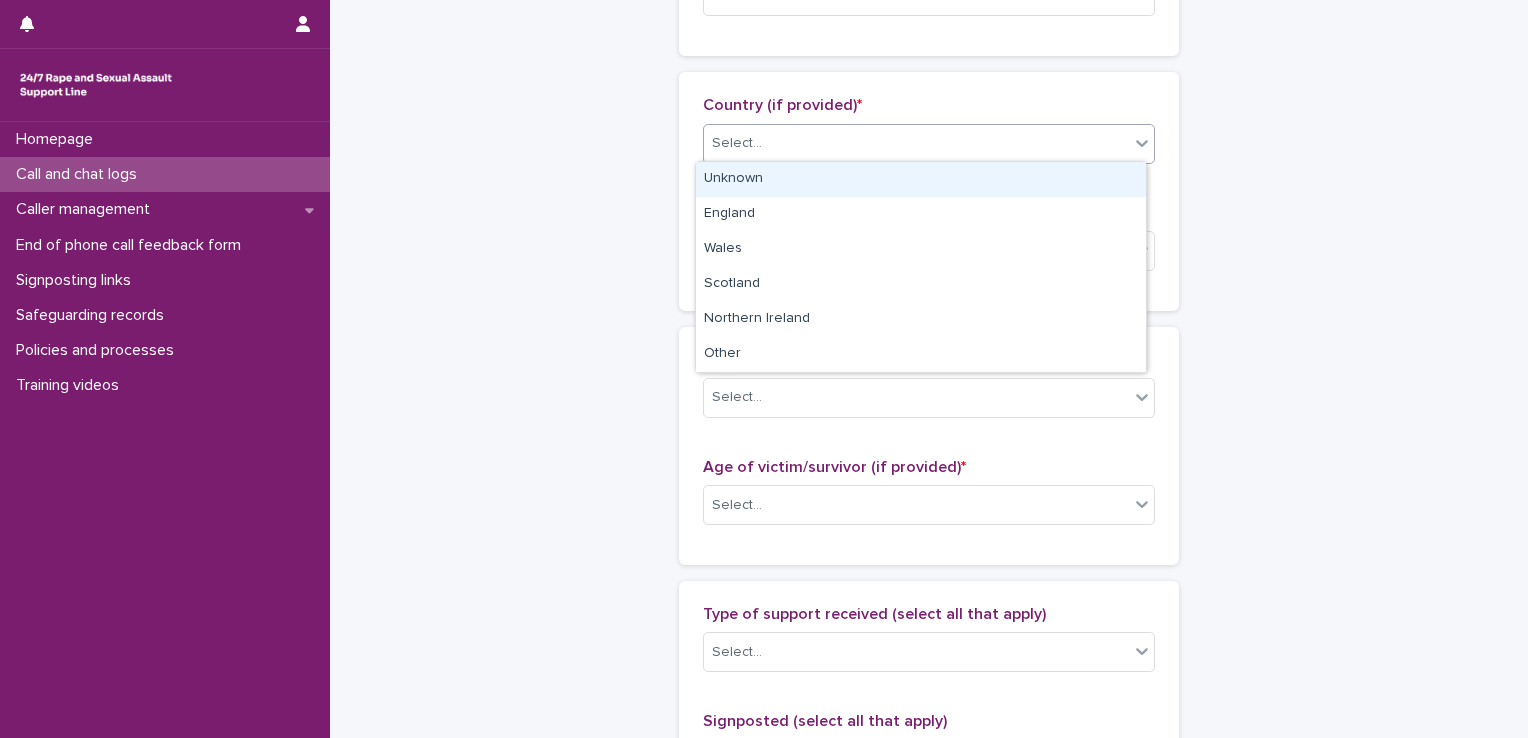 click on "Unknown" at bounding box center [921, 179] 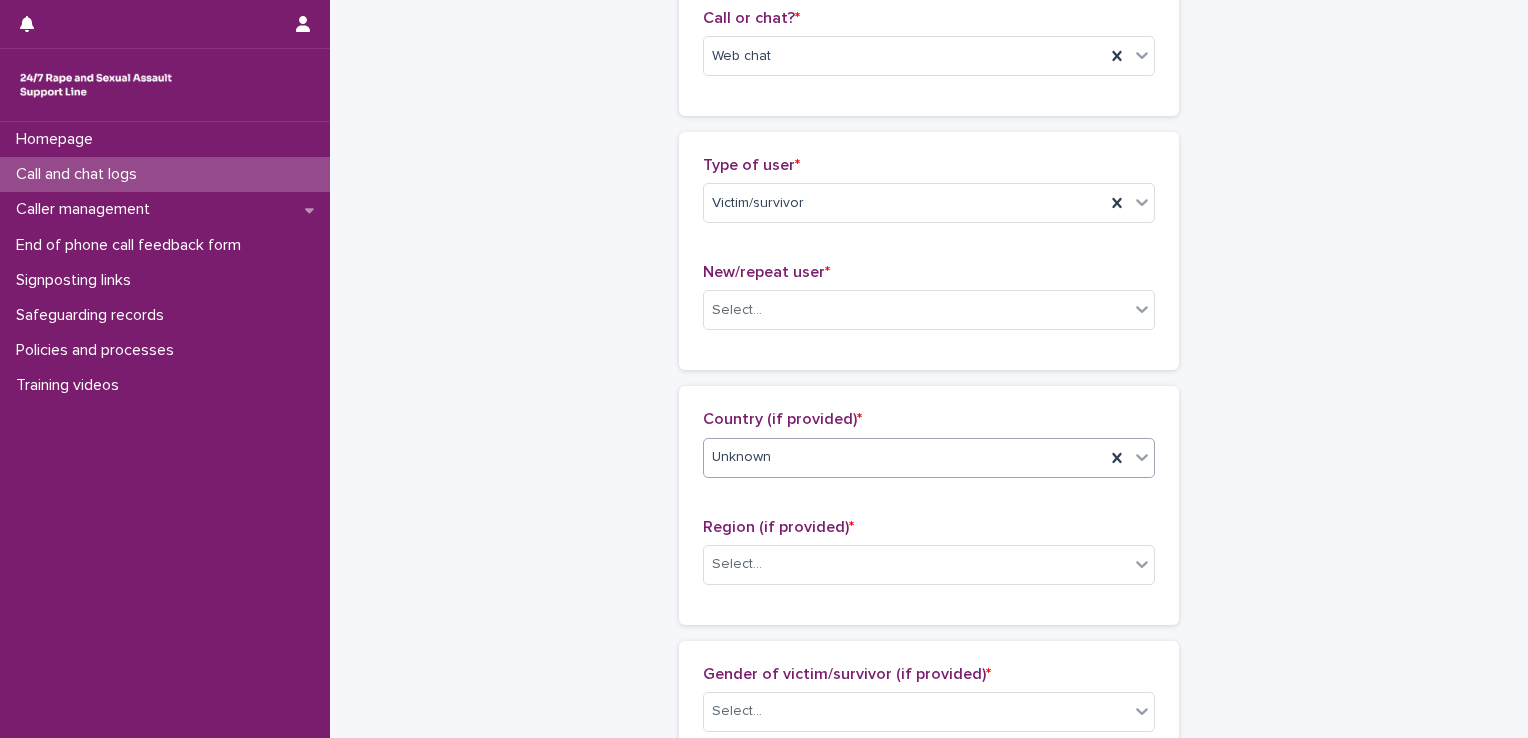 scroll, scrollTop: 327, scrollLeft: 0, axis: vertical 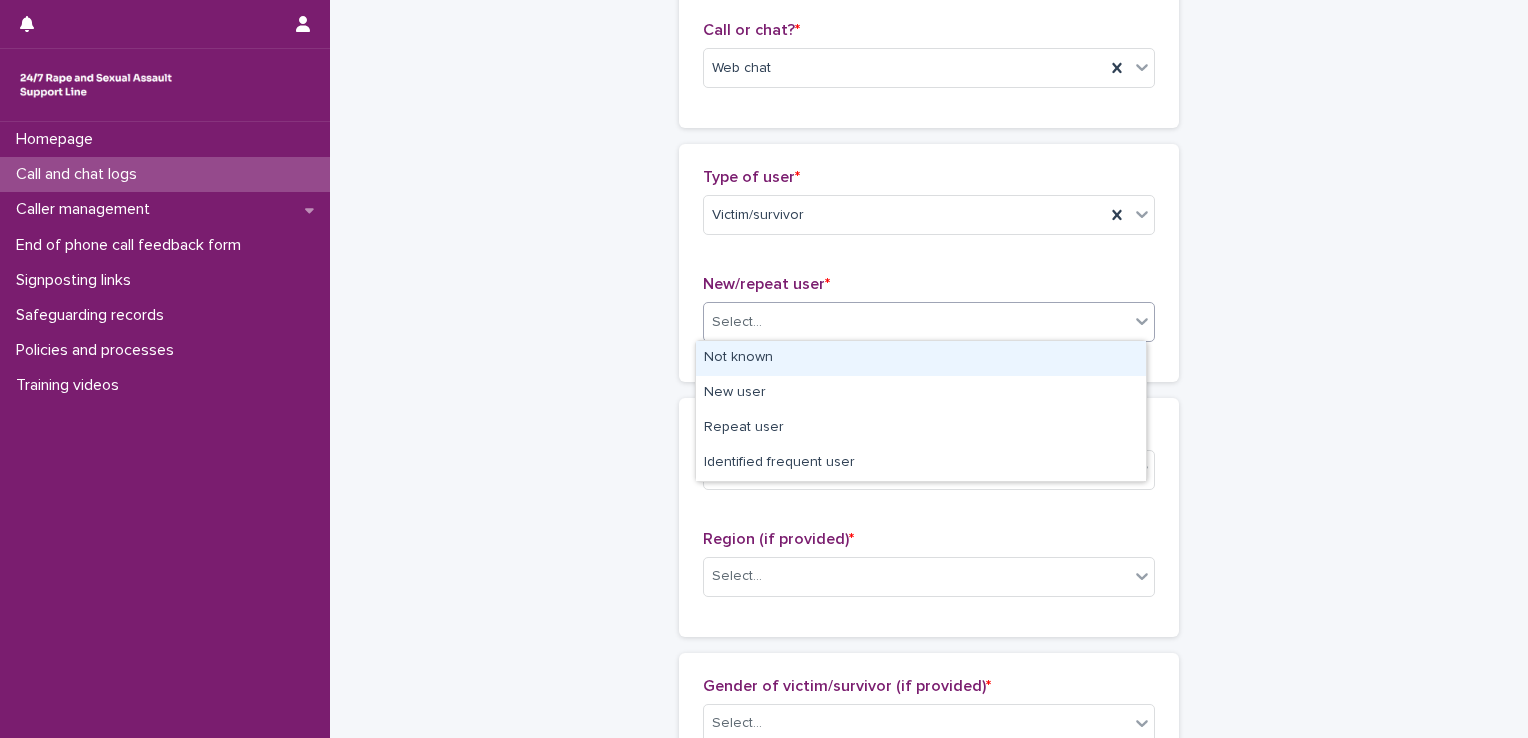 click on "Select..." at bounding box center [916, 322] 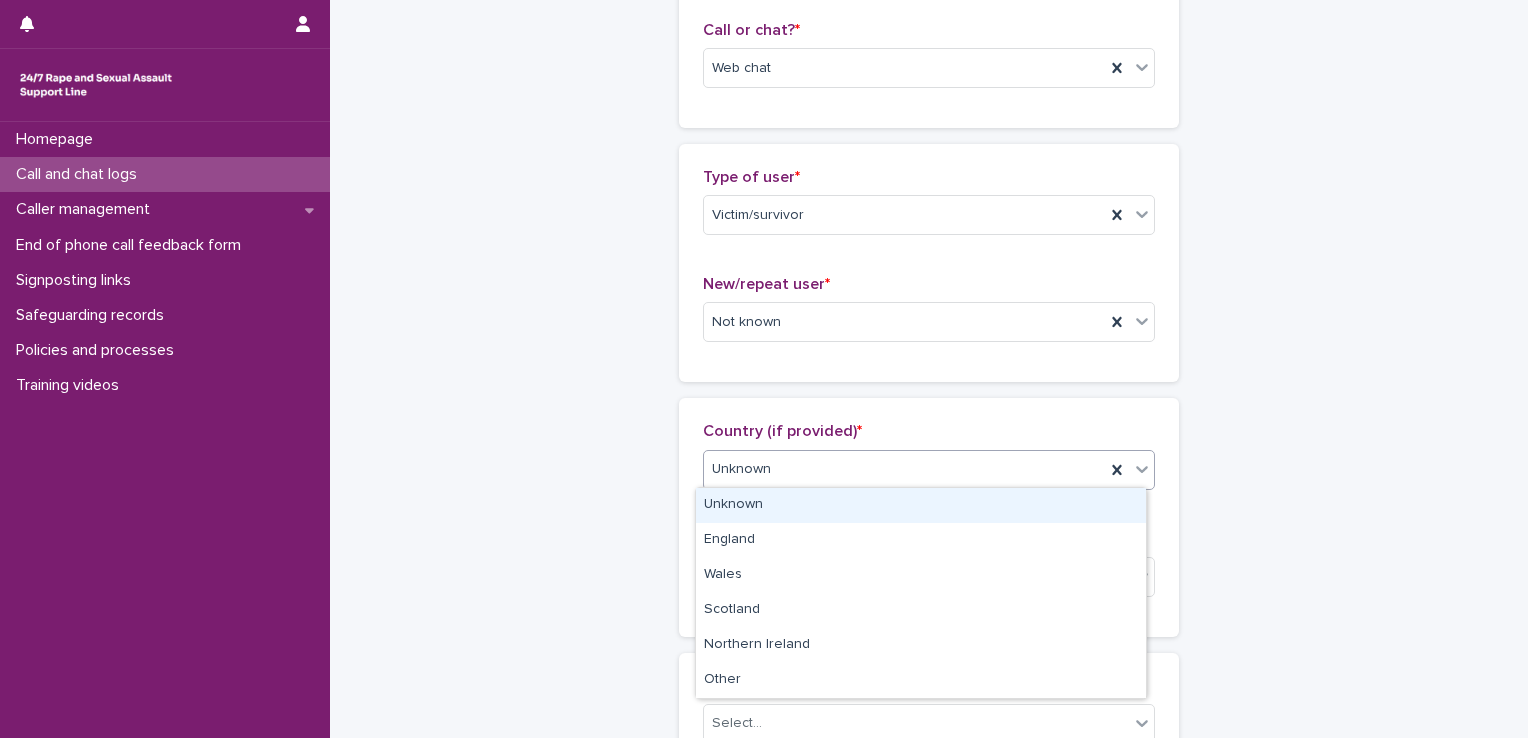 click on "Unknown" at bounding box center [921, 505] 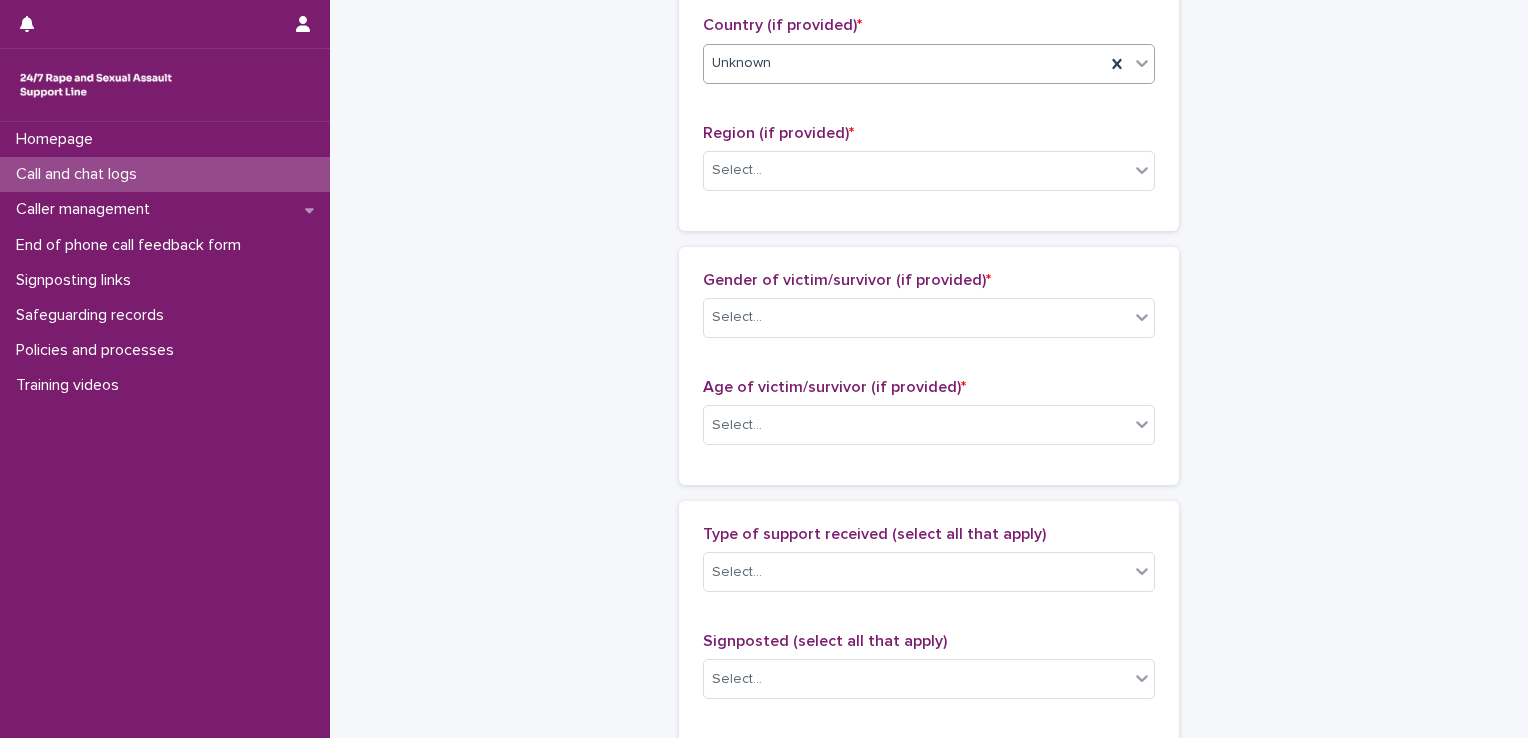 scroll, scrollTop: 737, scrollLeft: 0, axis: vertical 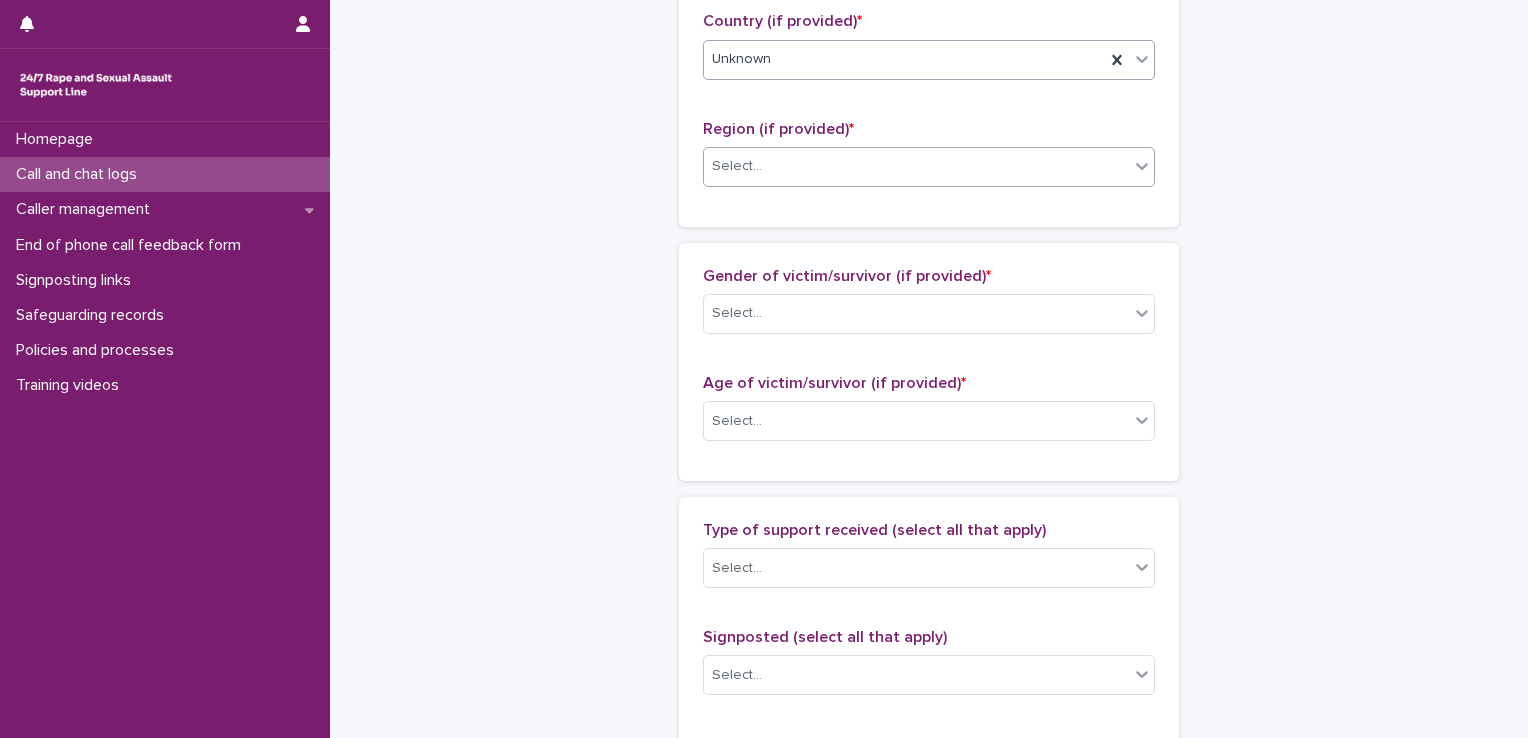 click on "Select..." at bounding box center (916, 166) 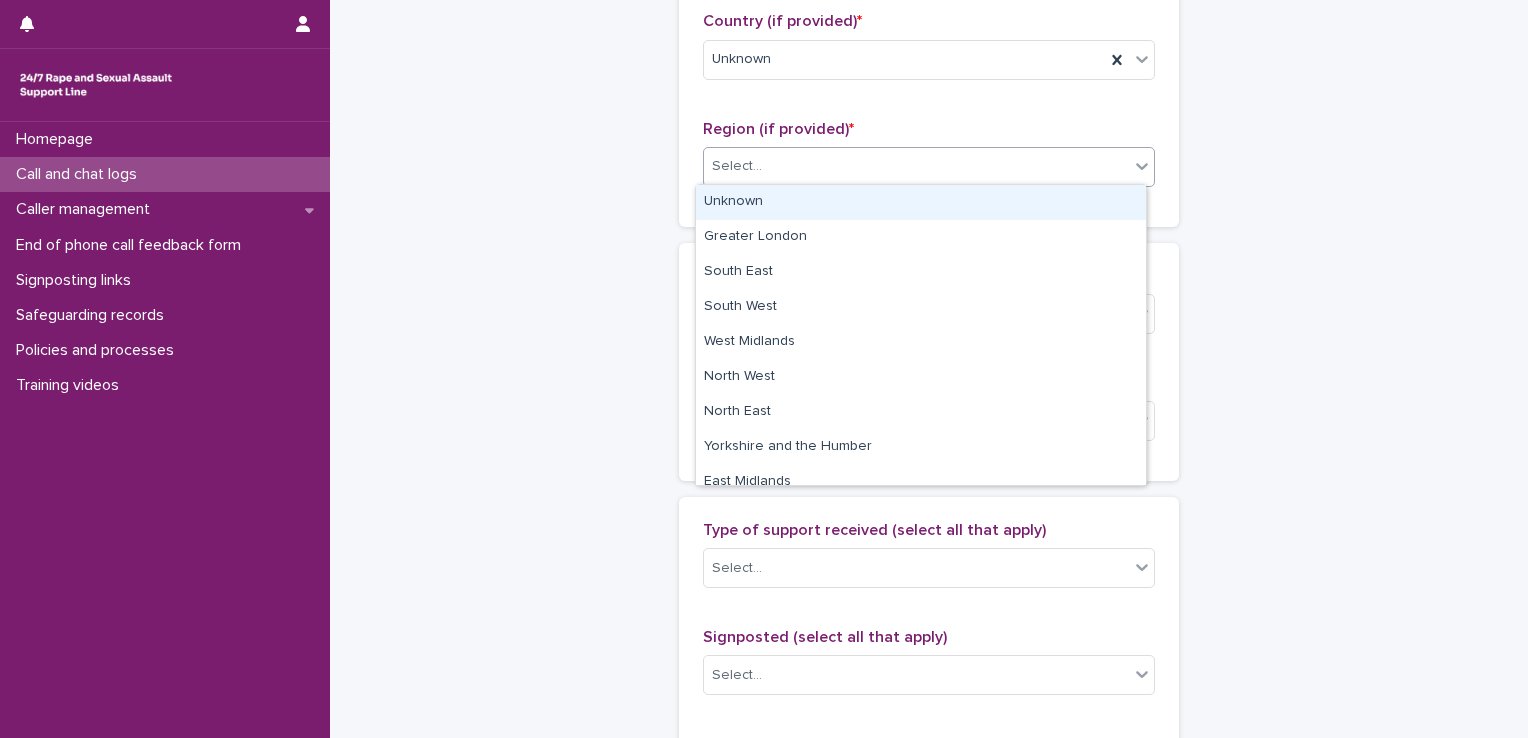 click on "Unknown" at bounding box center [921, 202] 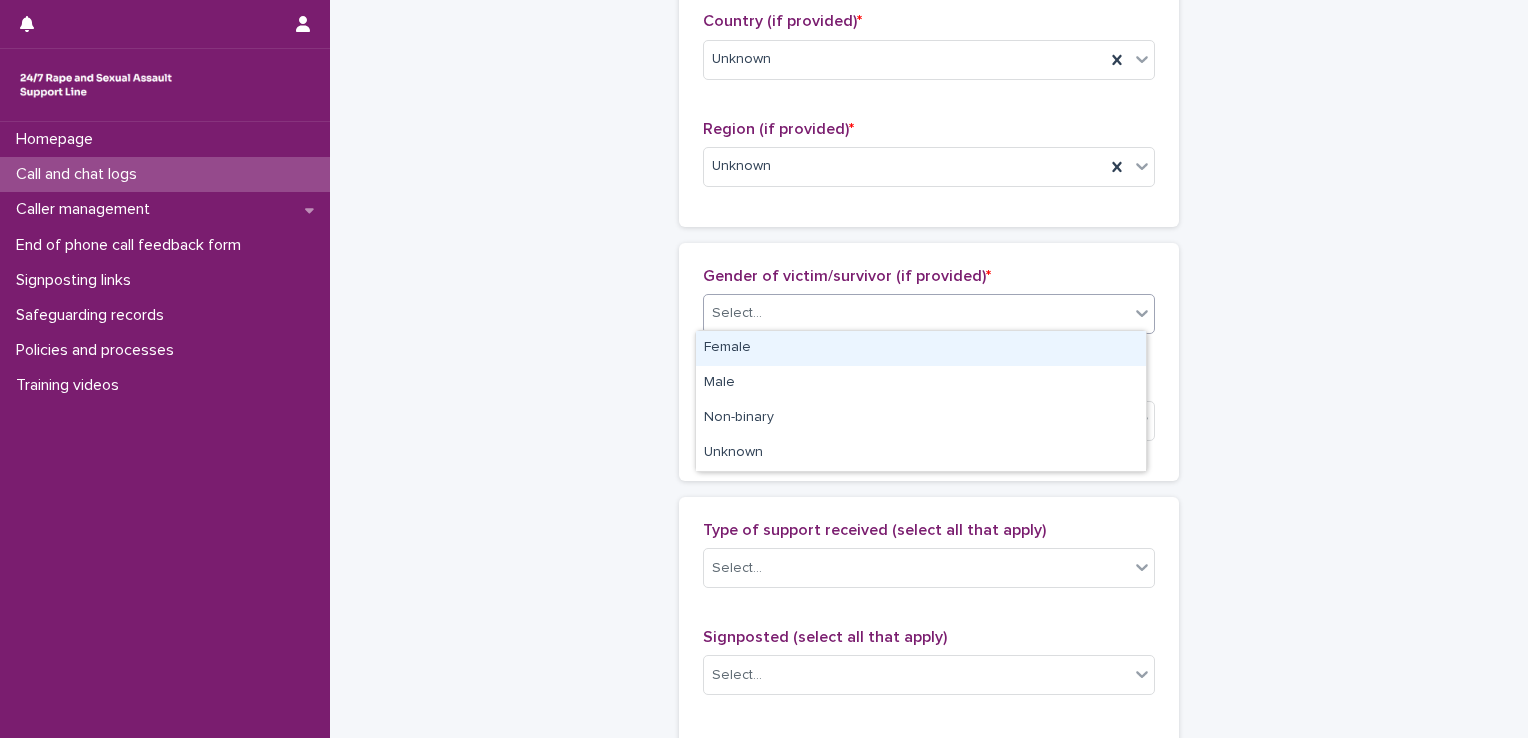 click on "Select..." at bounding box center [916, 313] 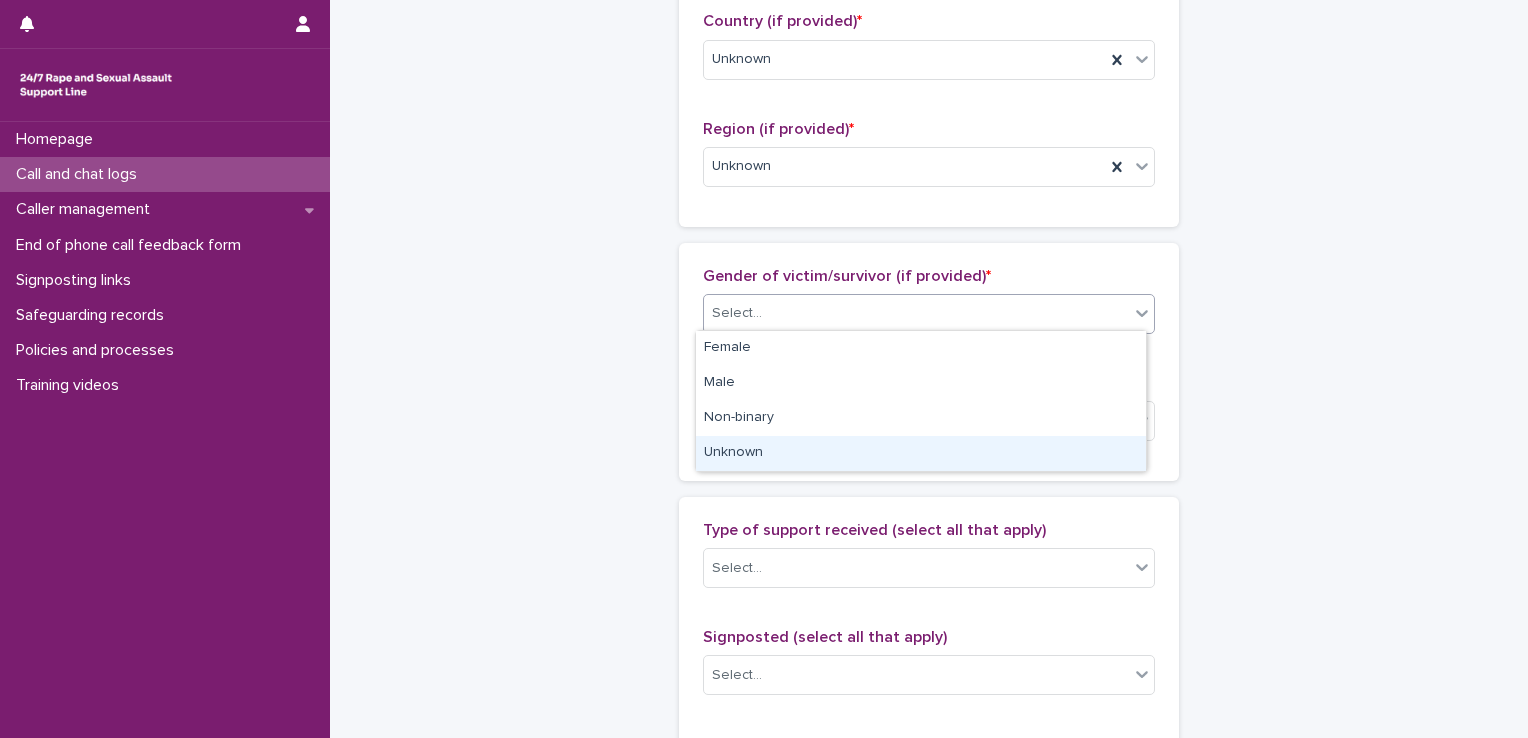 click on "Unknown" at bounding box center (921, 453) 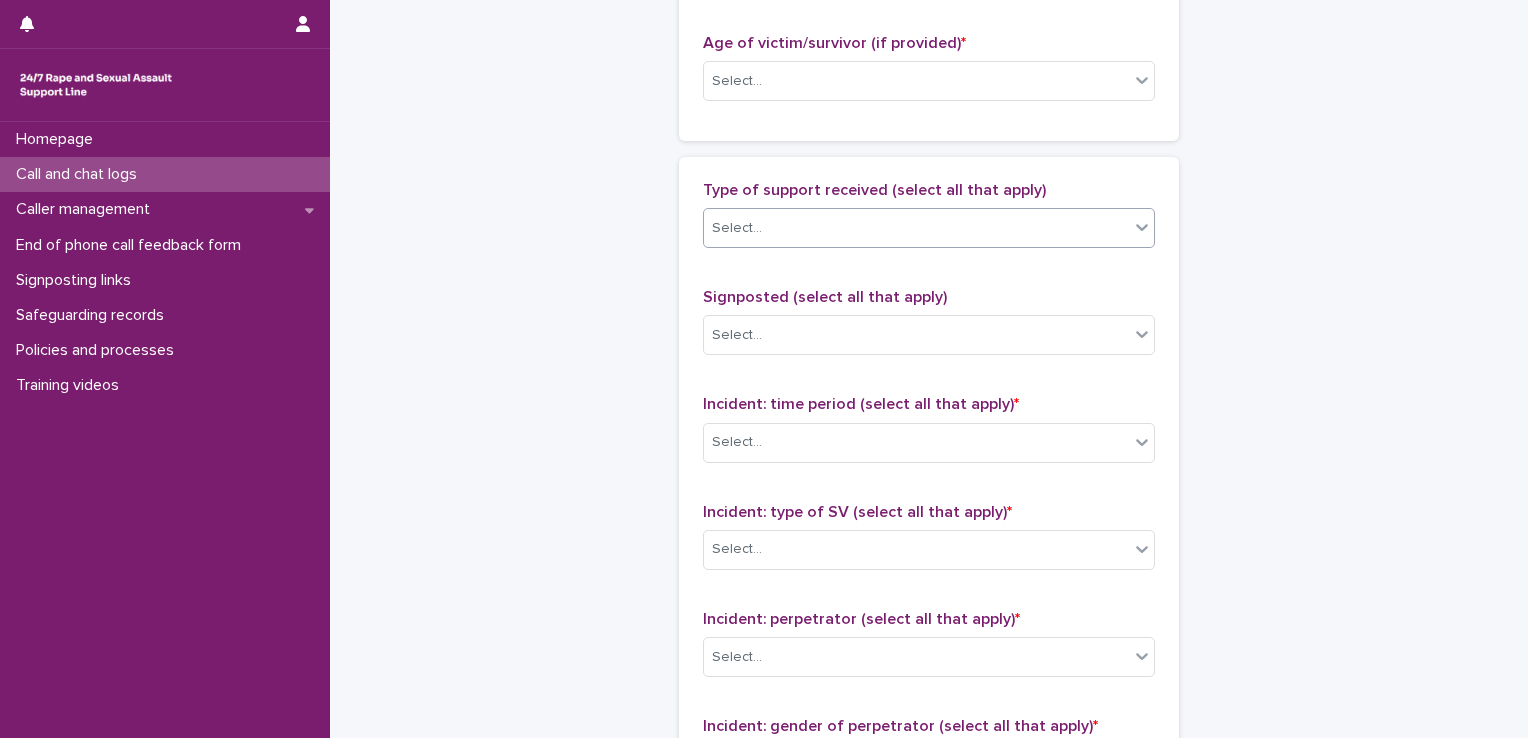 scroll, scrollTop: 1060, scrollLeft: 0, axis: vertical 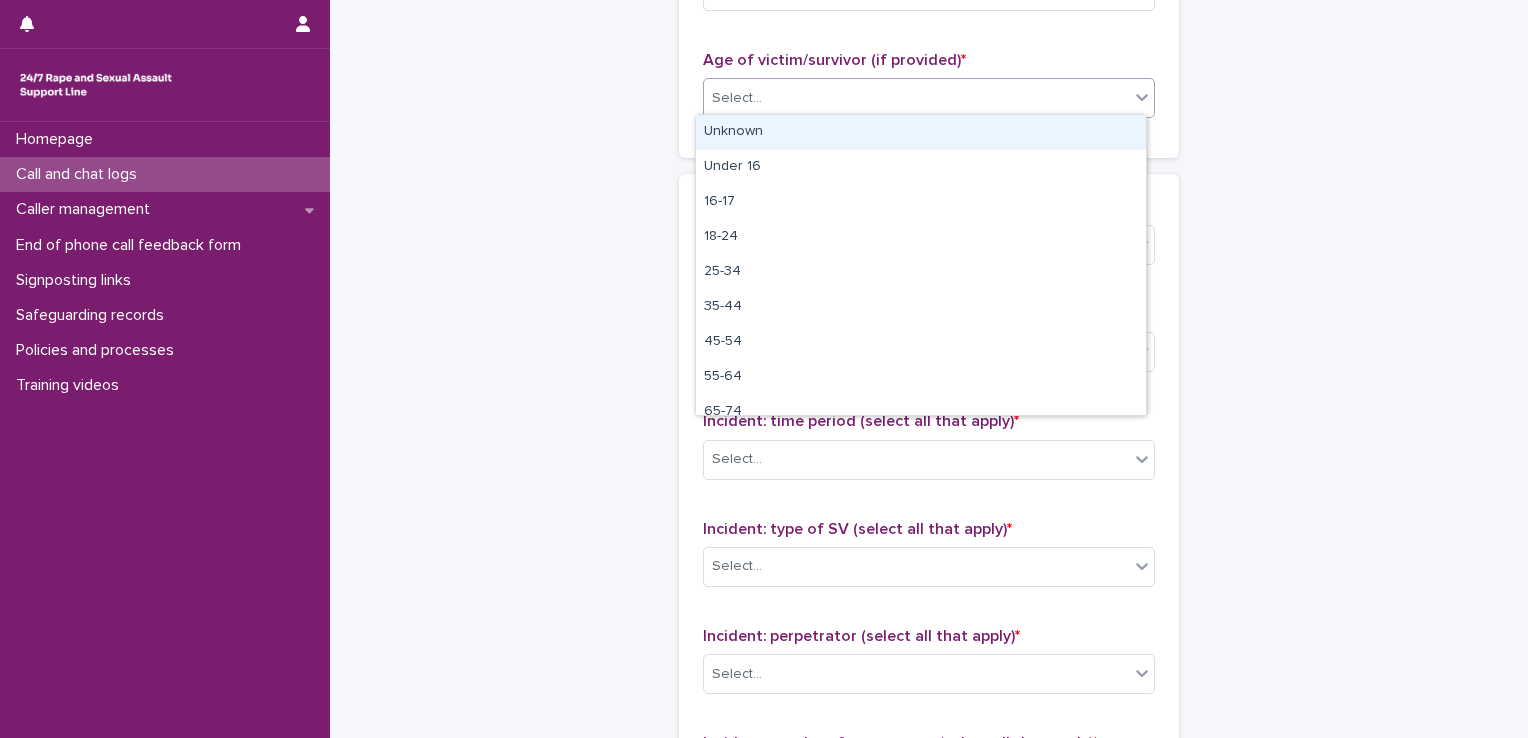 click on "Select..." at bounding box center (916, 98) 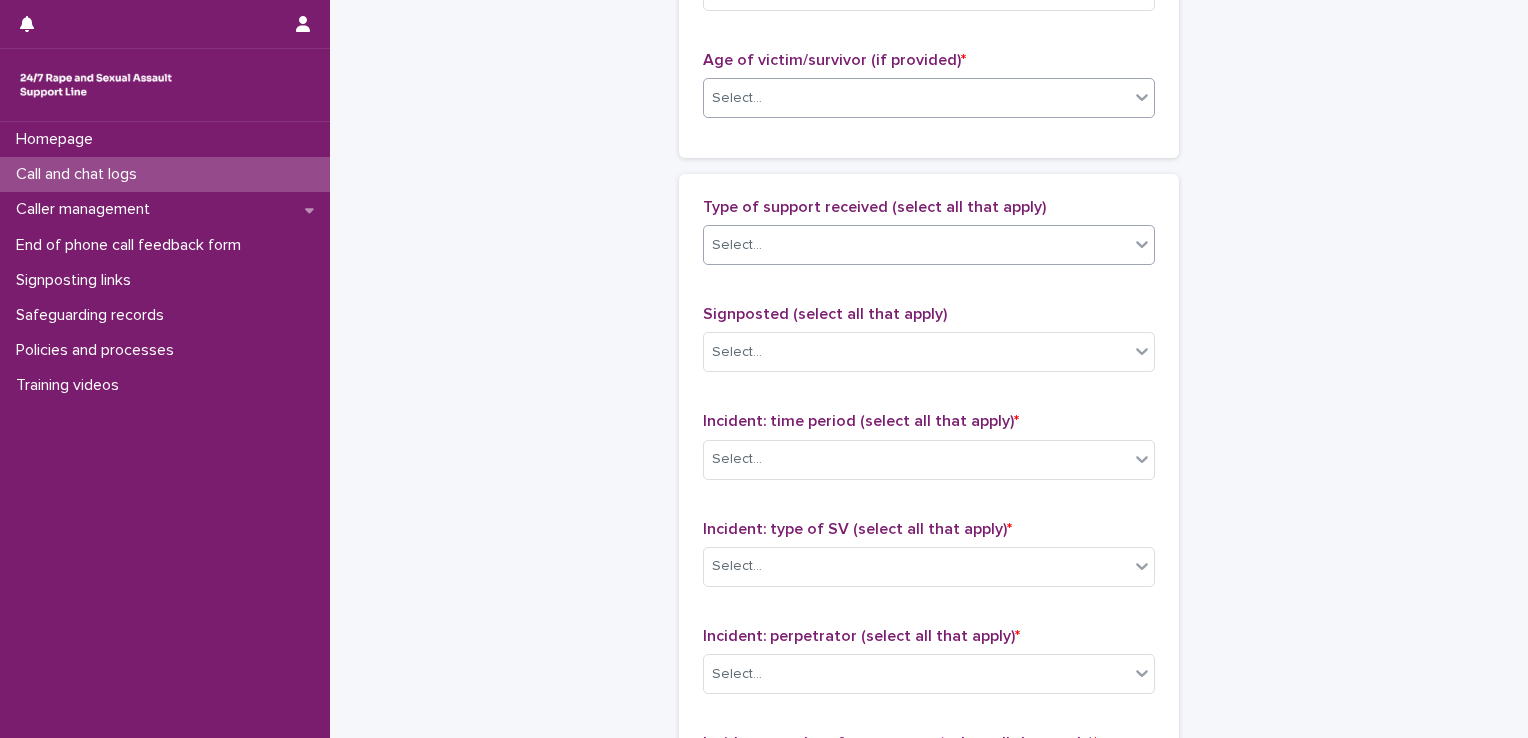 click on "Select..." at bounding box center (916, 245) 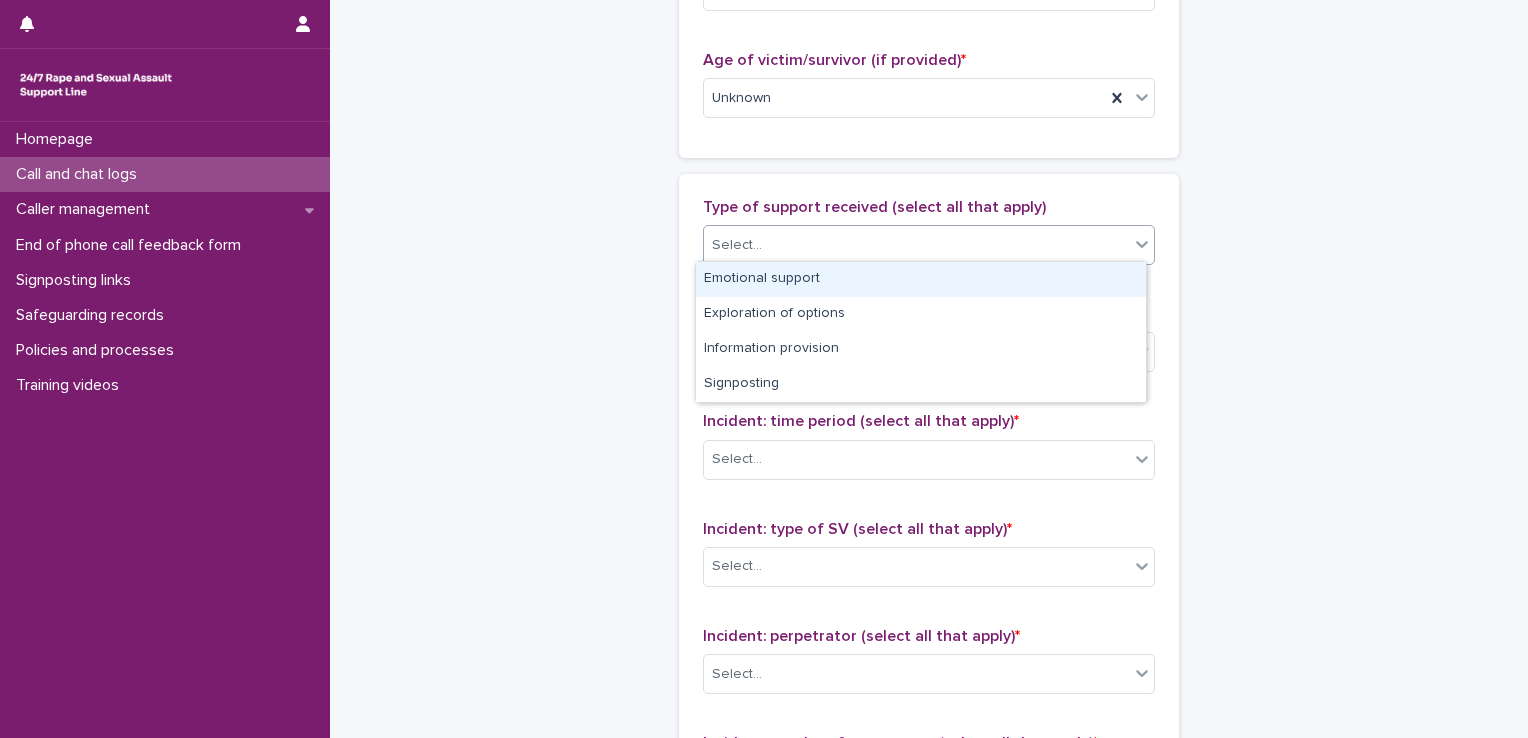 click on "Emotional support" at bounding box center (921, 279) 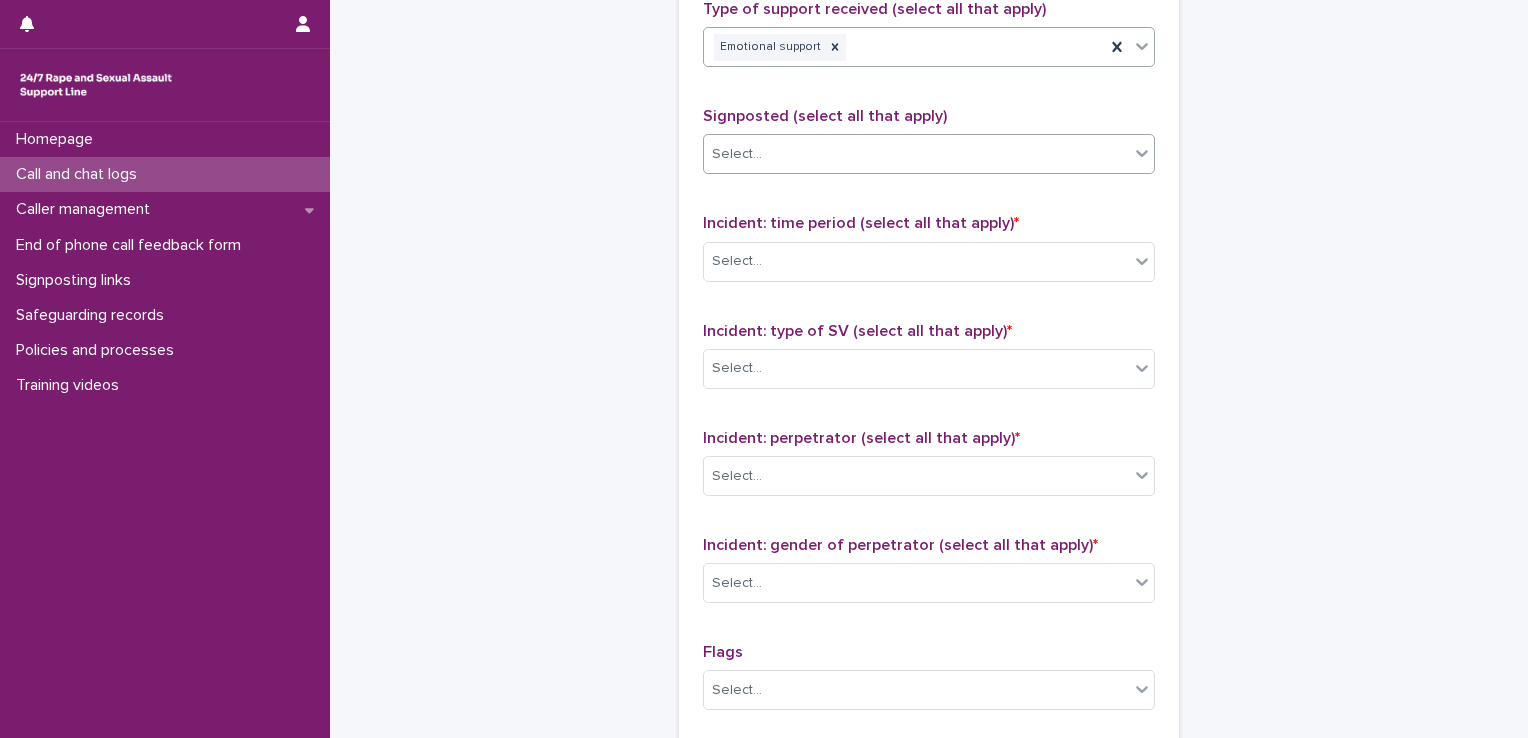 scroll, scrollTop: 1294, scrollLeft: 0, axis: vertical 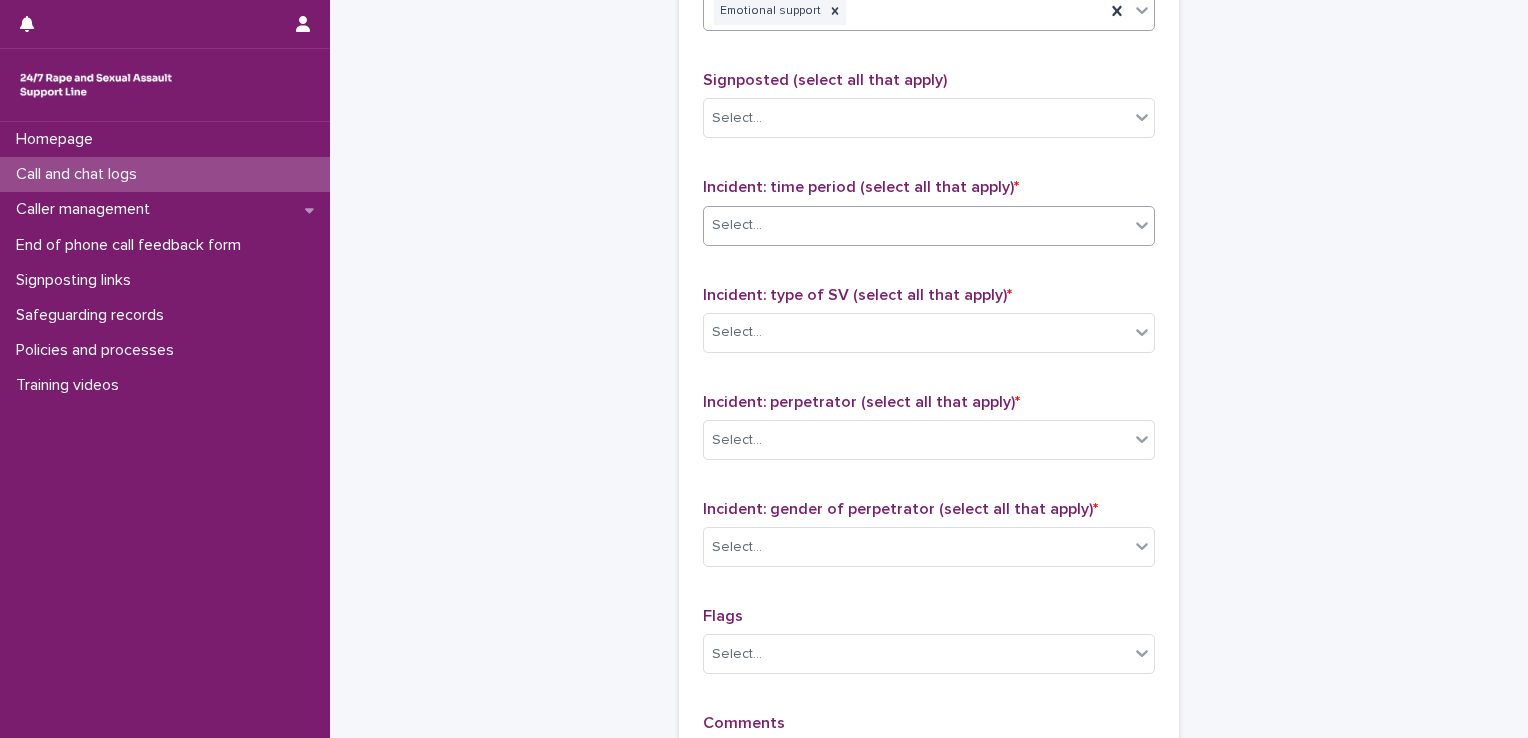 click on "Select..." at bounding box center [916, 225] 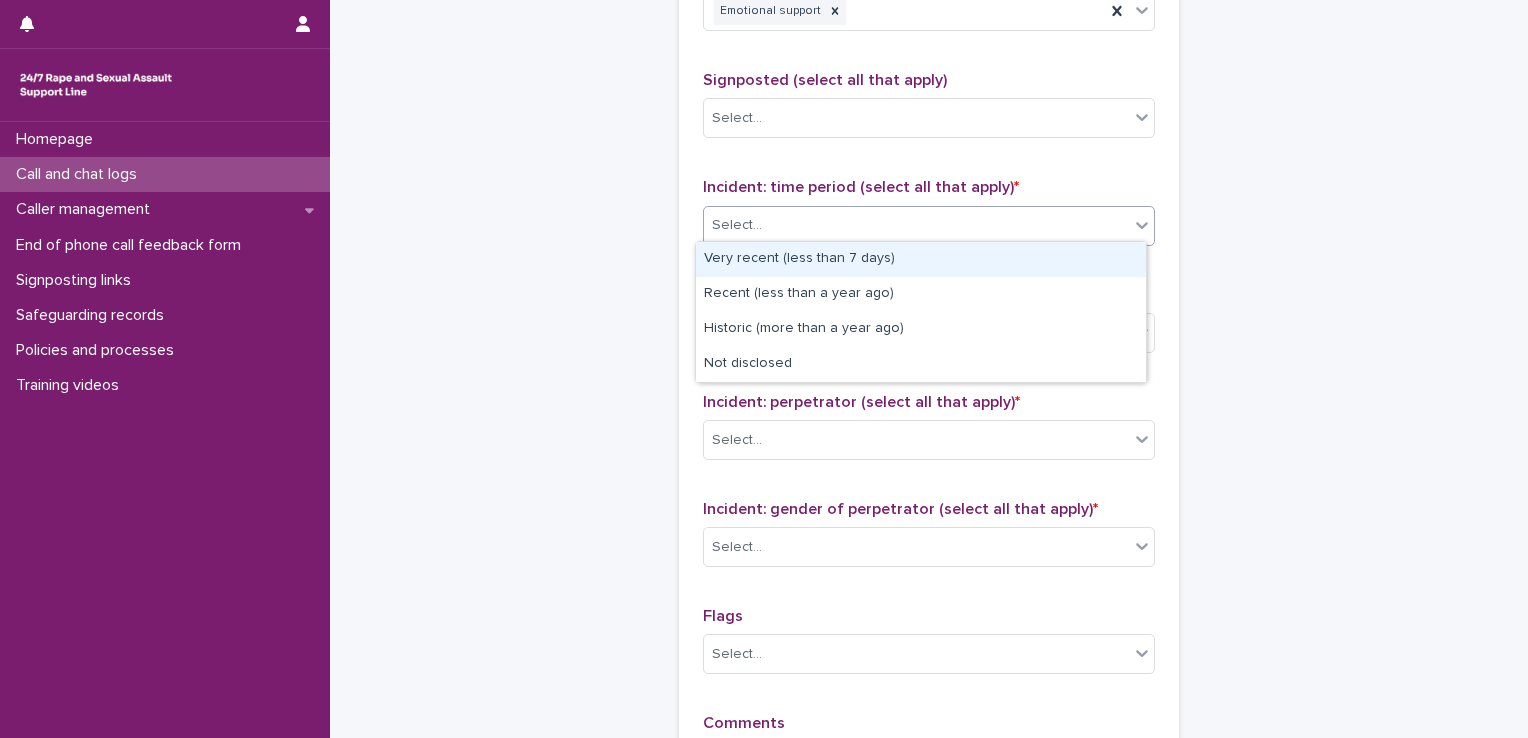 click on "Select..." at bounding box center (916, 225) 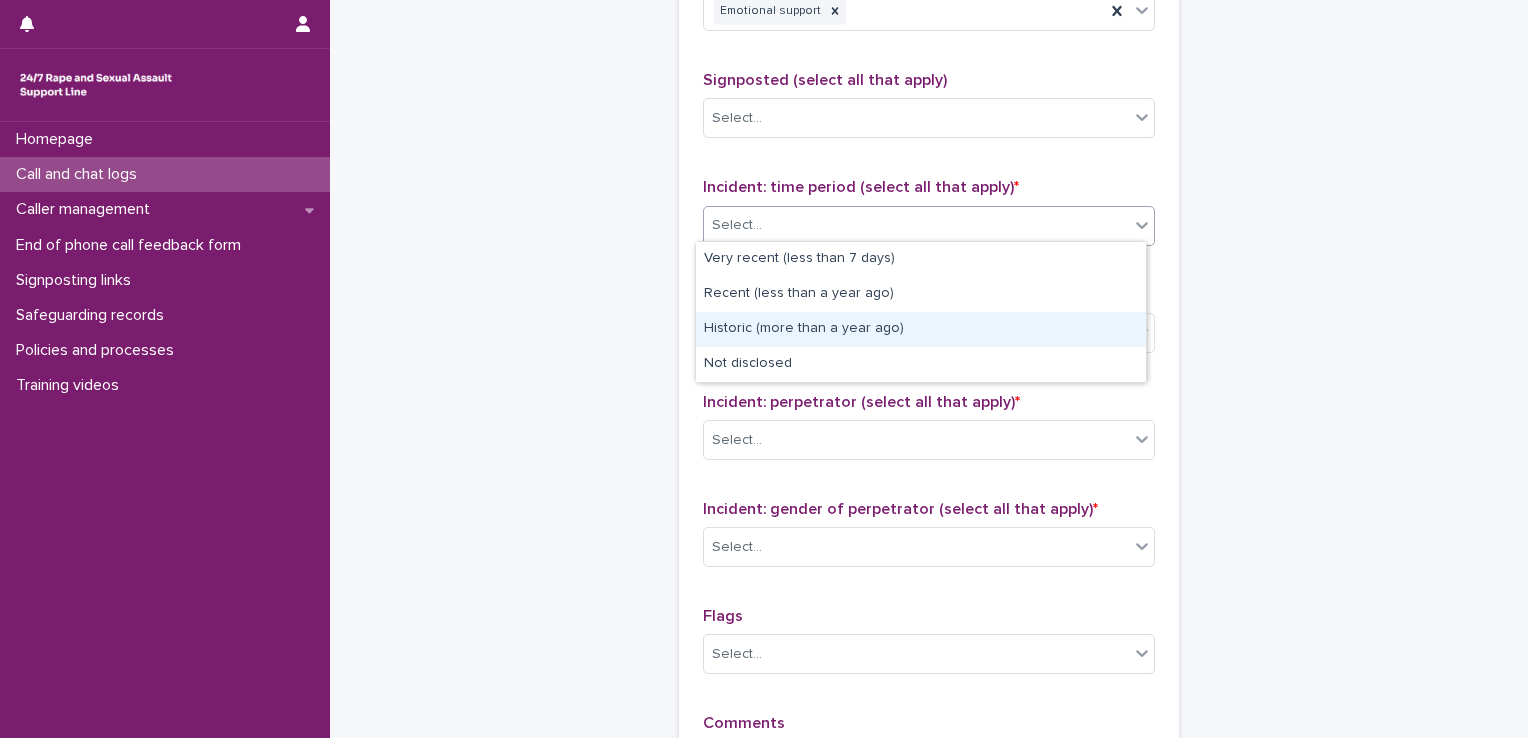 click on "Historic (more than a year ago)" at bounding box center (921, 329) 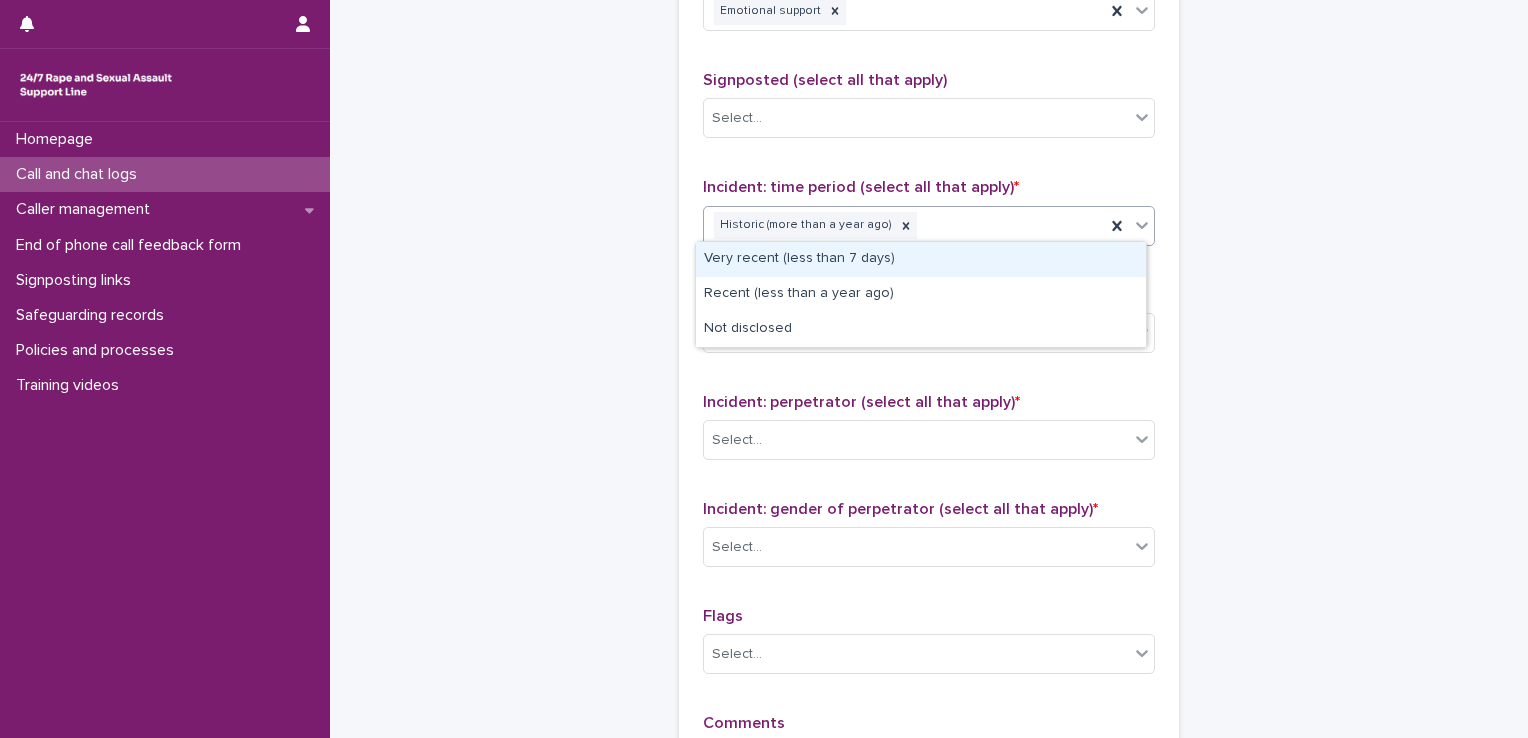 click on "Historic (more than a year ago)" at bounding box center [904, 225] 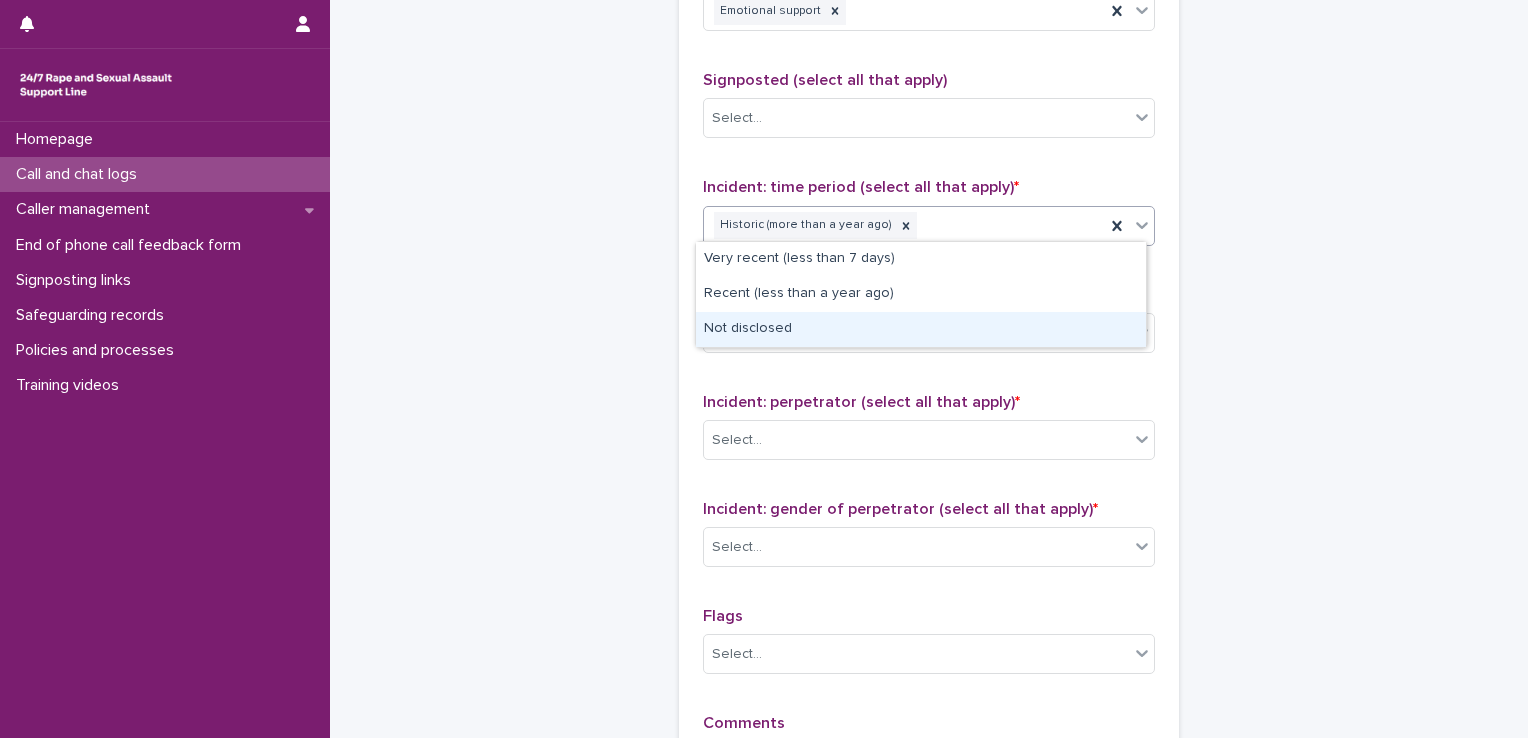 click on "Not disclosed" at bounding box center (921, 329) 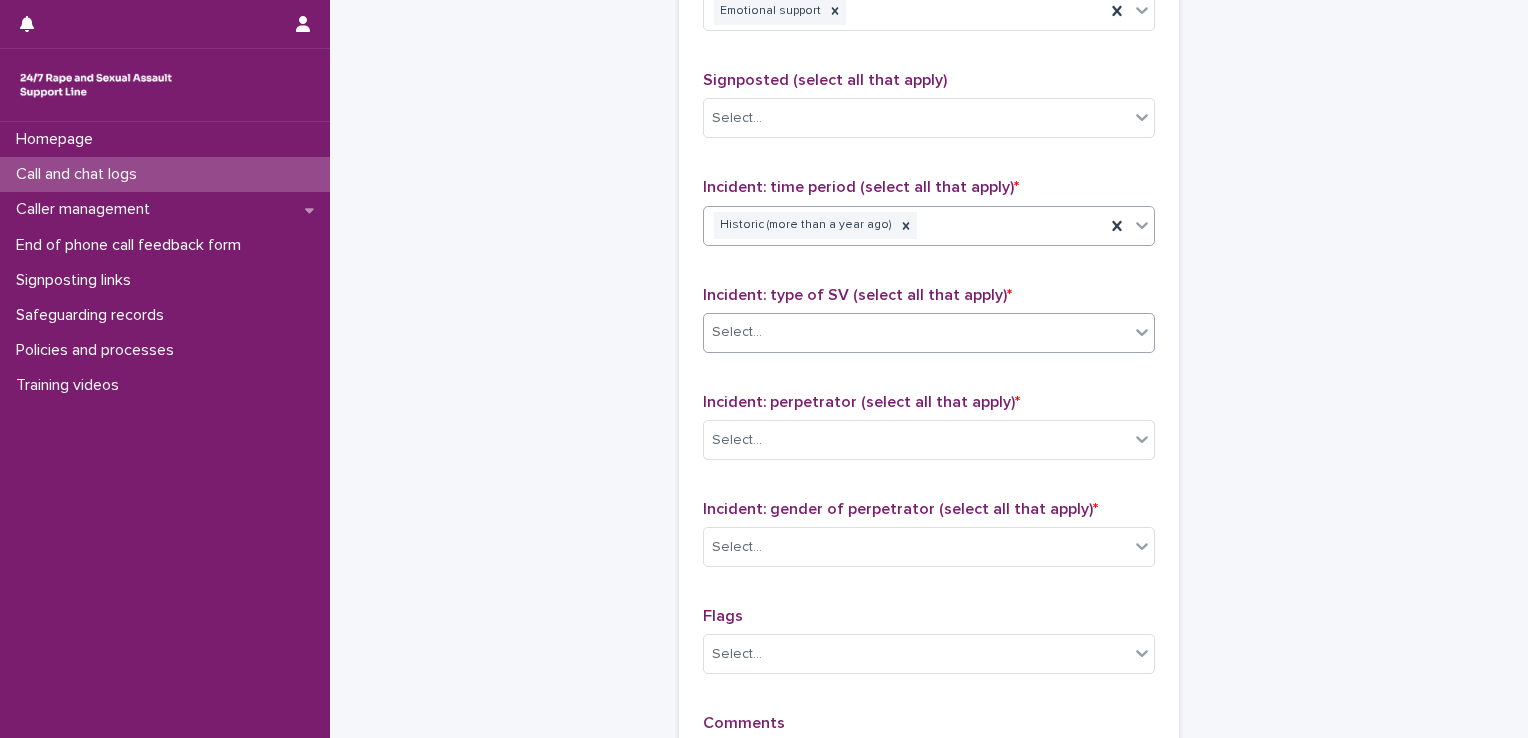 click on "Select..." at bounding box center (916, 332) 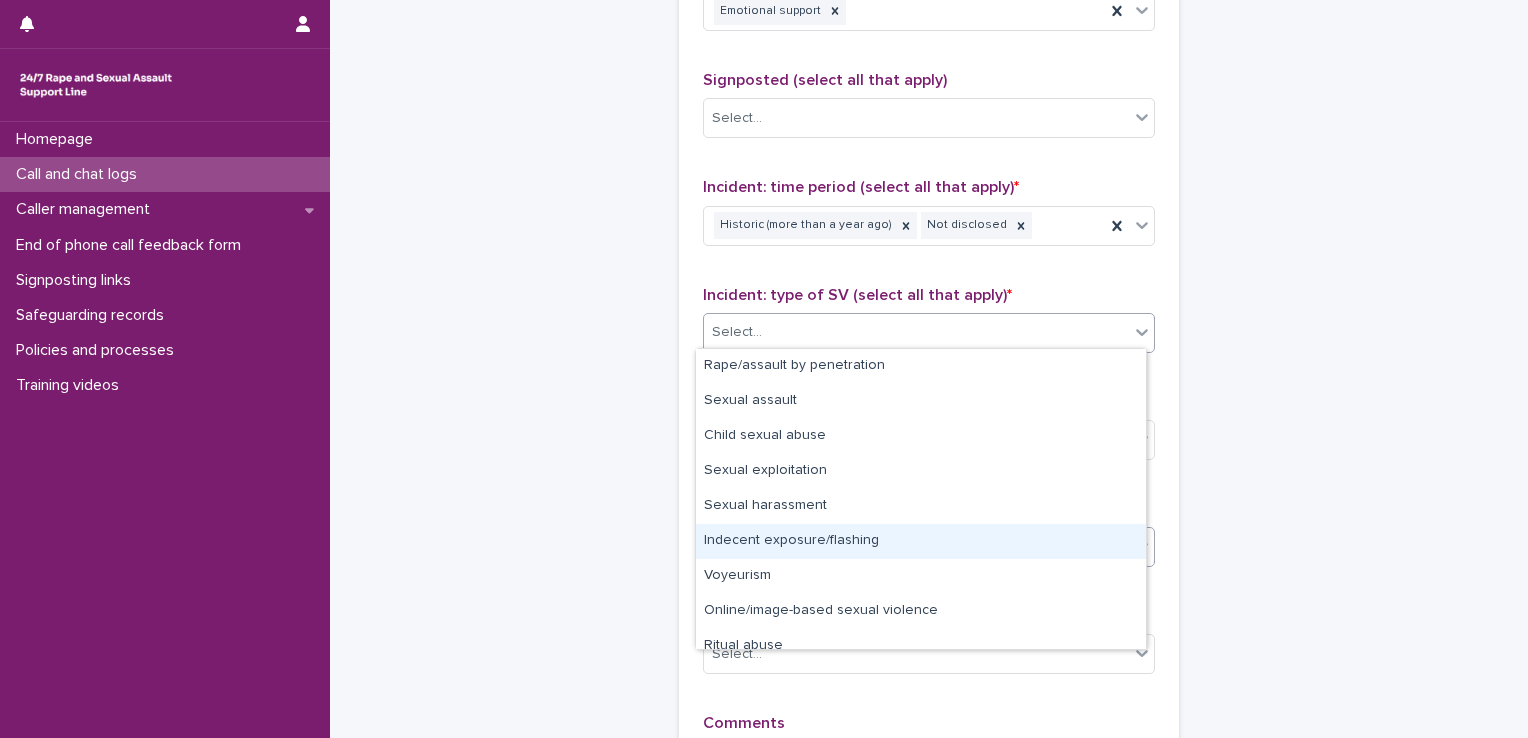 drag, startPoint x: 780, startPoint y: 482, endPoint x: 777, endPoint y: 538, distance: 56.0803 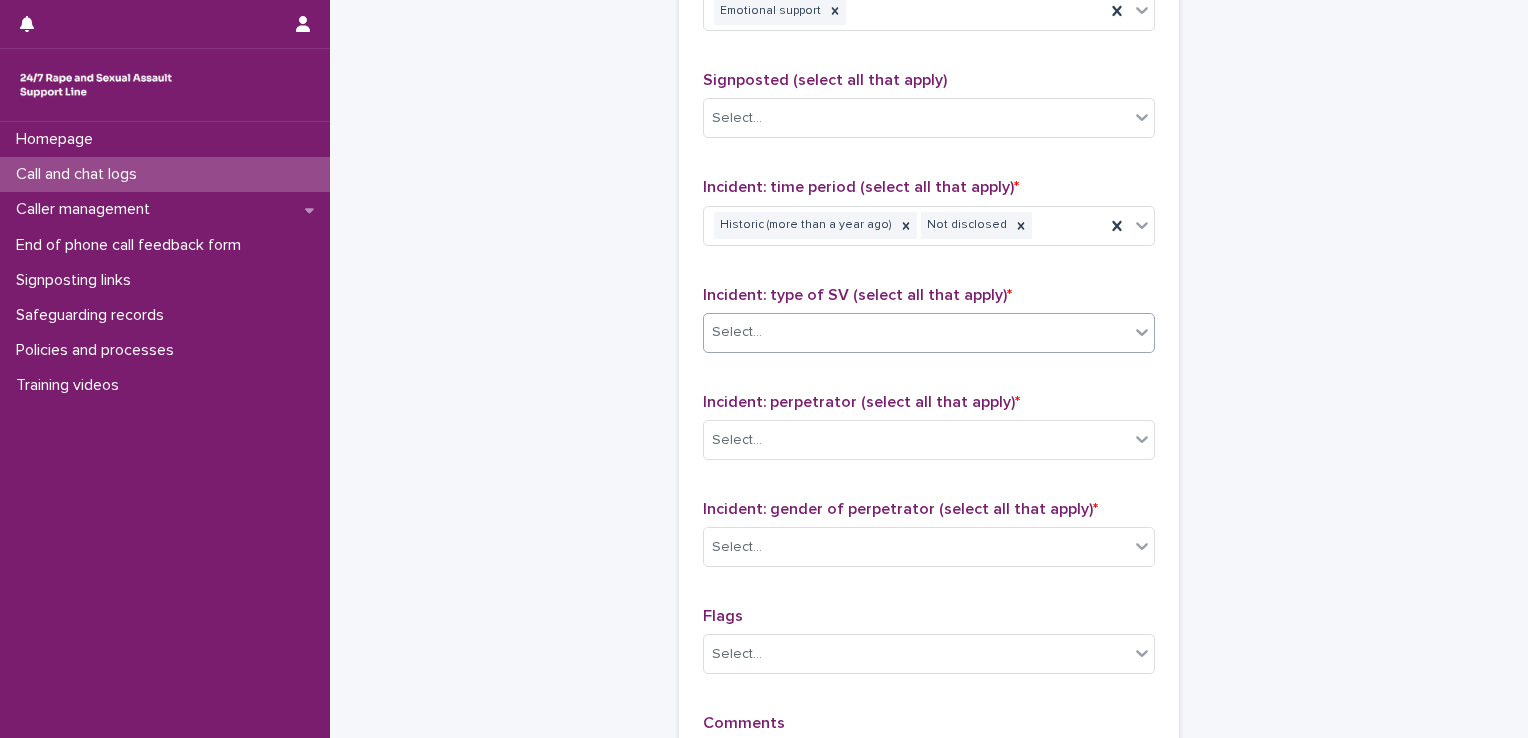 drag, startPoint x: 777, startPoint y: 538, endPoint x: 752, endPoint y: 338, distance: 201.55644 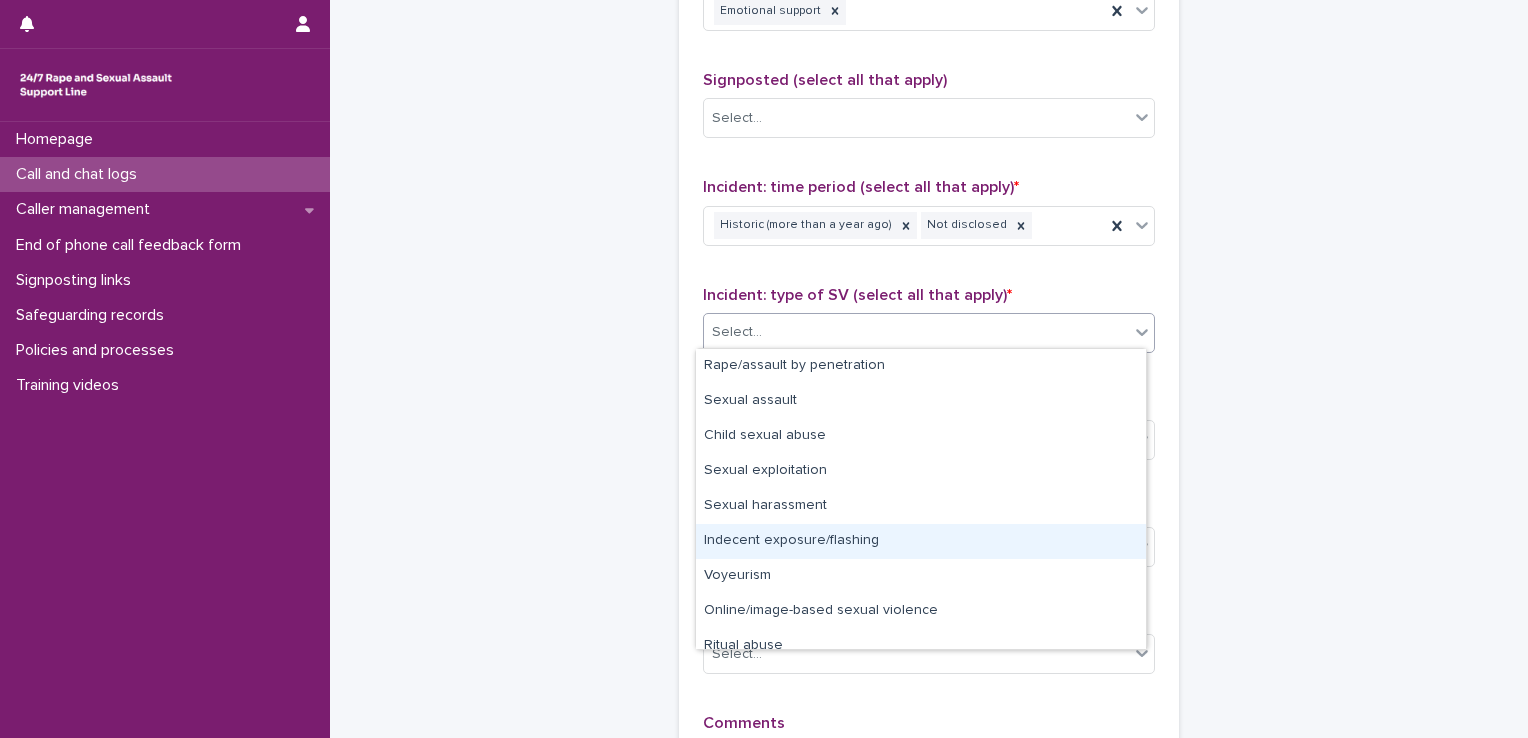 click on "Indecent exposure/flashing" at bounding box center (921, 541) 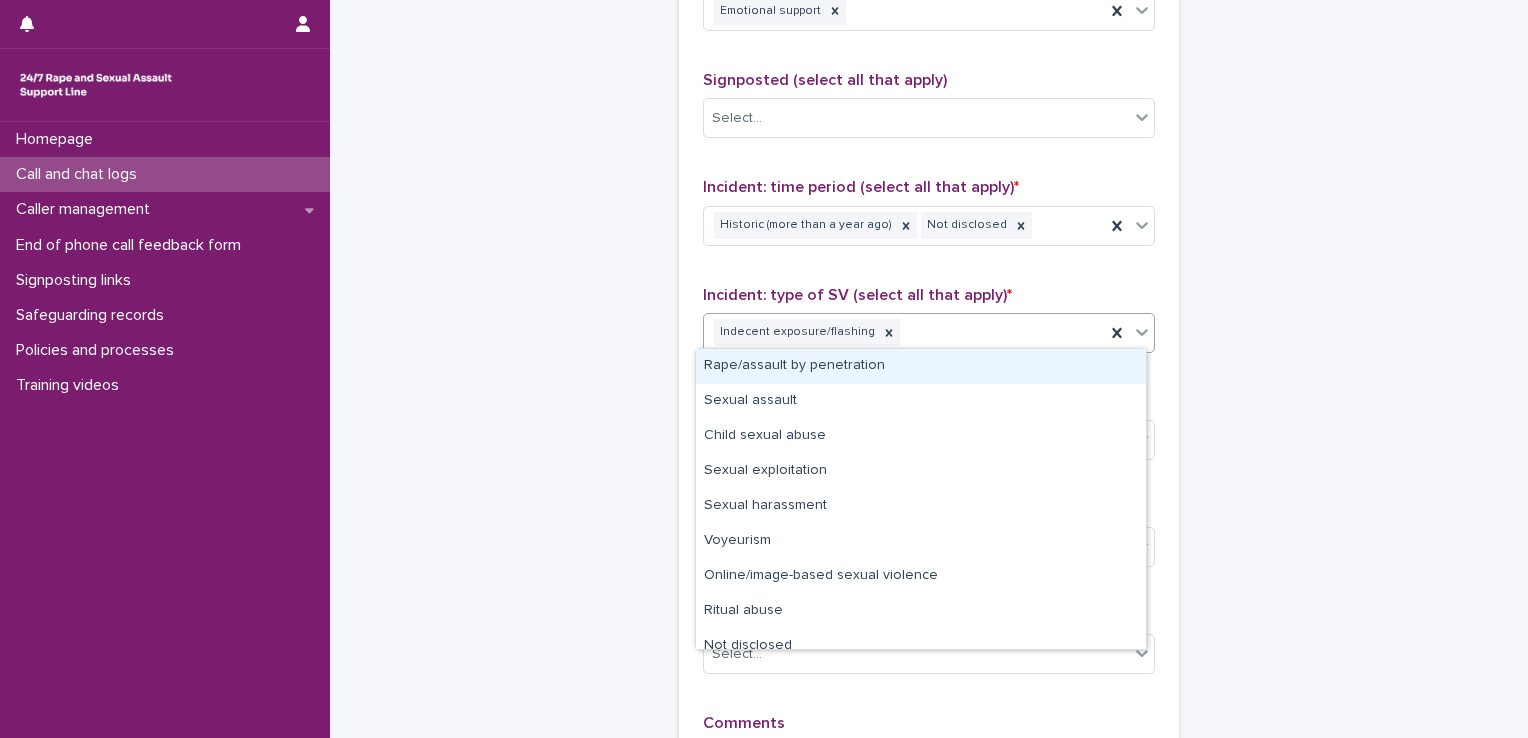 click on "Indecent exposure/flashing" at bounding box center [929, 333] 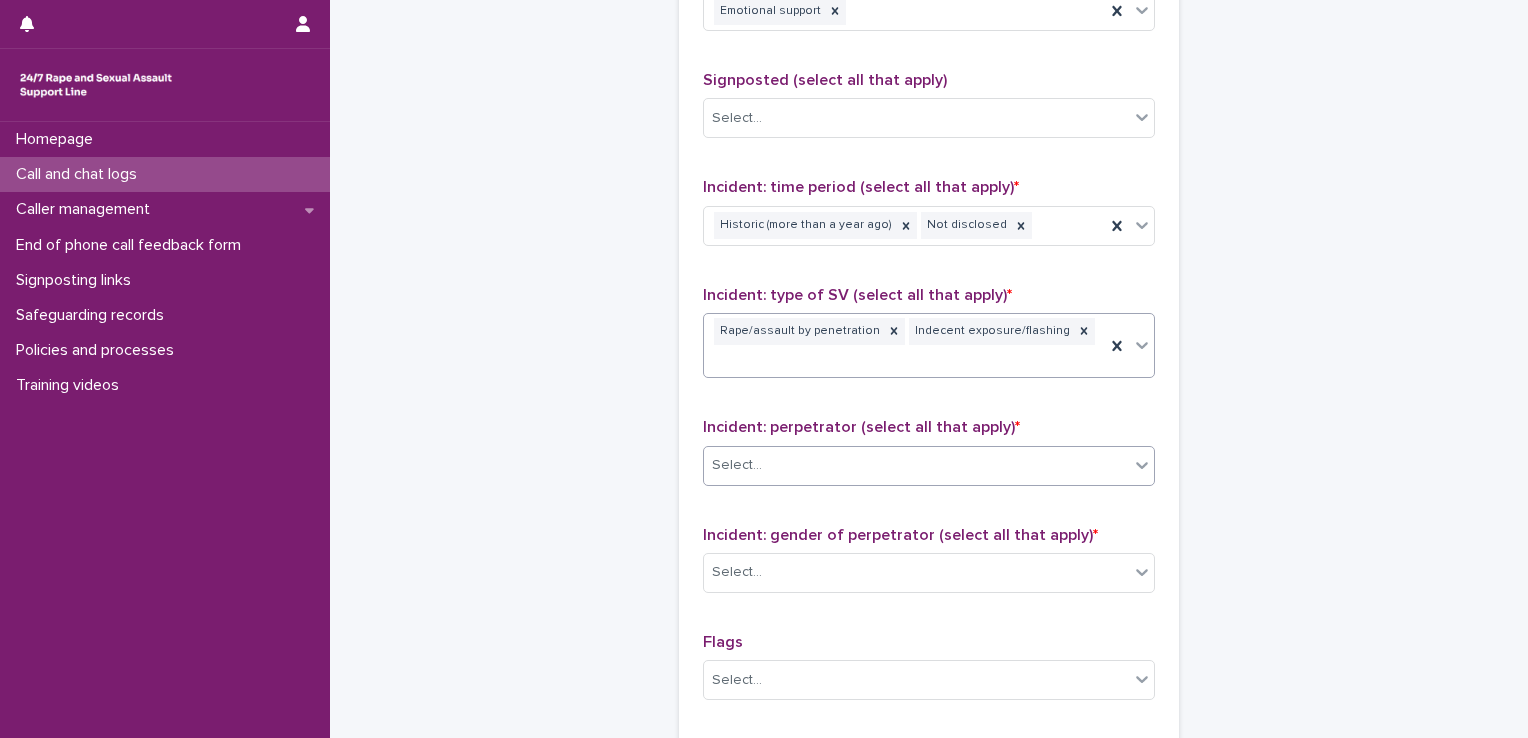 click on "Select..." at bounding box center (916, 465) 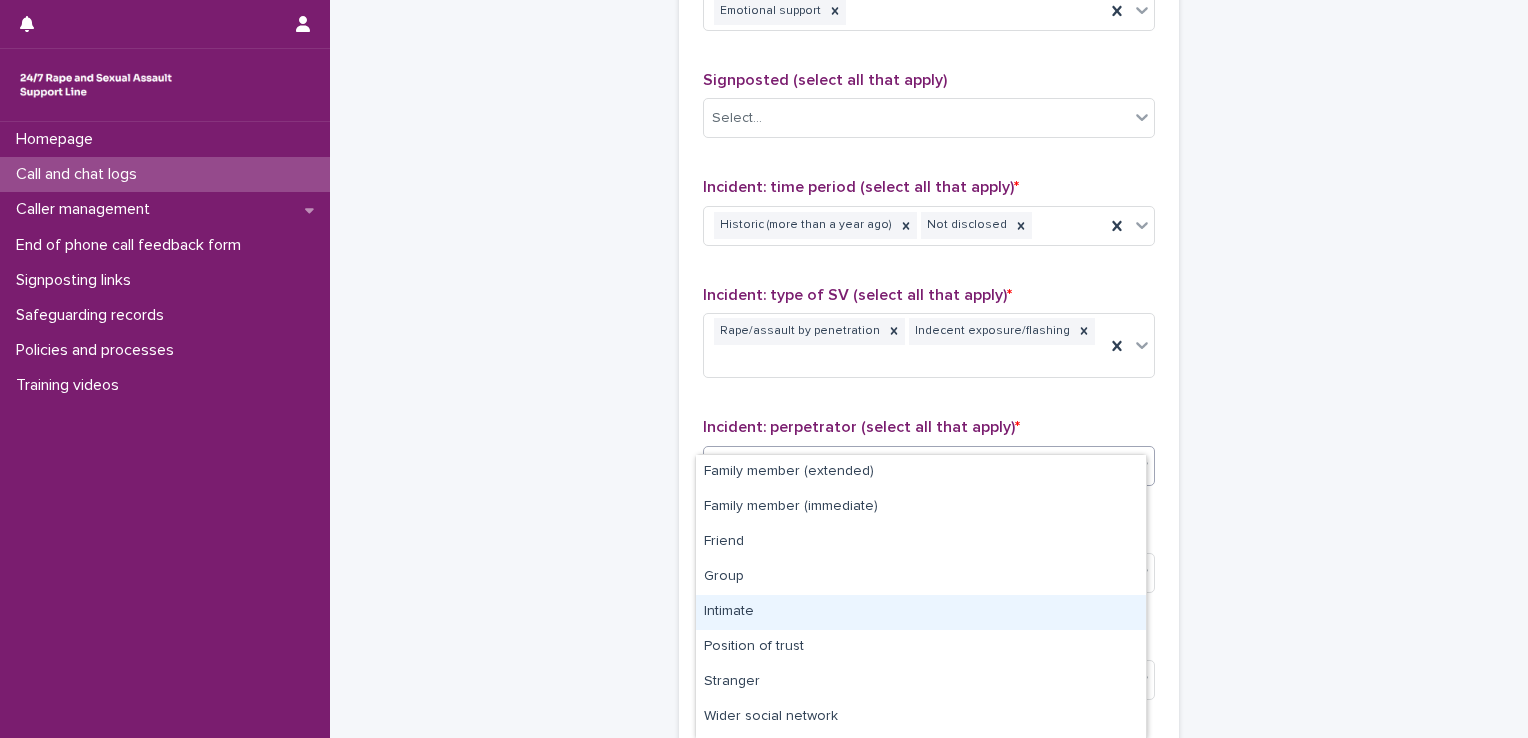click on "Intimate" at bounding box center (921, 612) 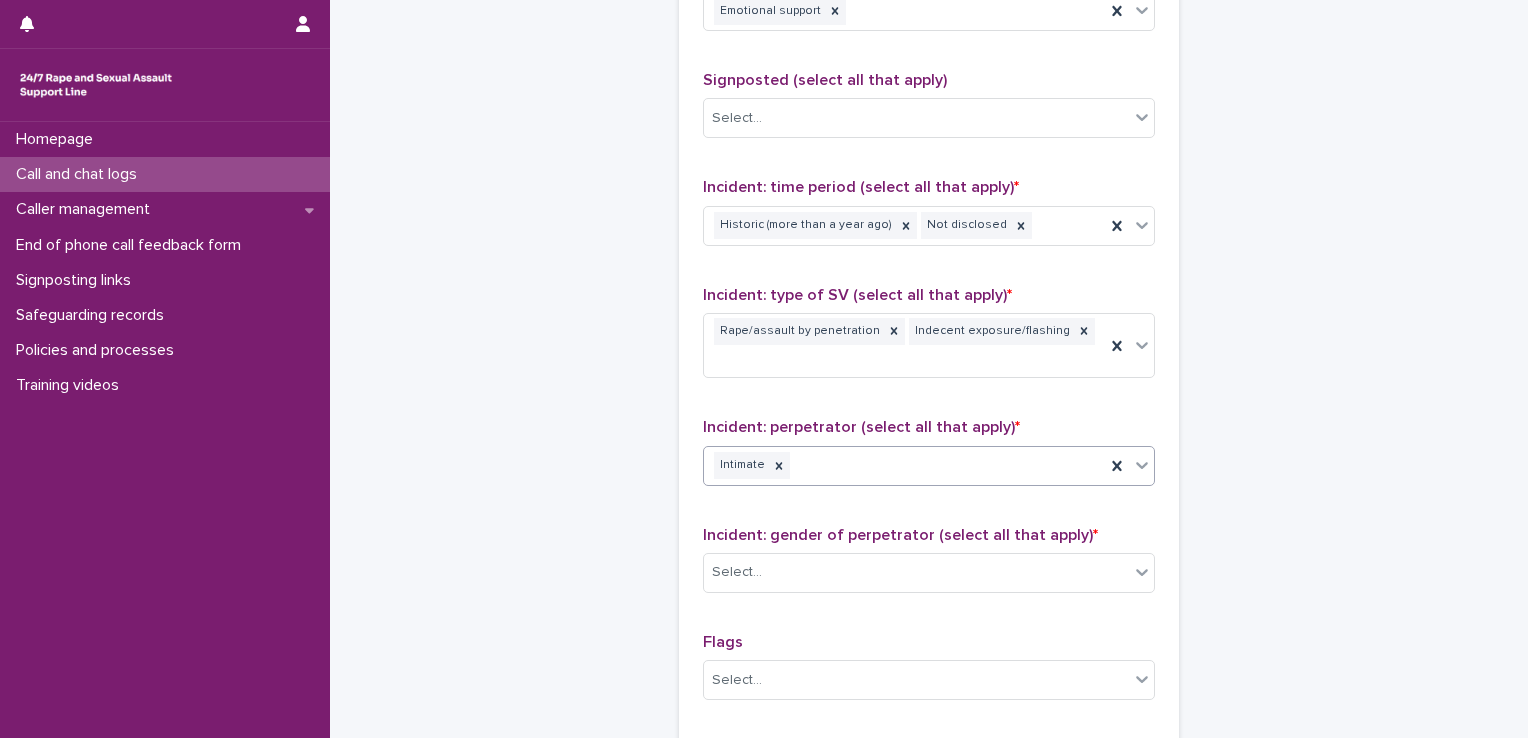 click on "Intimate" at bounding box center (904, 465) 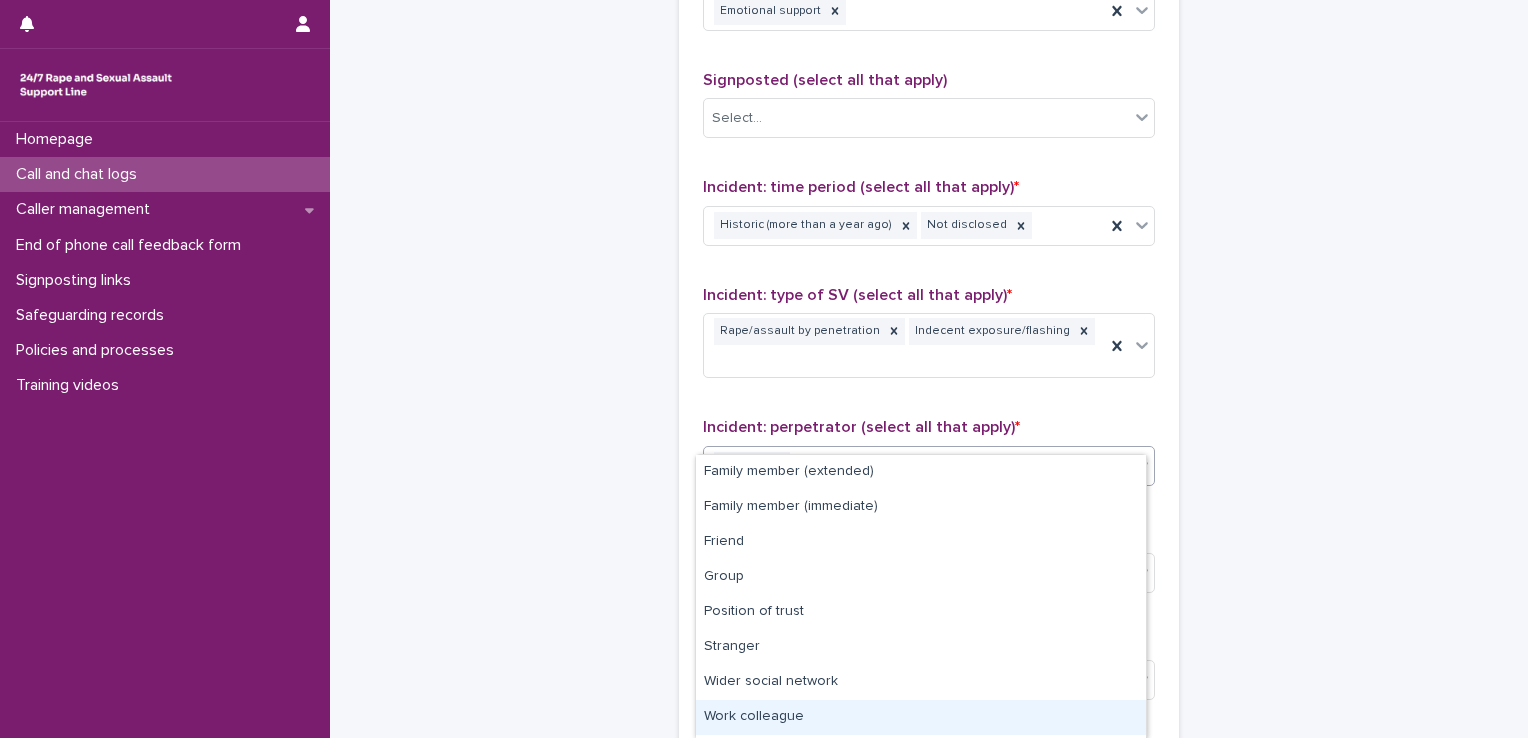 scroll, scrollTop: 66, scrollLeft: 0, axis: vertical 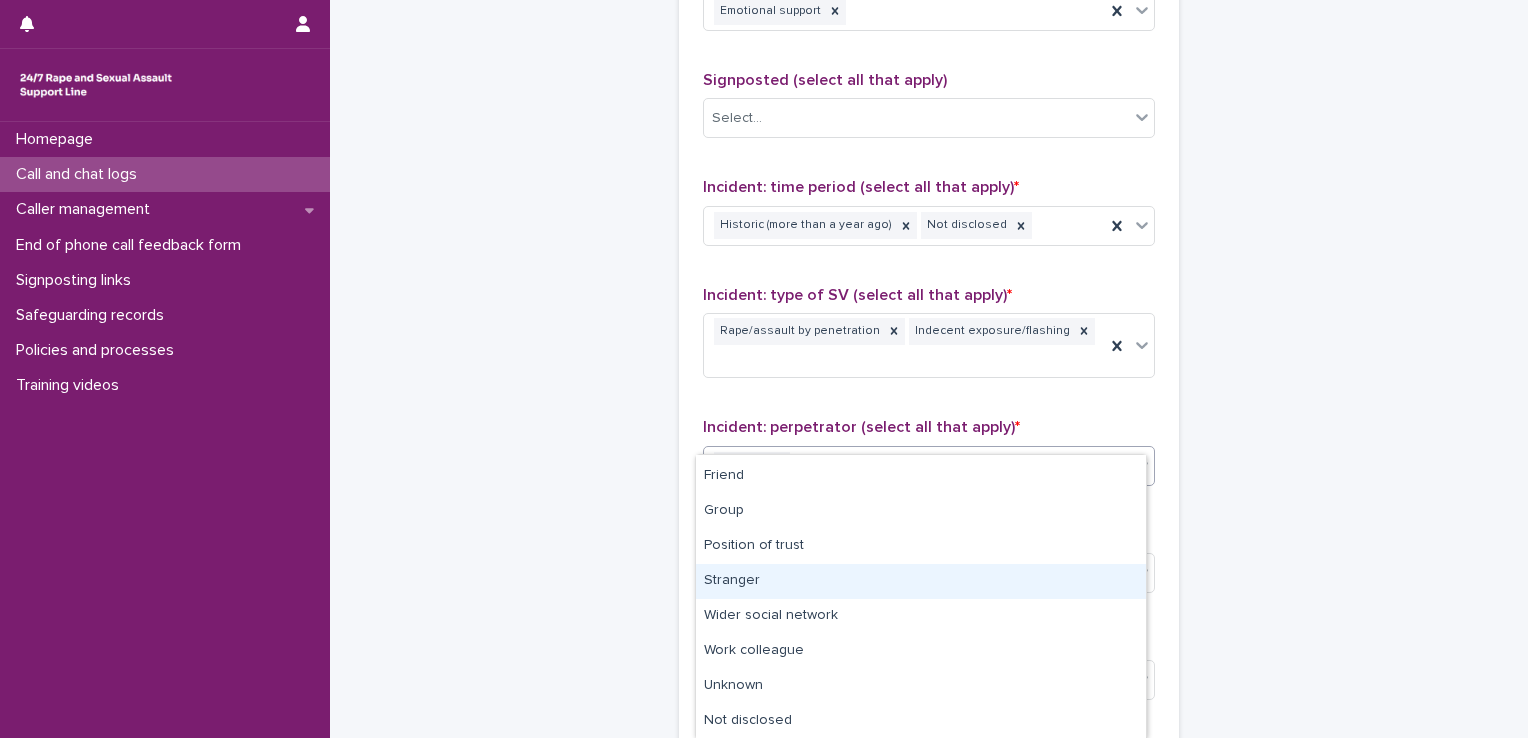 click on "Stranger" at bounding box center [921, 581] 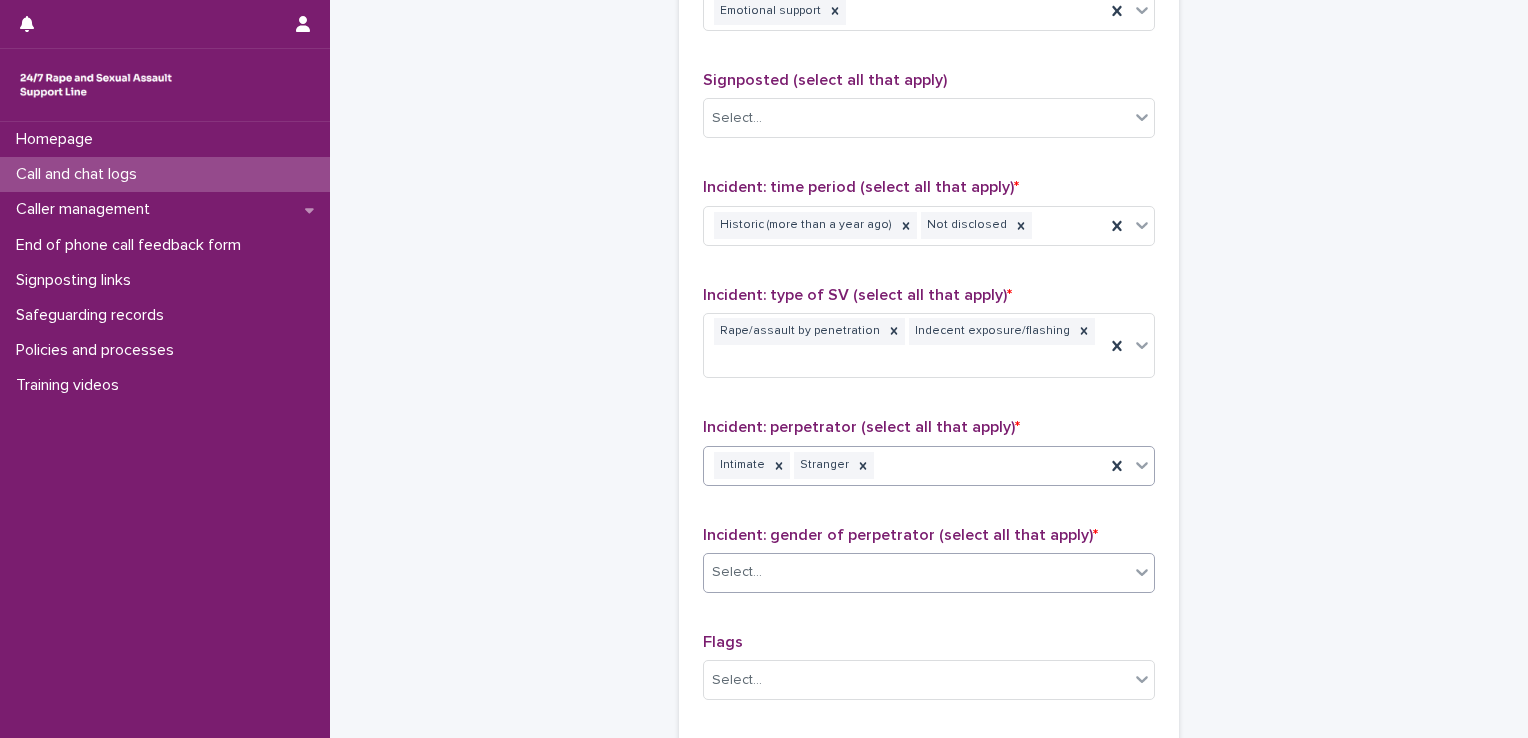 click on "Select..." at bounding box center [916, 572] 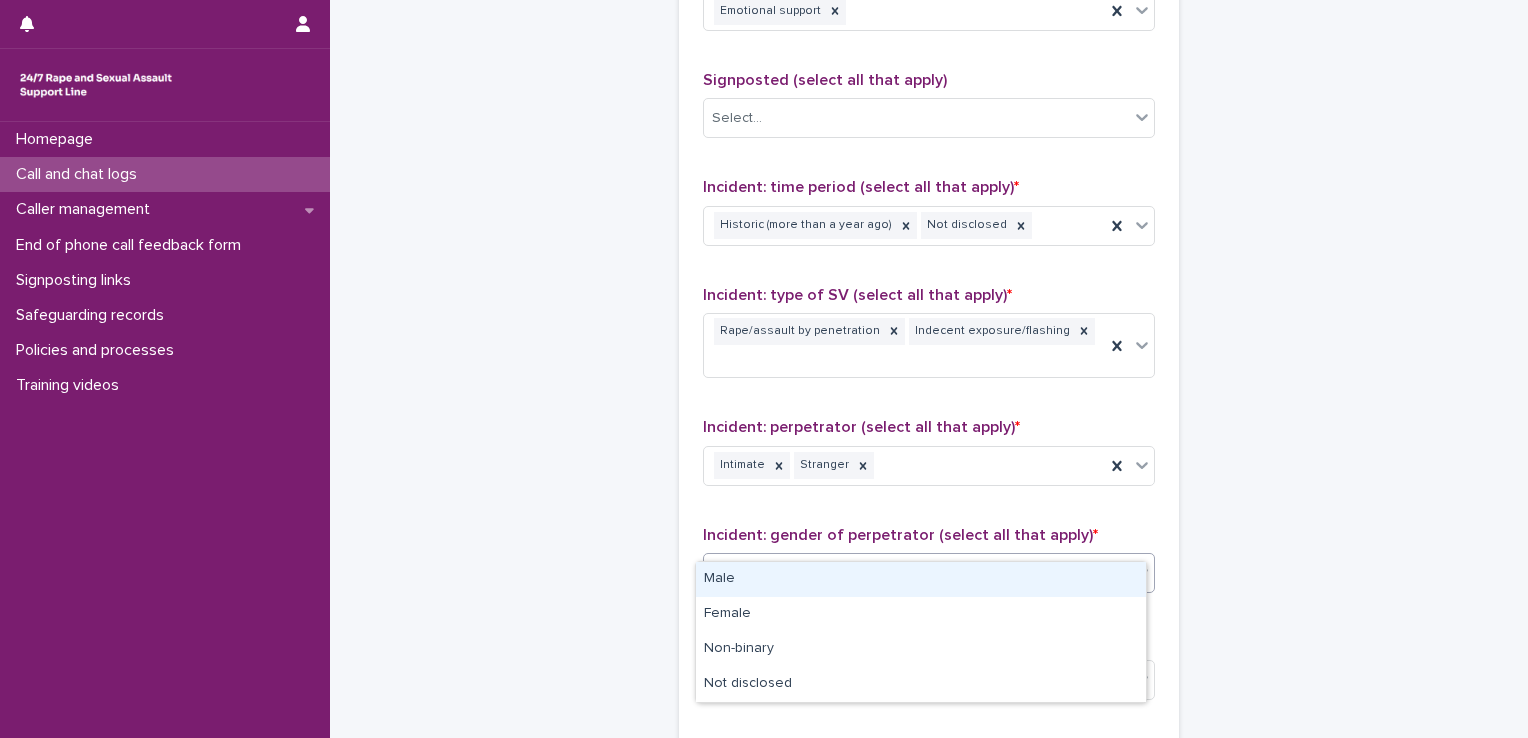 click on "Male" at bounding box center (921, 579) 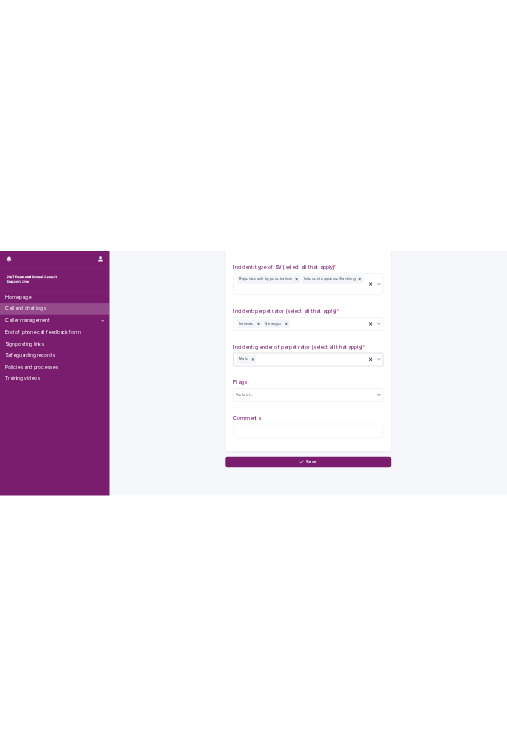 scroll, scrollTop: 1542, scrollLeft: 0, axis: vertical 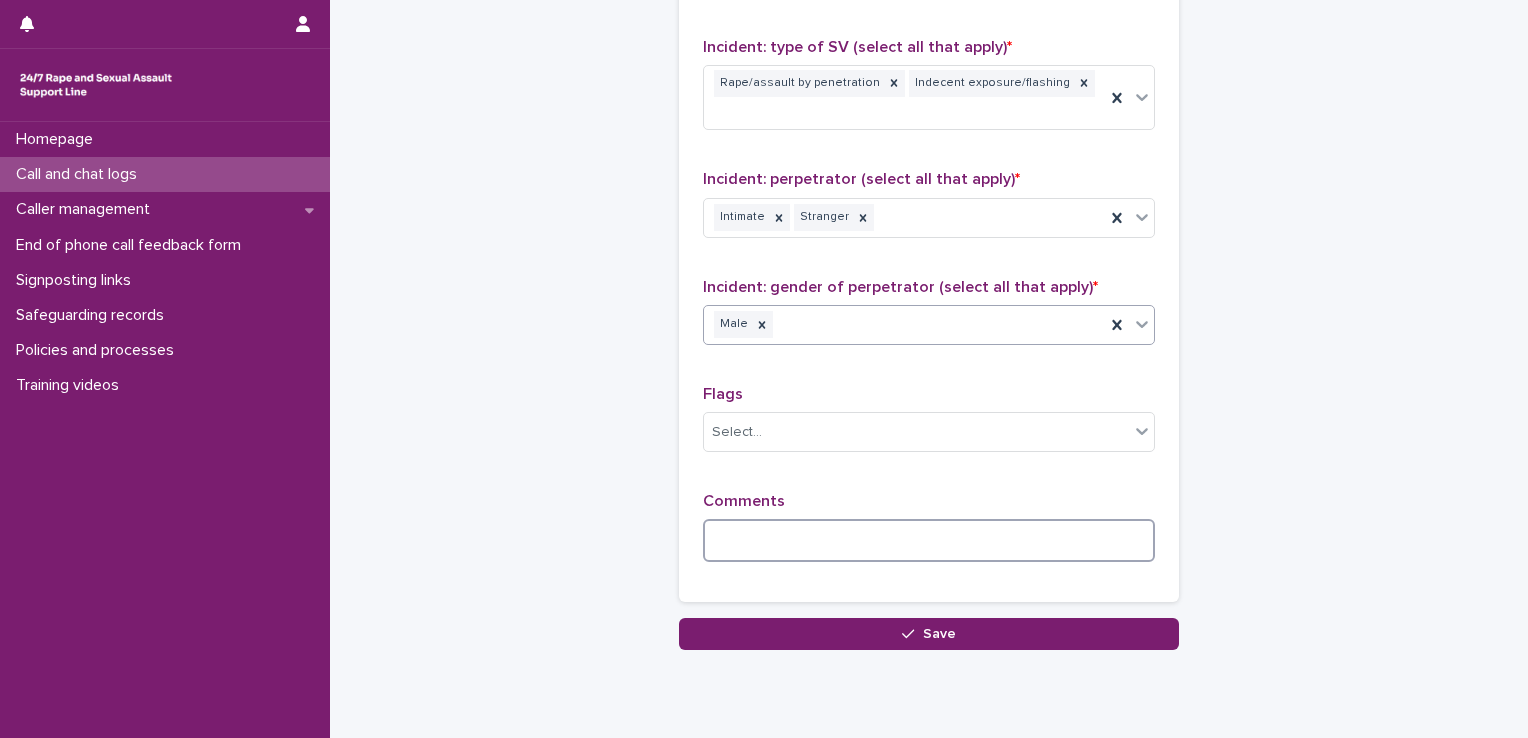 click at bounding box center (929, 540) 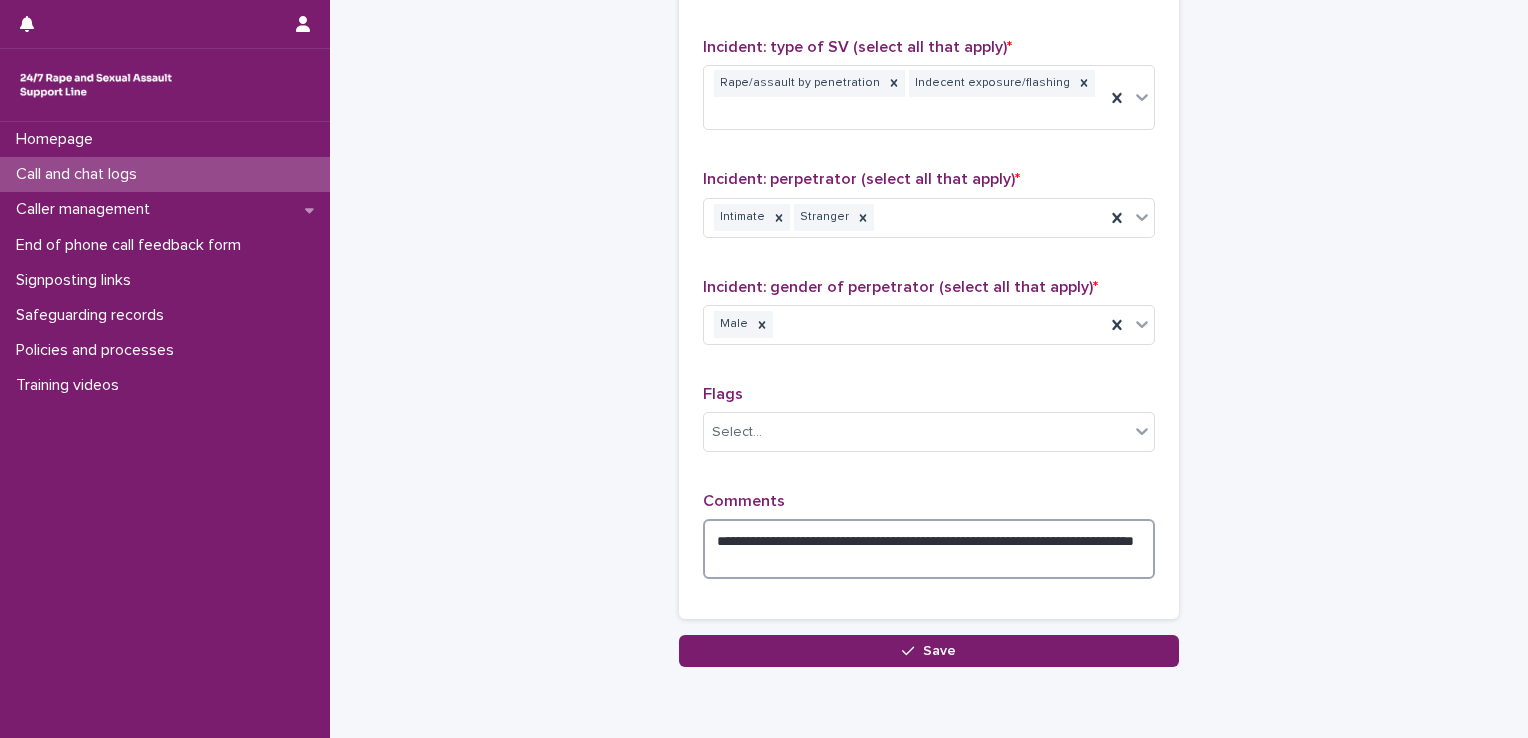 click on "**********" at bounding box center [929, 549] 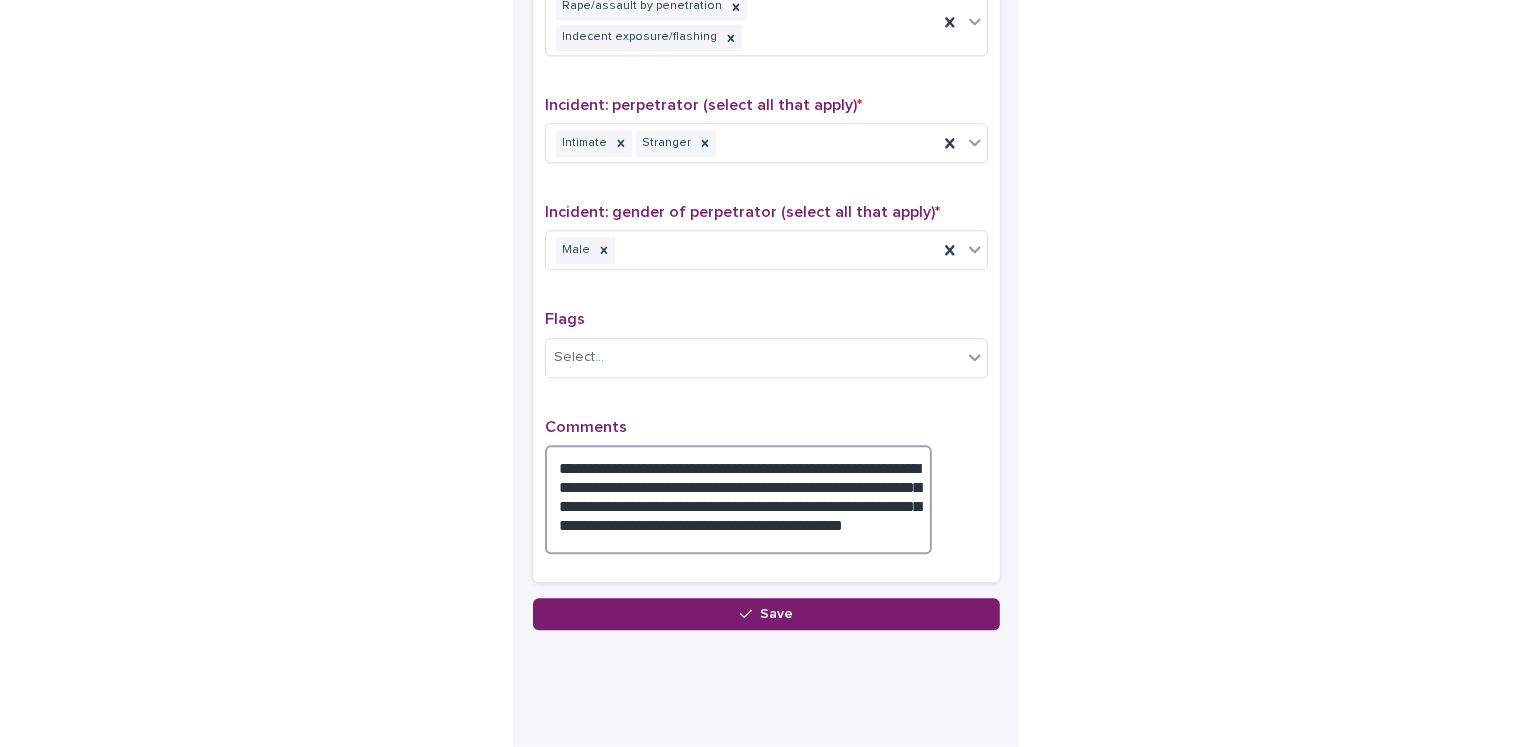scroll, scrollTop: 1524, scrollLeft: 0, axis: vertical 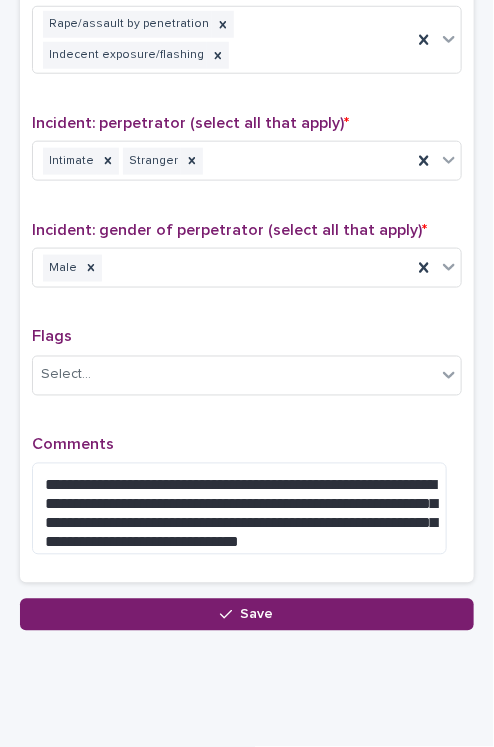 click on "**********" at bounding box center (247, 115) 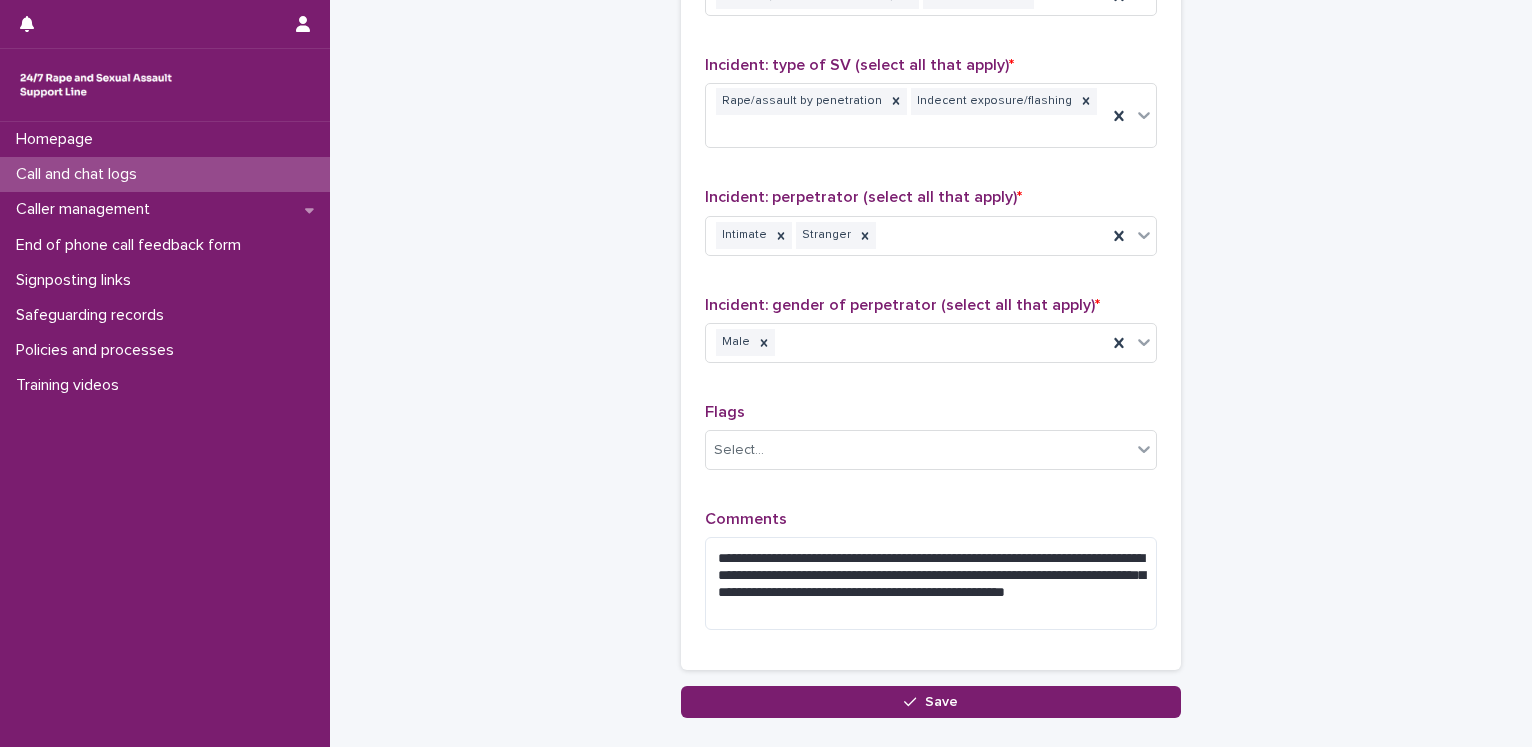 scroll, scrollTop: 1460, scrollLeft: 0, axis: vertical 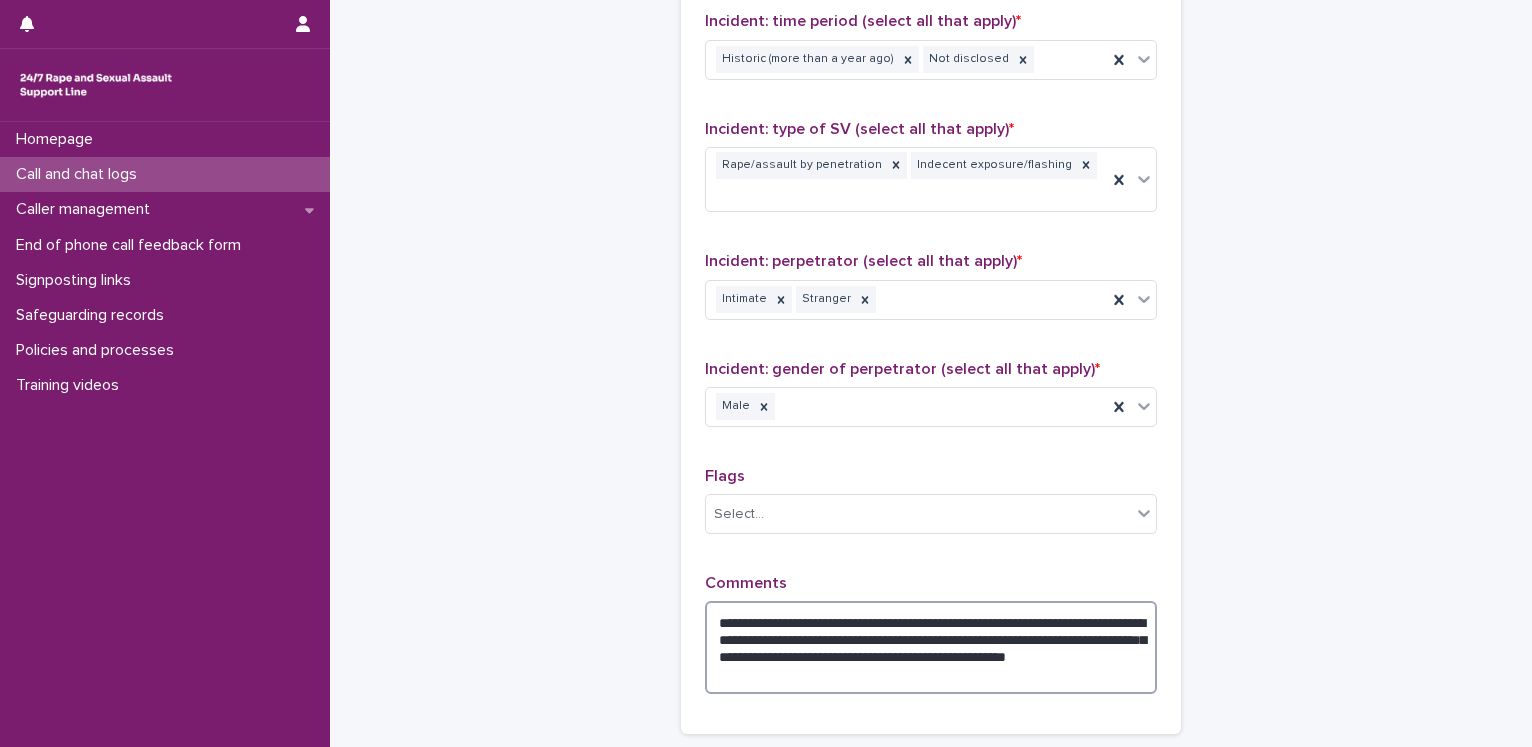 click on "**********" at bounding box center (931, 647) 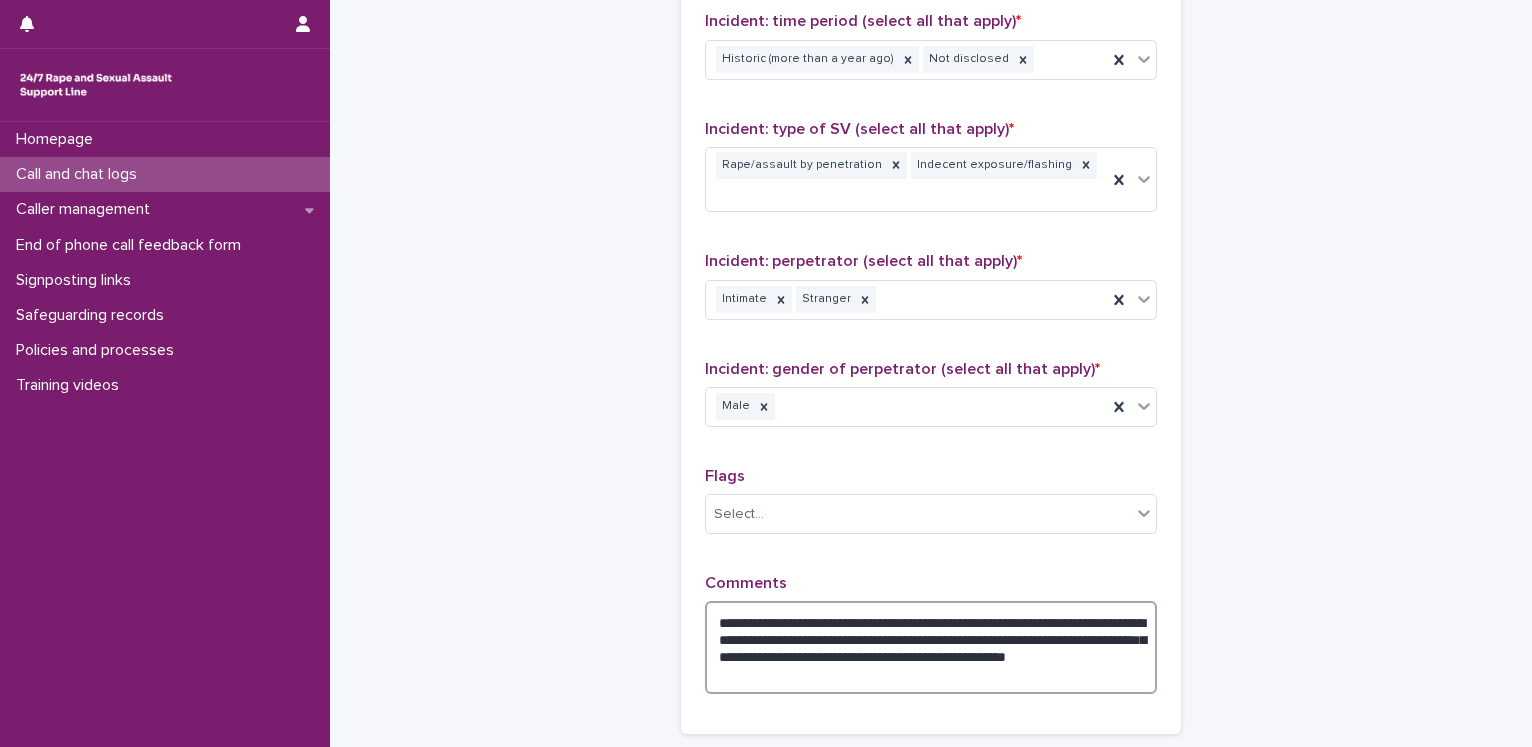 click on "**********" at bounding box center (931, 647) 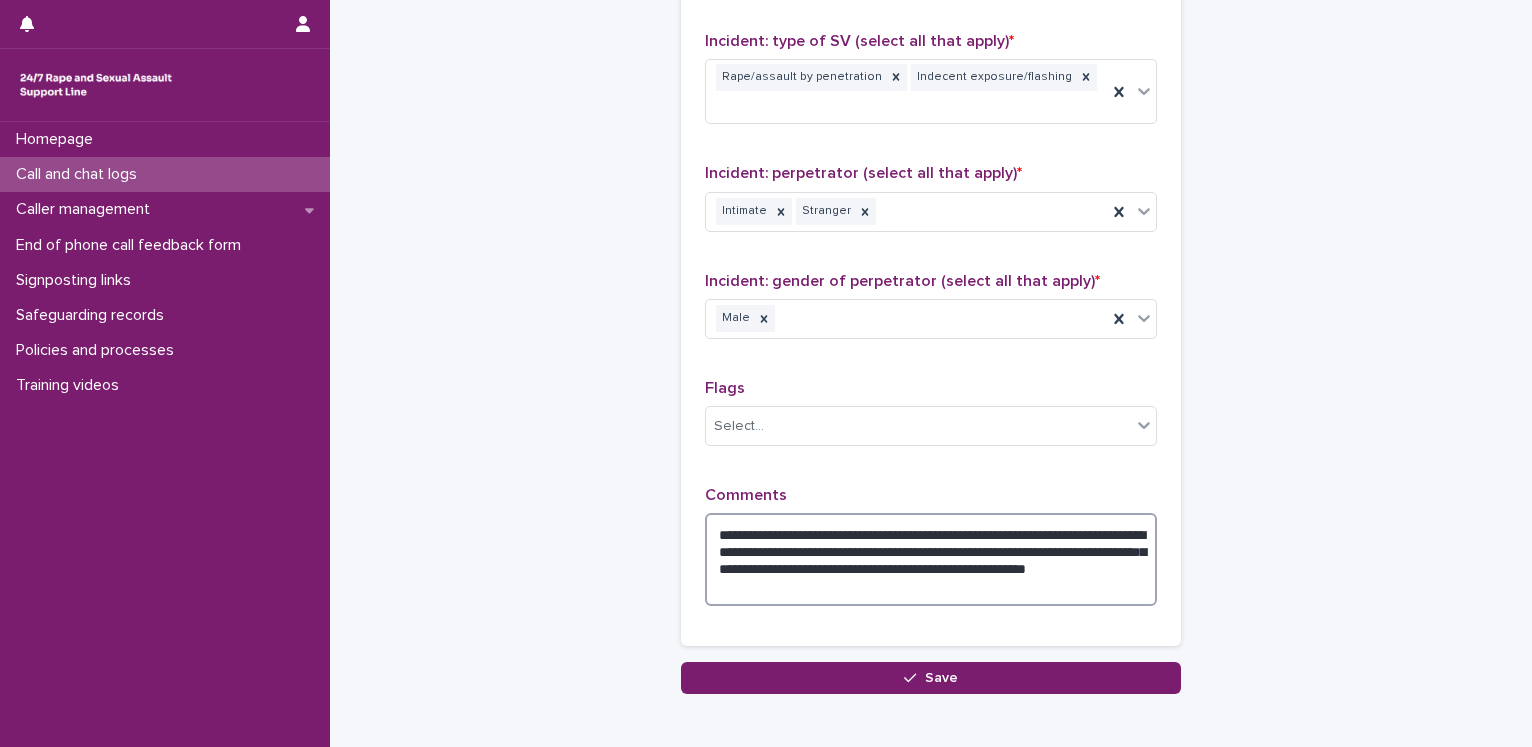 scroll, scrollTop: 1560, scrollLeft: 0, axis: vertical 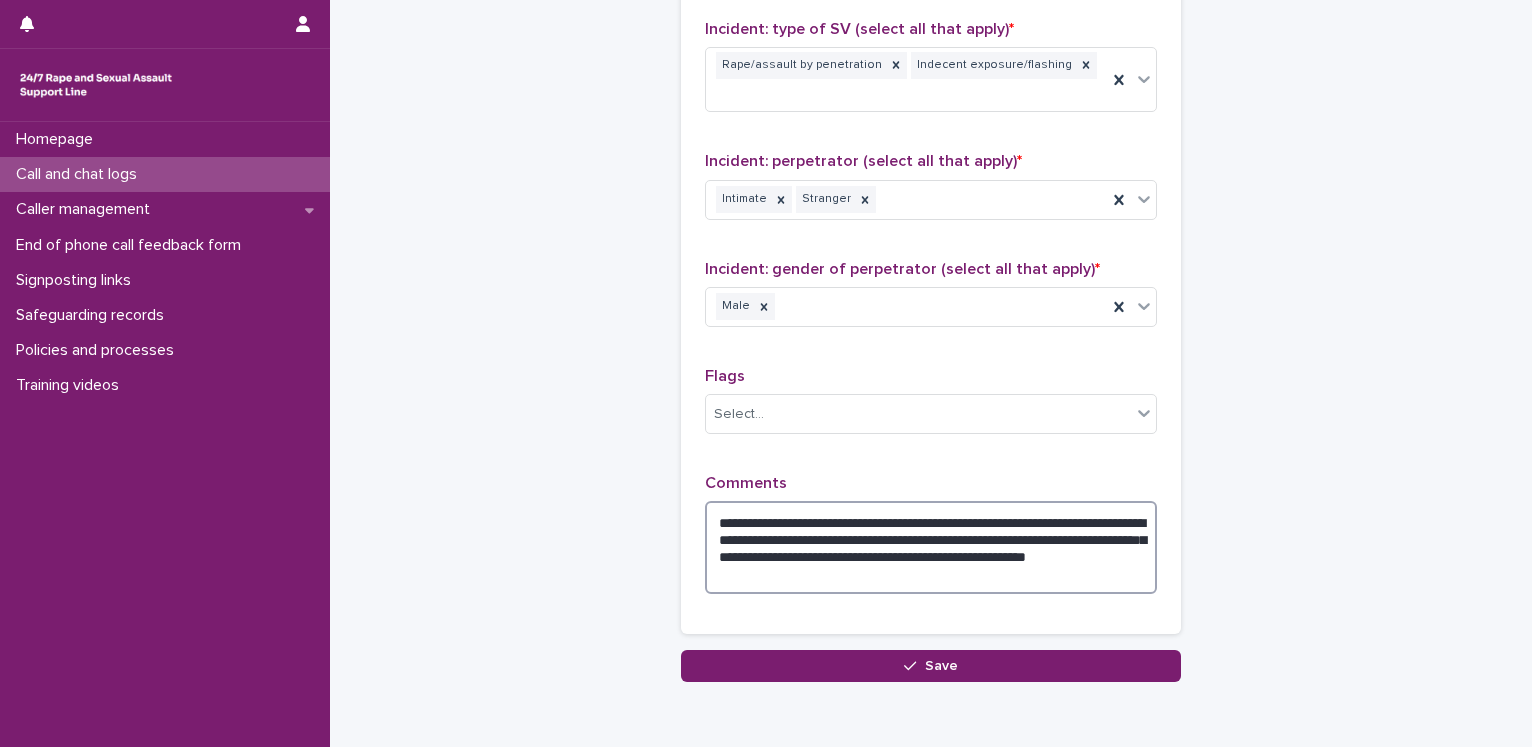 click on "**********" at bounding box center (931, 547) 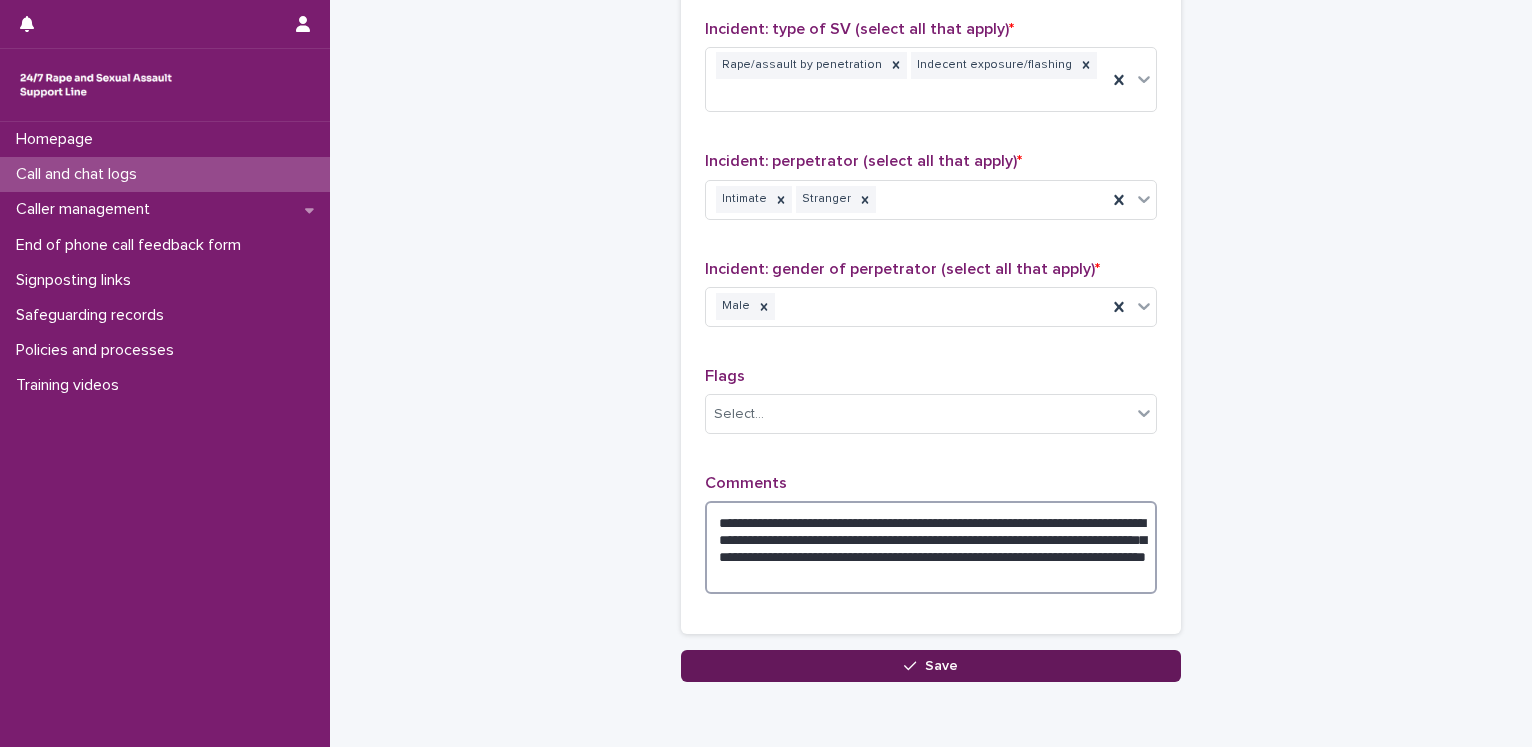 type on "**********" 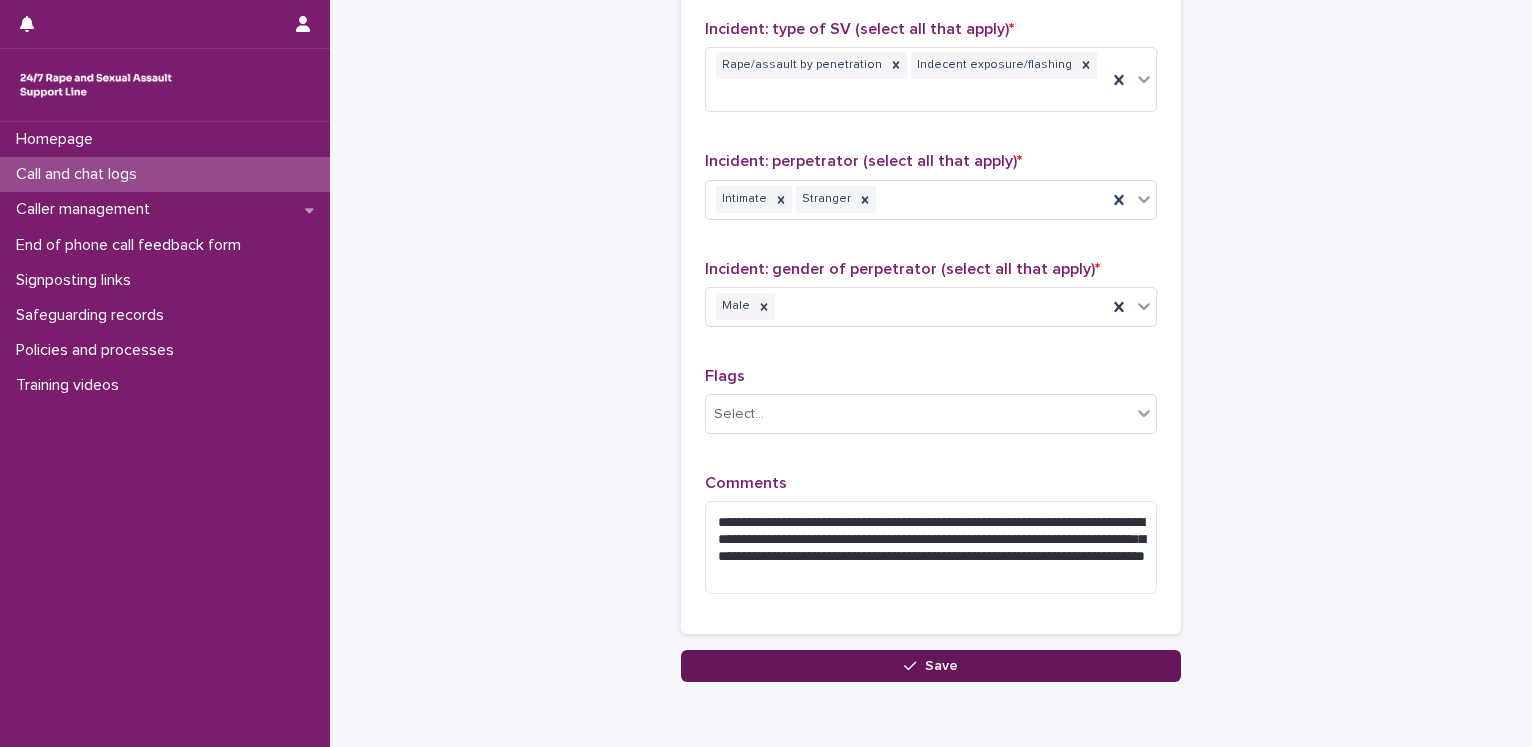 click on "Save" at bounding box center [931, 666] 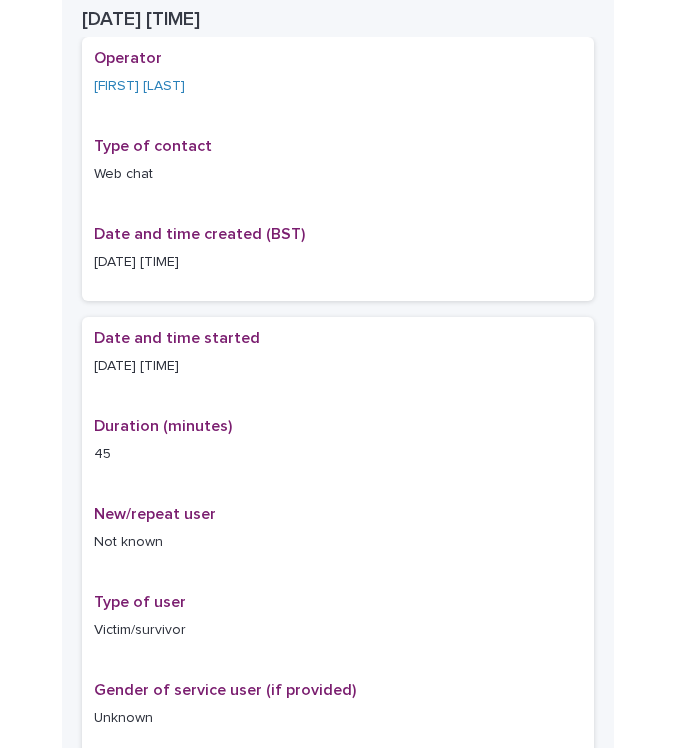 scroll, scrollTop: 0, scrollLeft: 0, axis: both 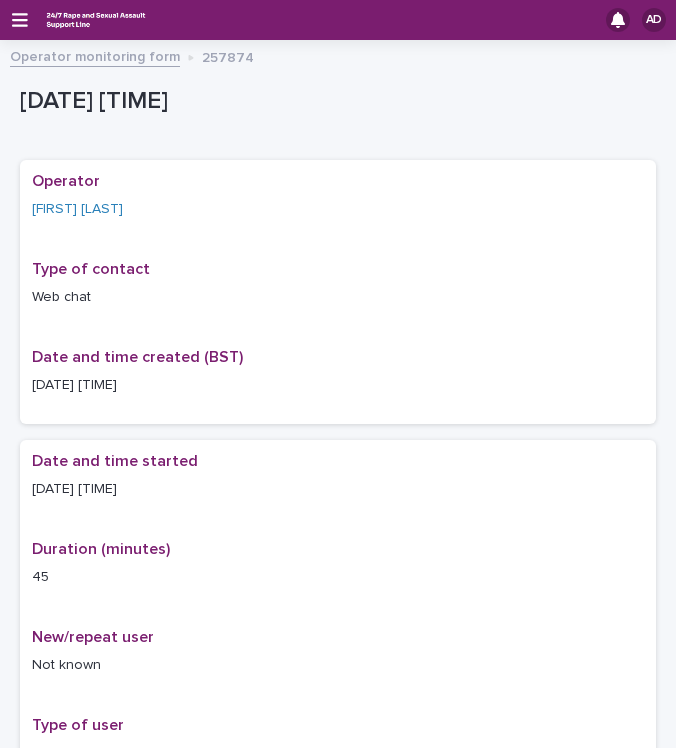 click on "AD" at bounding box center [338, 20] 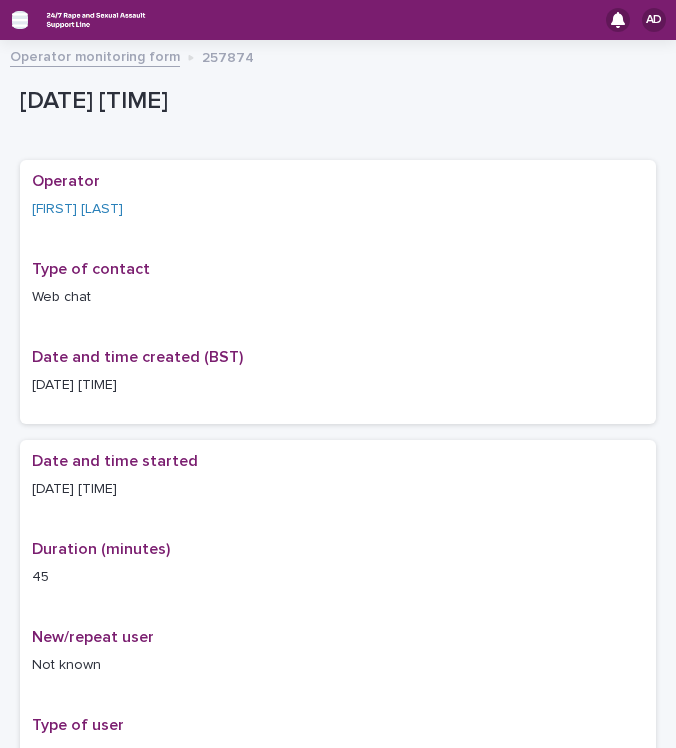 click 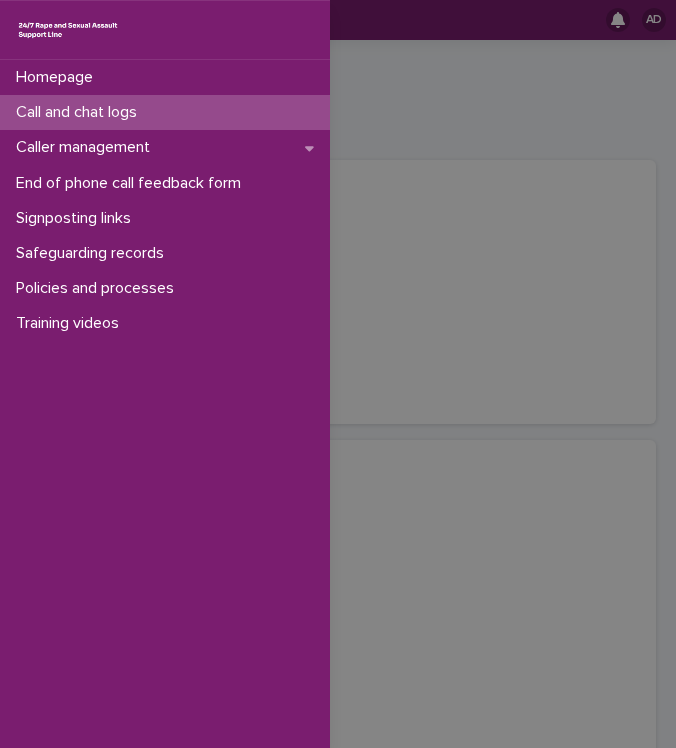 click on "Call and chat logs" at bounding box center [80, 112] 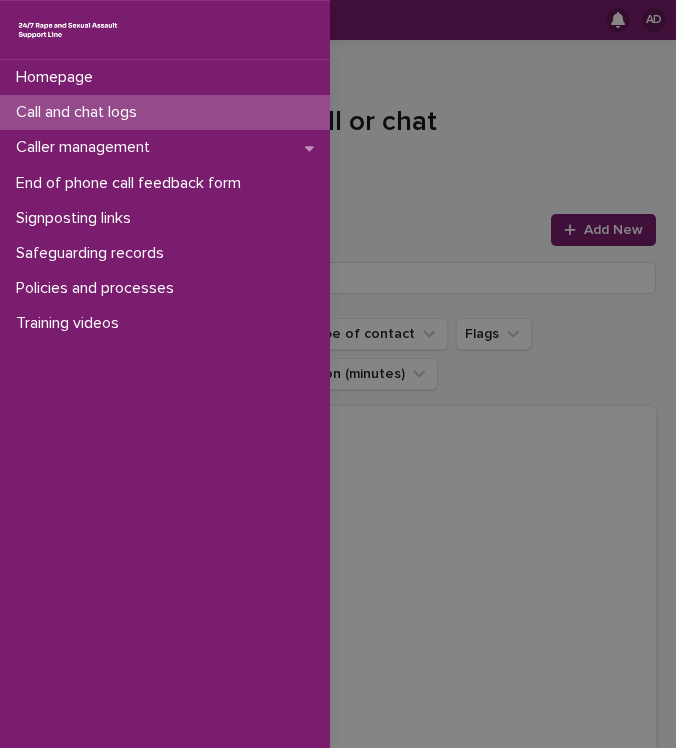 click on "Homepage Call and chat logs Caller management End of phone call feedback form Signposting links Safeguarding records Policies and processes Training videos" at bounding box center (338, 374) 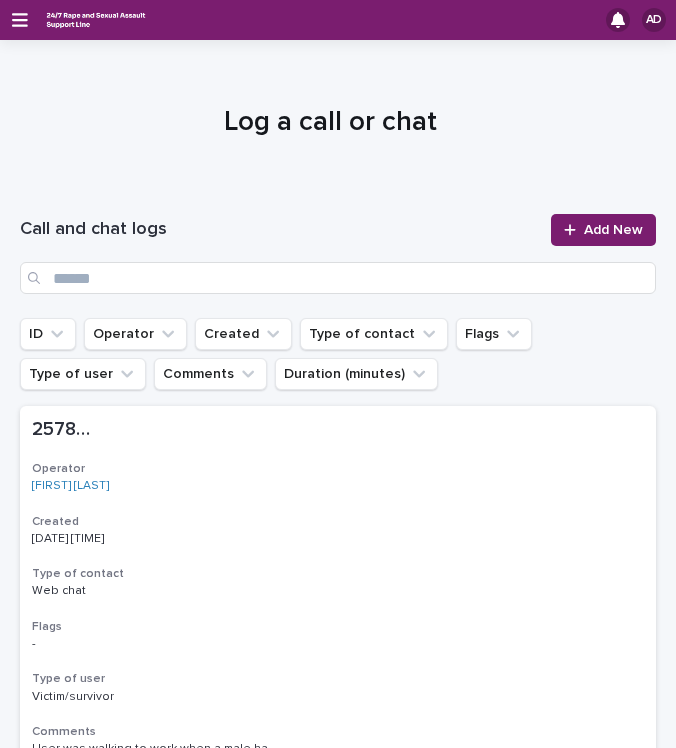 click on "Add New" at bounding box center [603, 230] 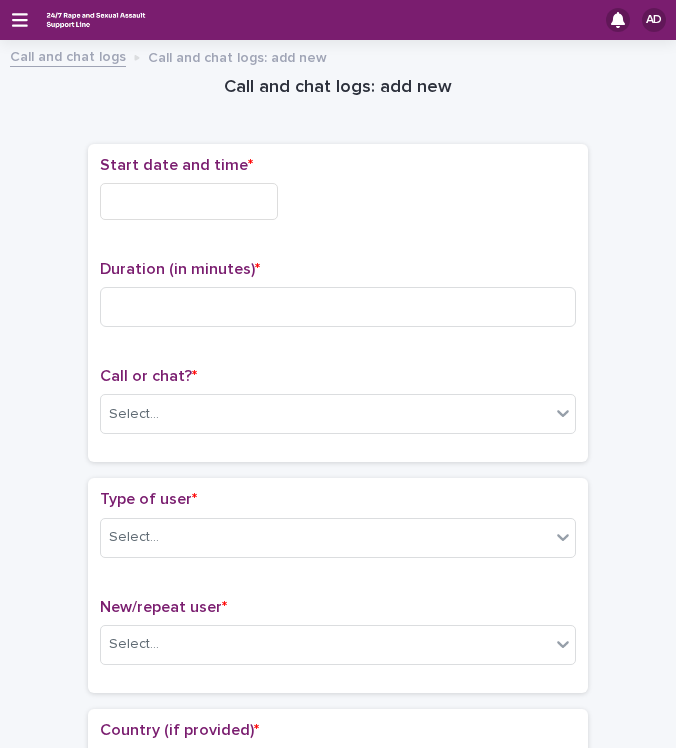 click at bounding box center (189, 201) 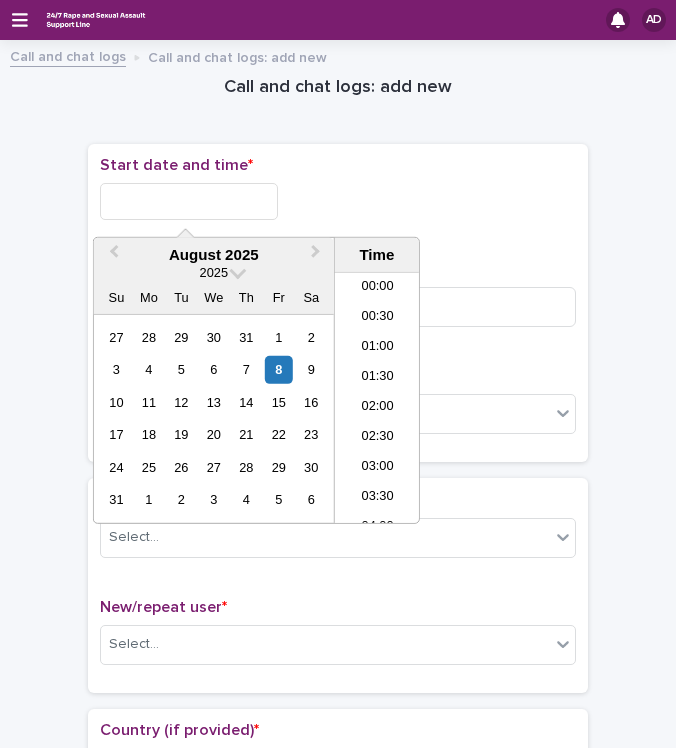 scroll, scrollTop: 1150, scrollLeft: 0, axis: vertical 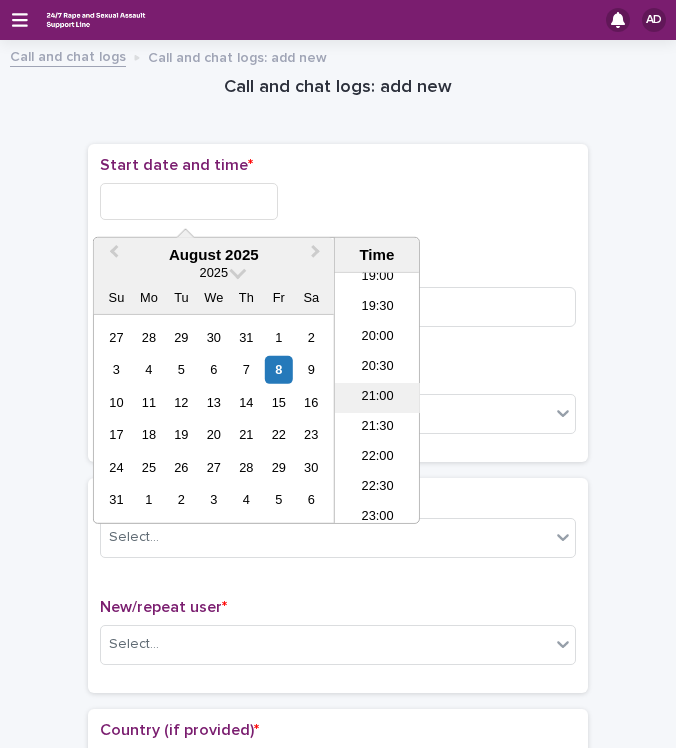 click on "21:00" at bounding box center [377, 398] 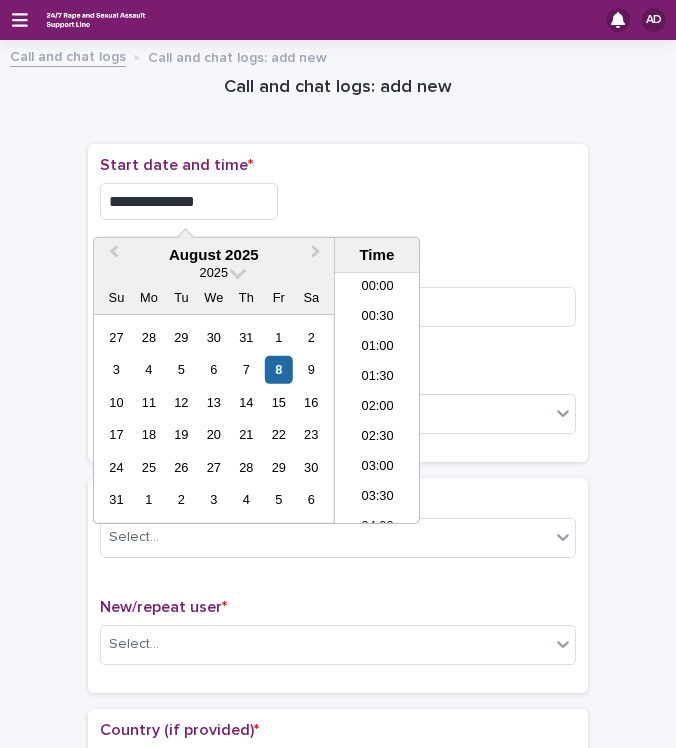 click on "**********" at bounding box center (189, 201) 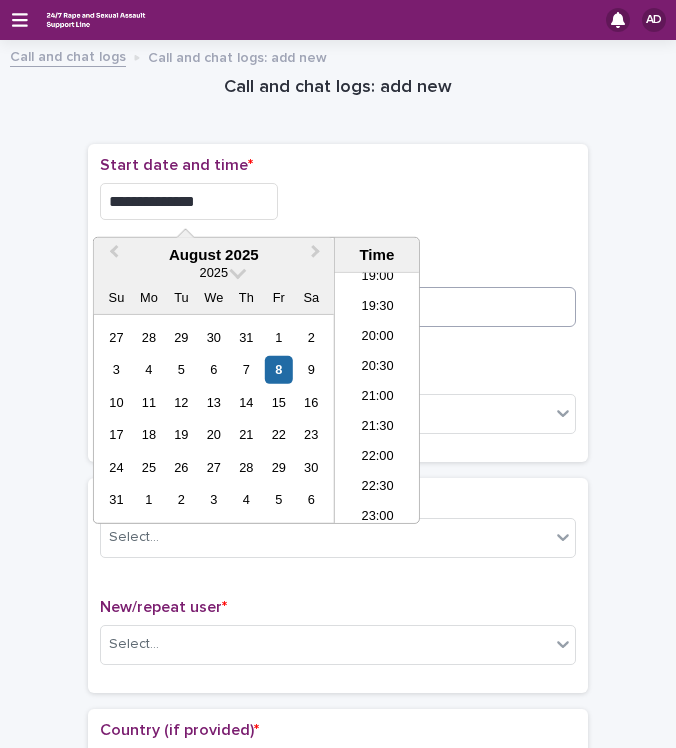 type on "**********" 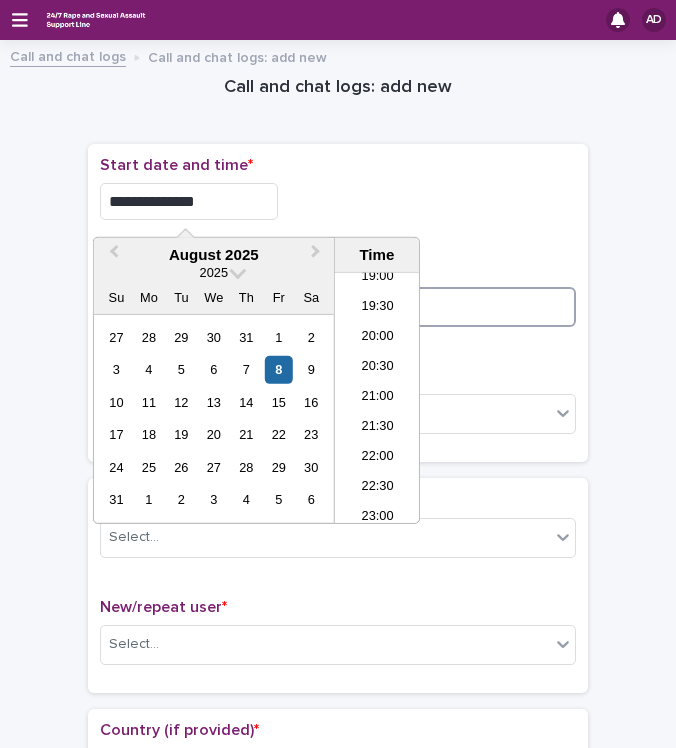 click at bounding box center [338, 307] 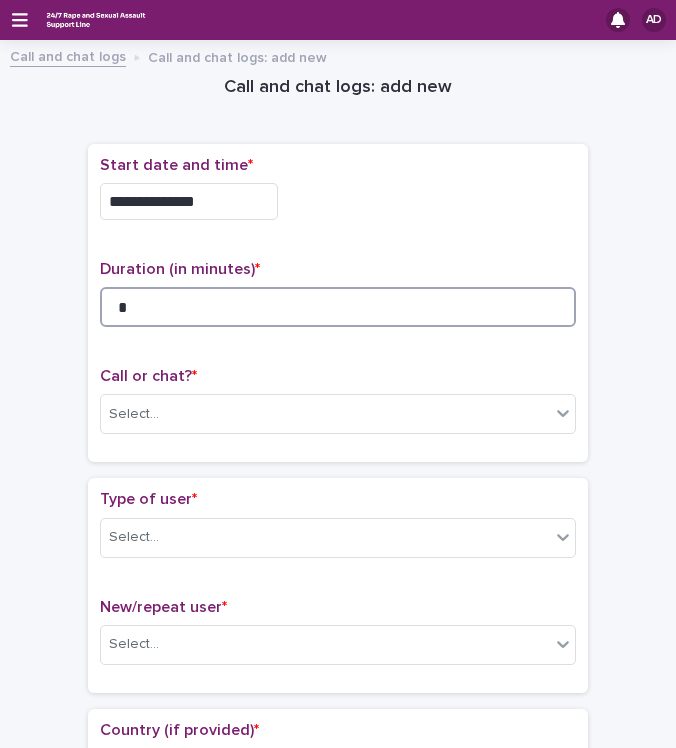 type on "*" 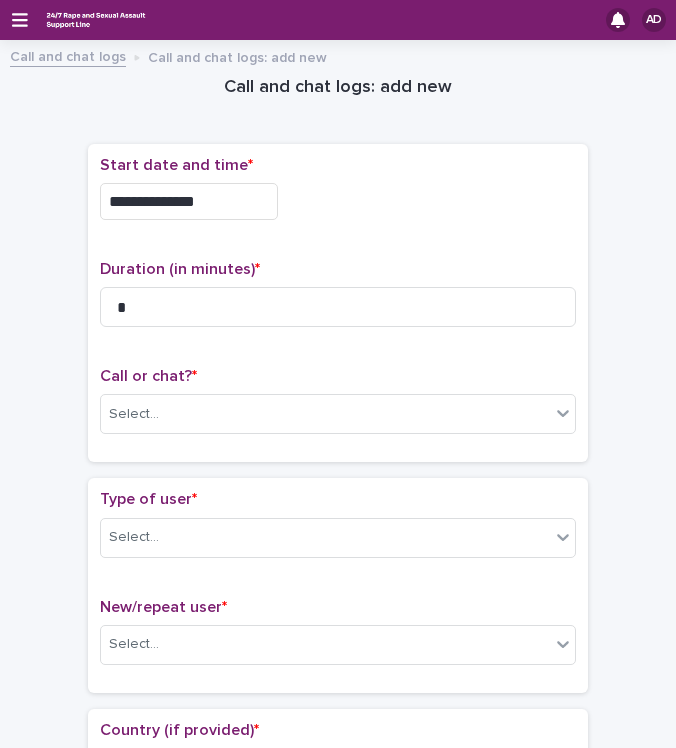 click on "Call or chat? * Select..." at bounding box center (338, 408) 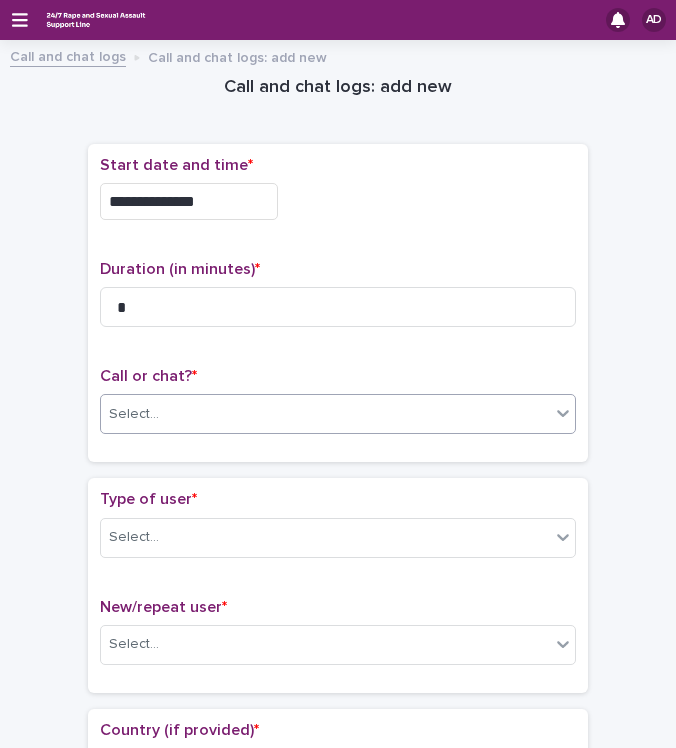 click on "Select..." at bounding box center (325, 414) 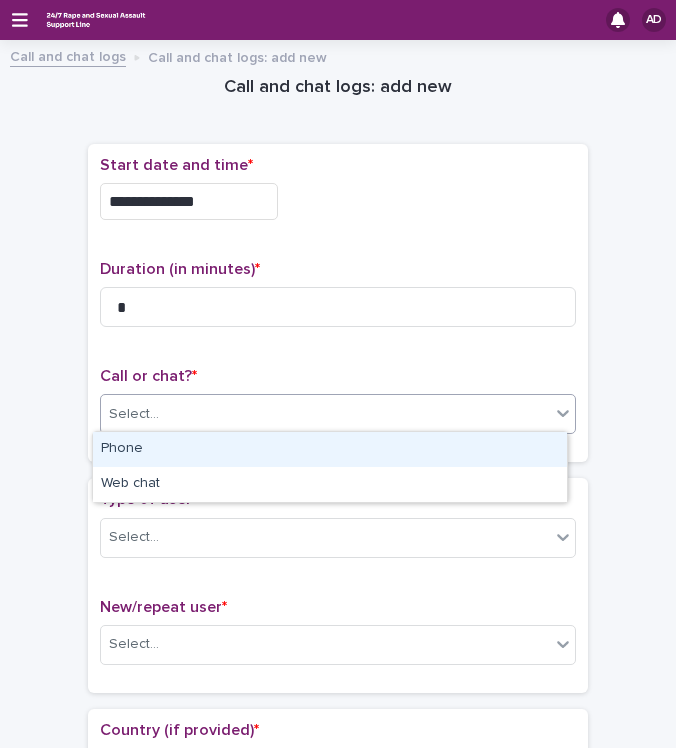 click on "Phone" at bounding box center [330, 449] 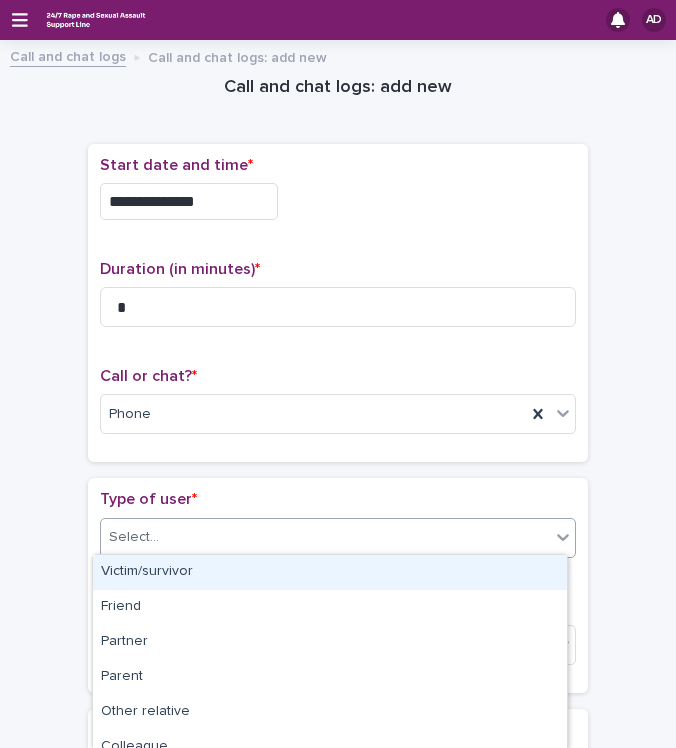 click on "Select..." at bounding box center [325, 537] 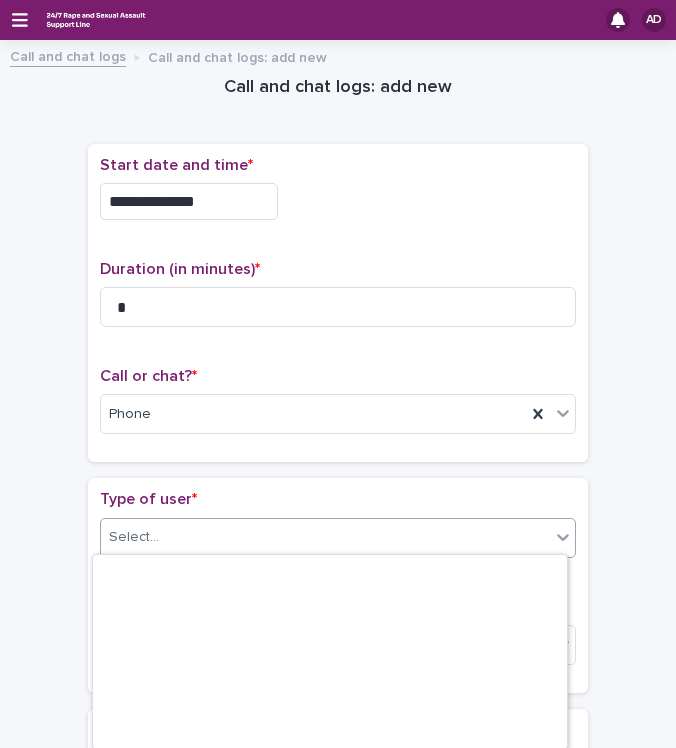 scroll, scrollTop: 330, scrollLeft: 0, axis: vertical 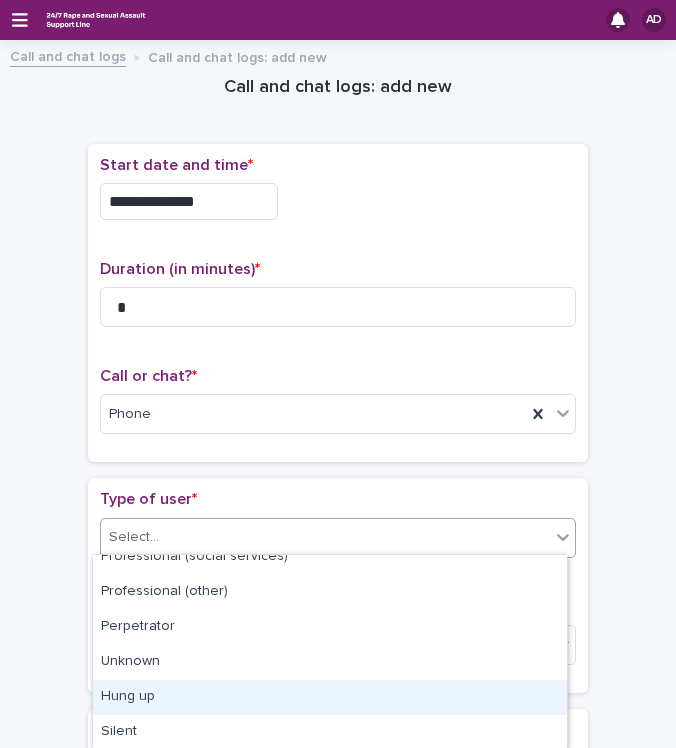 click on "Hung up" at bounding box center [330, 697] 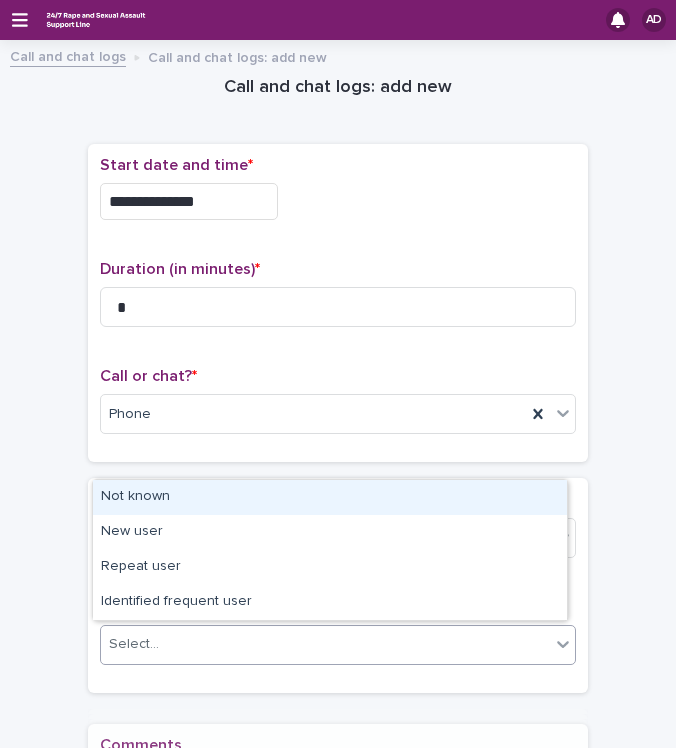 click on "Select..." at bounding box center [325, 644] 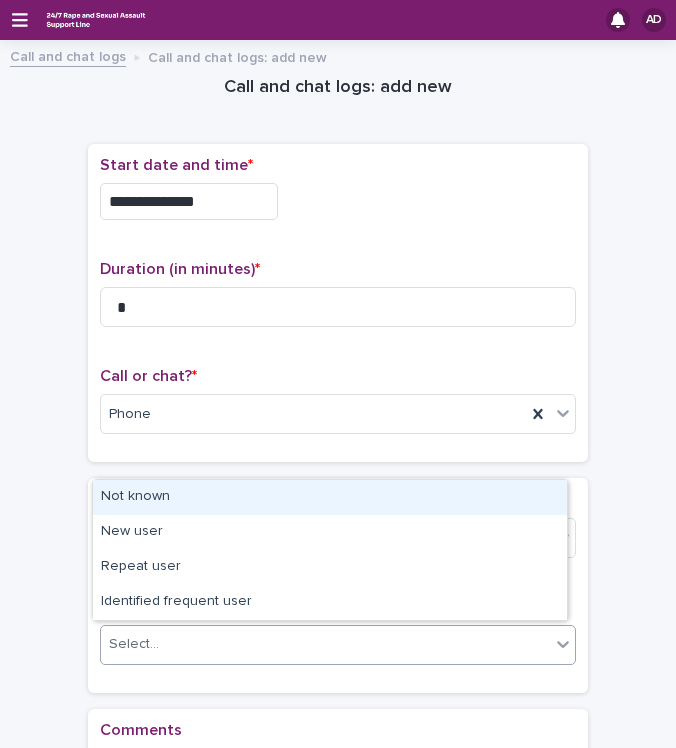click on "Not known" at bounding box center (330, 497) 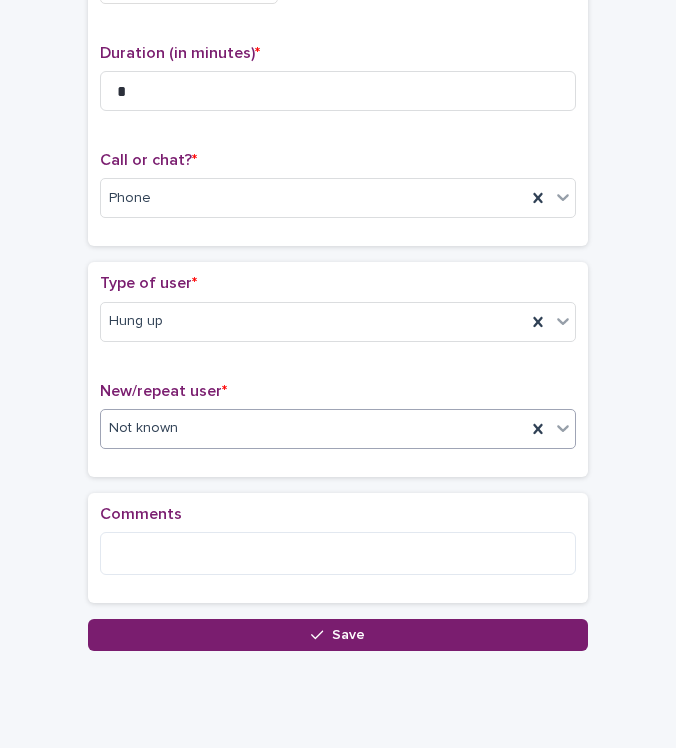 scroll, scrollTop: 230, scrollLeft: 0, axis: vertical 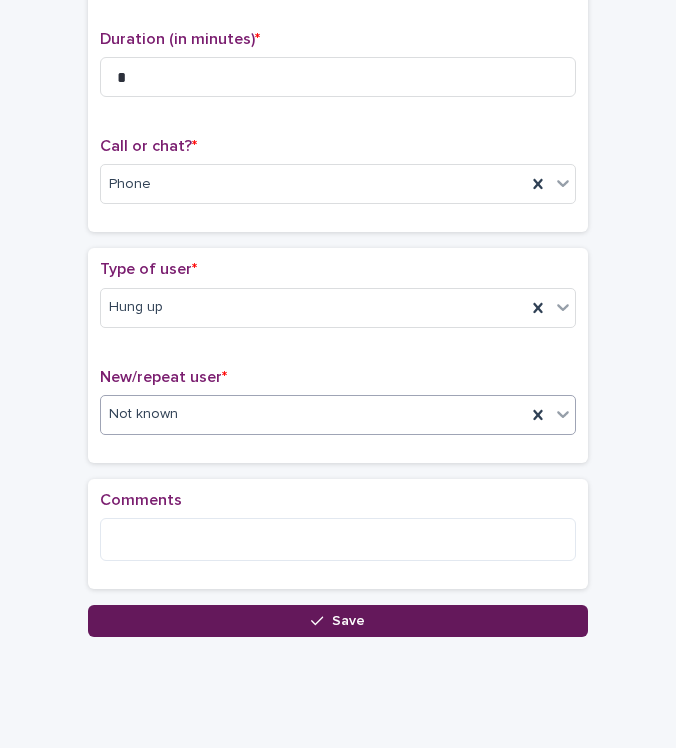 click on "Save" at bounding box center [338, 621] 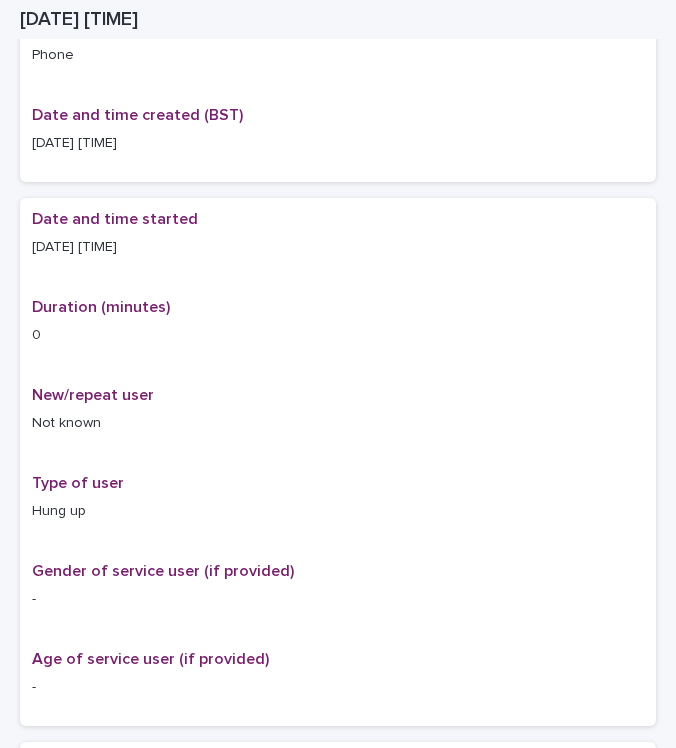 scroll, scrollTop: 0, scrollLeft: 0, axis: both 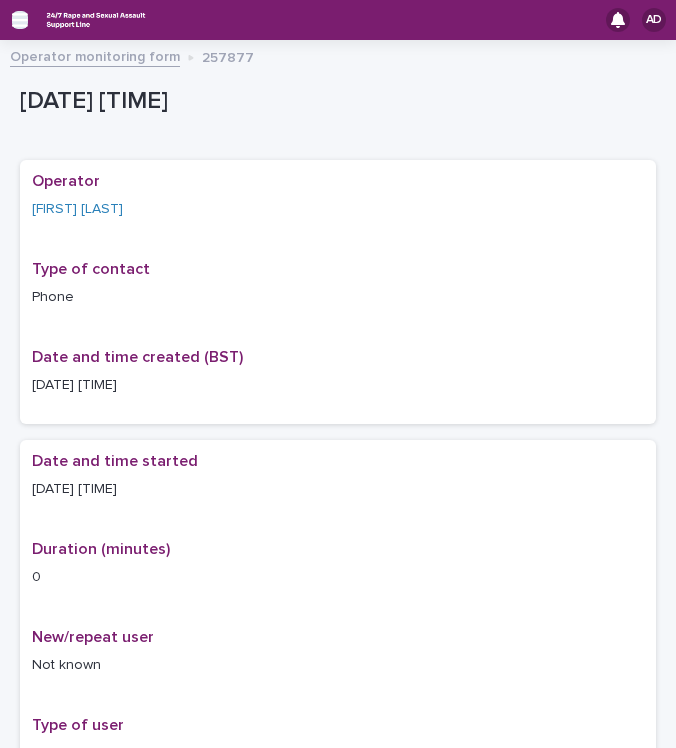 click 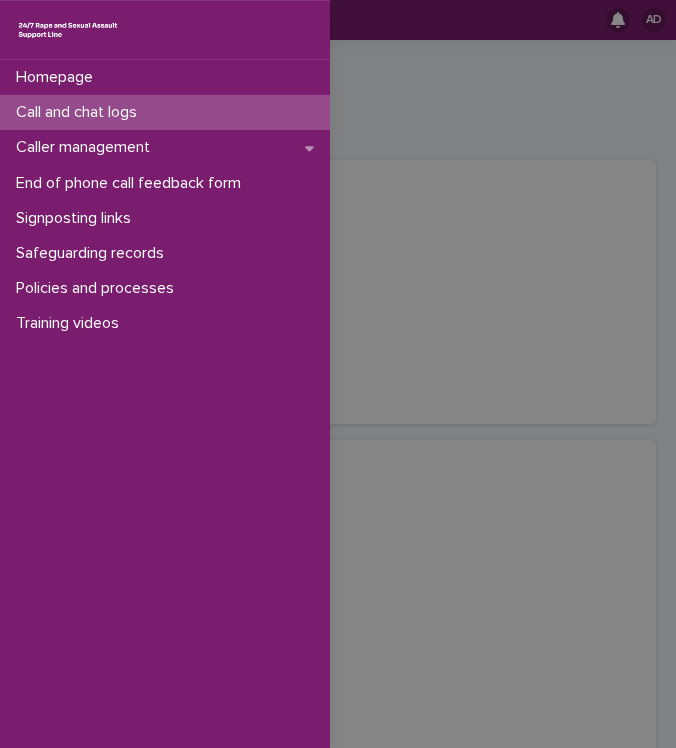 click on "Call and chat logs" at bounding box center [80, 112] 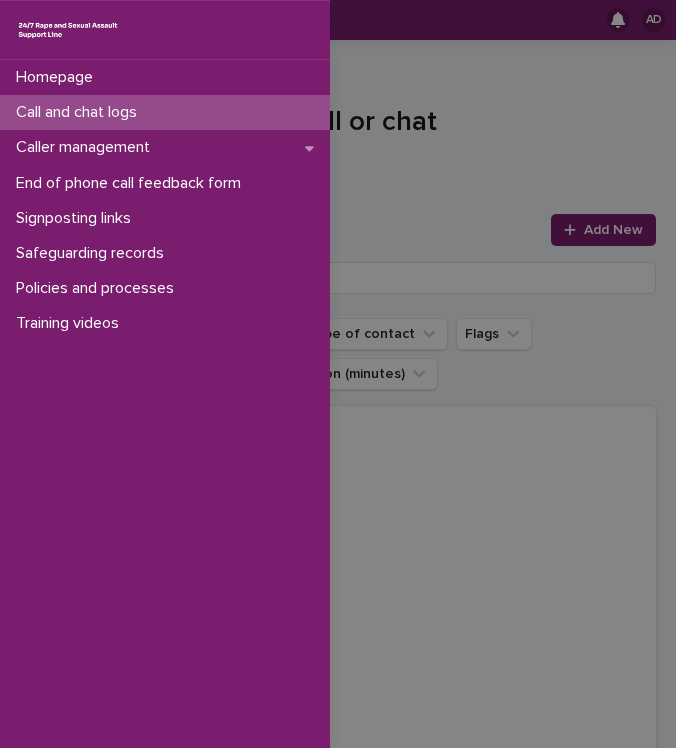 click on "Homepage Call and chat logs Caller management End of phone call feedback form Signposting links Safeguarding records Policies and processes Training videos" at bounding box center [338, 374] 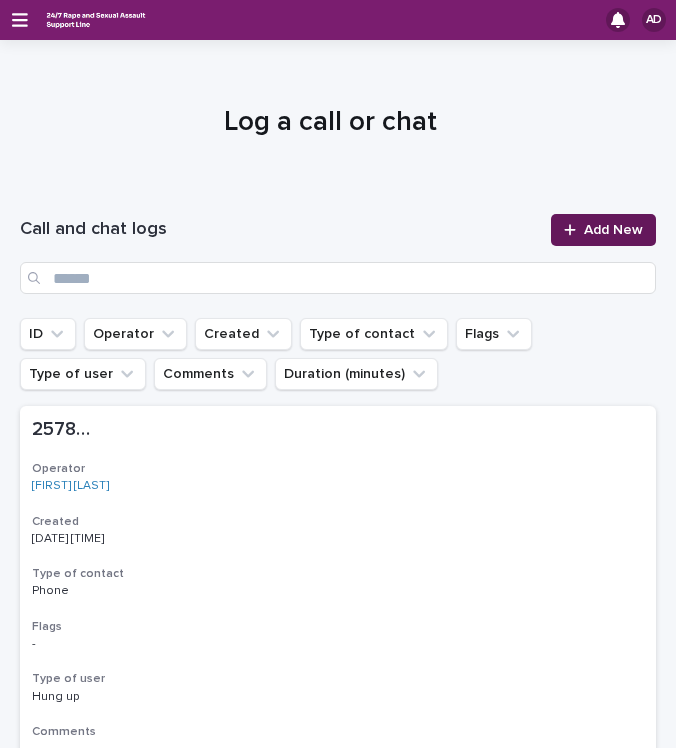 click on "Add New" at bounding box center (613, 230) 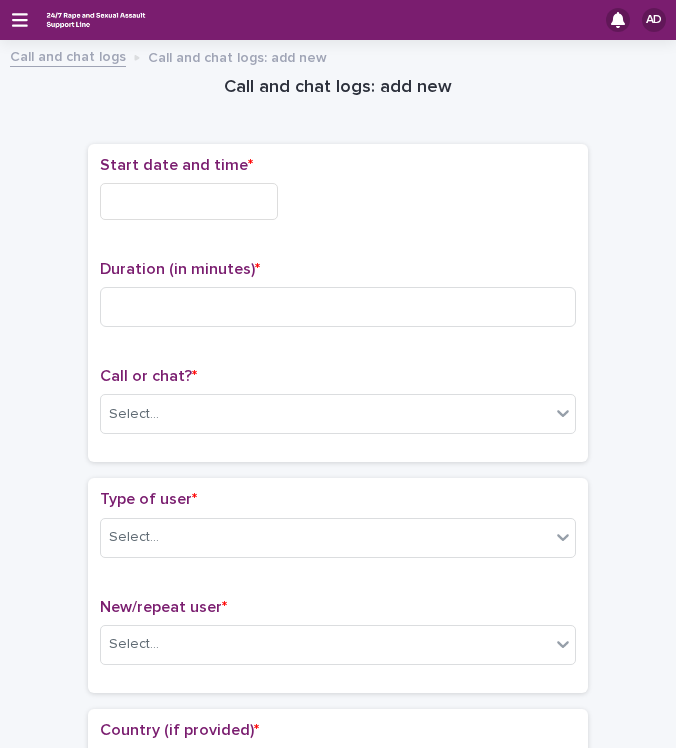 click at bounding box center (189, 201) 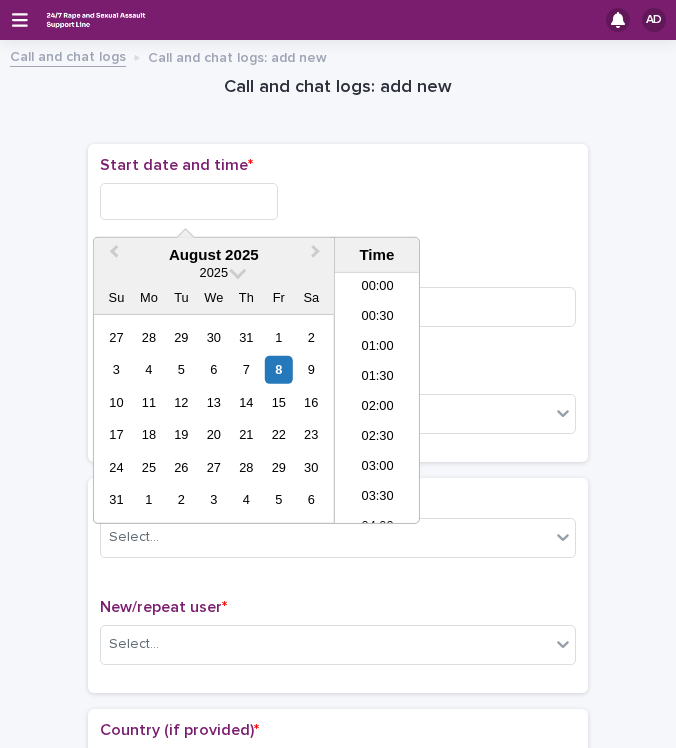 scroll, scrollTop: 1150, scrollLeft: 0, axis: vertical 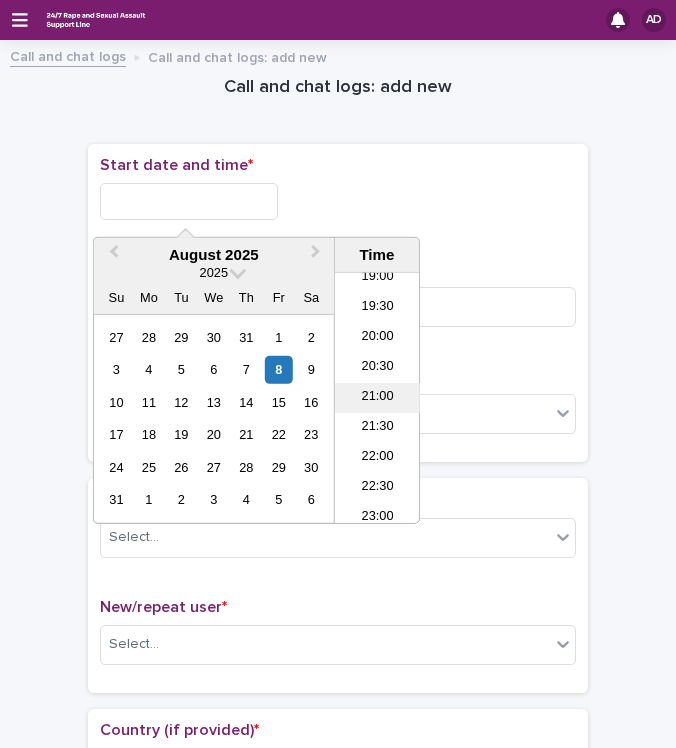 drag, startPoint x: 385, startPoint y: 318, endPoint x: 377, endPoint y: 404, distance: 86.37129 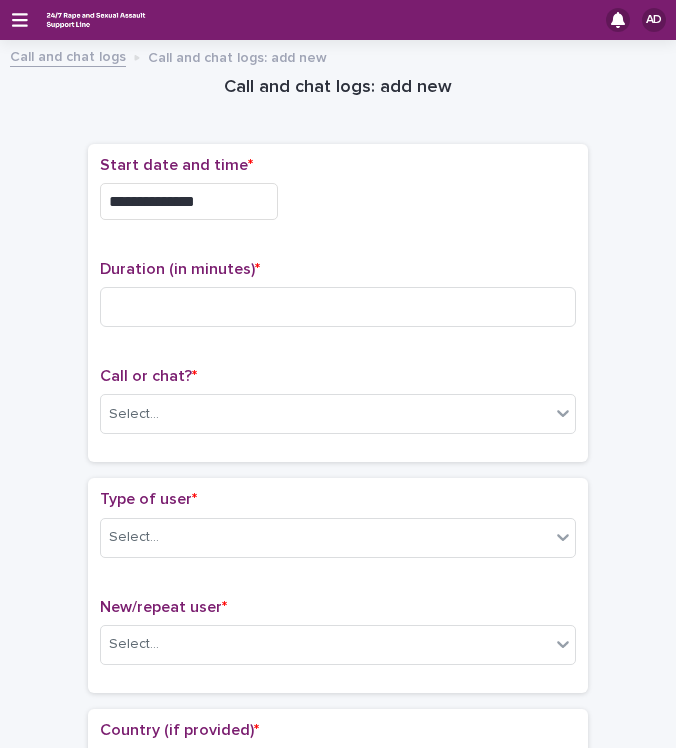 click on "**********" at bounding box center (189, 201) 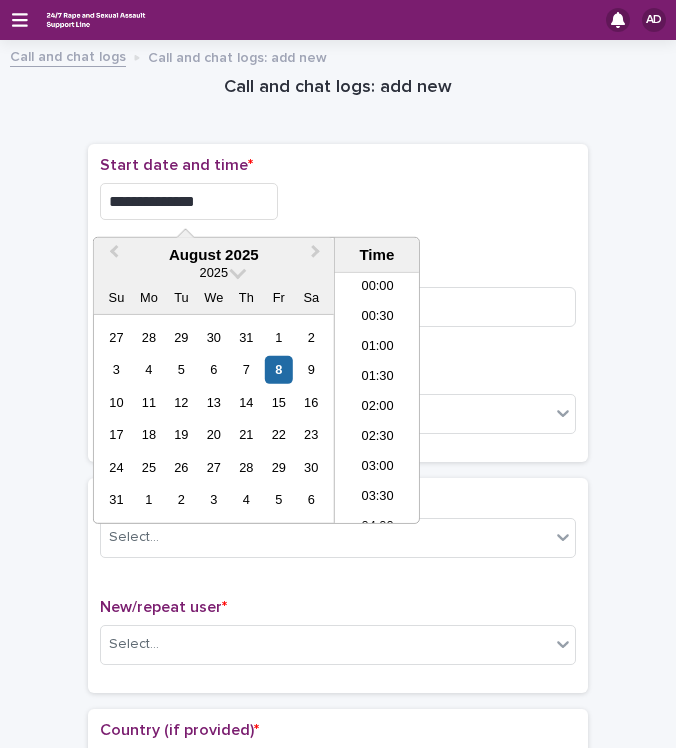 scroll, scrollTop: 1150, scrollLeft: 0, axis: vertical 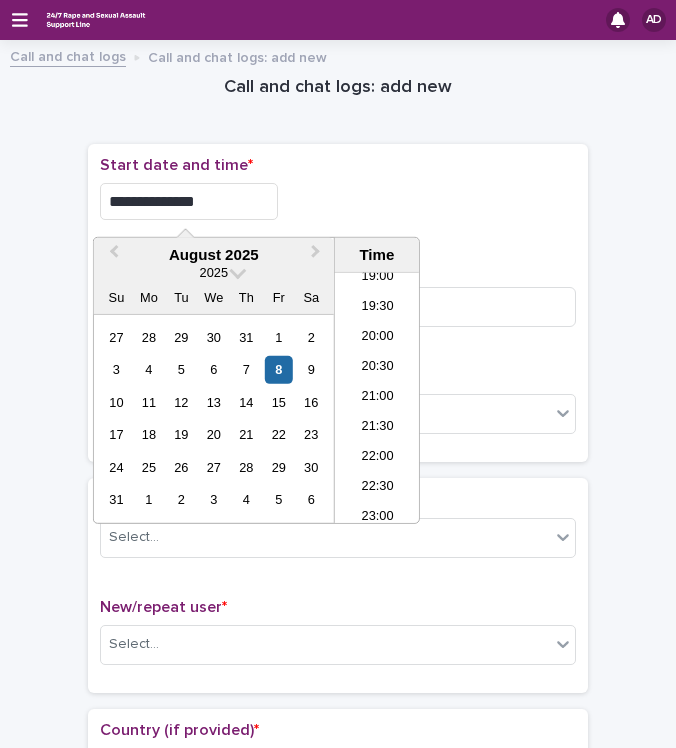 type on "**********" 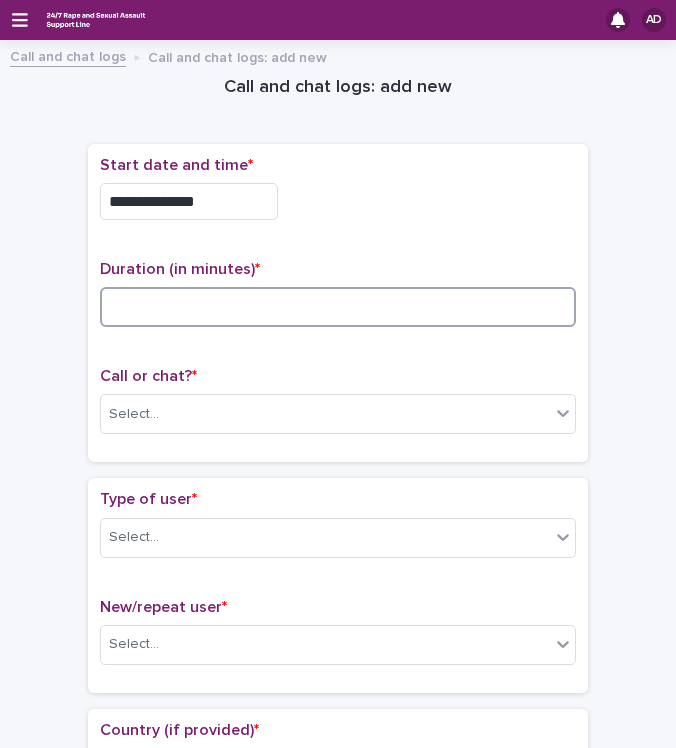 click at bounding box center (338, 307) 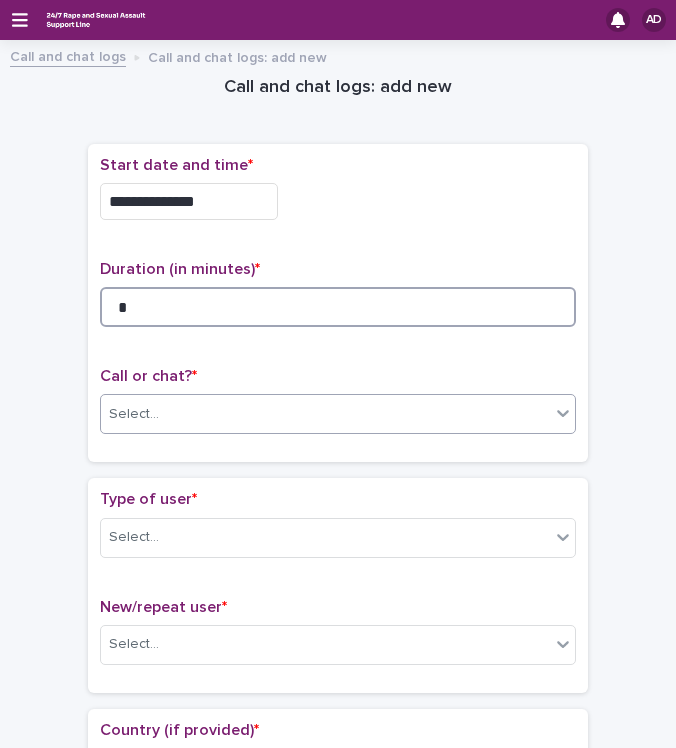 type on "*" 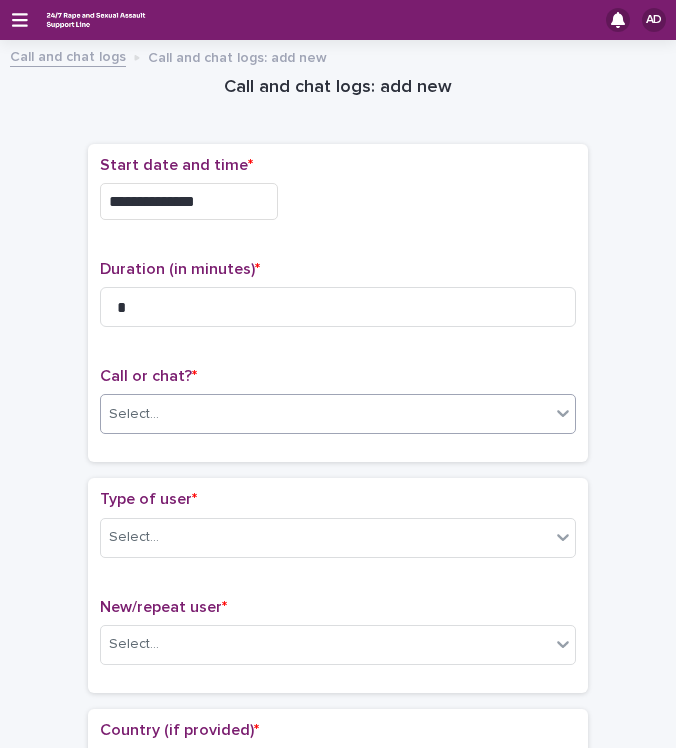 click on "Select..." at bounding box center [325, 414] 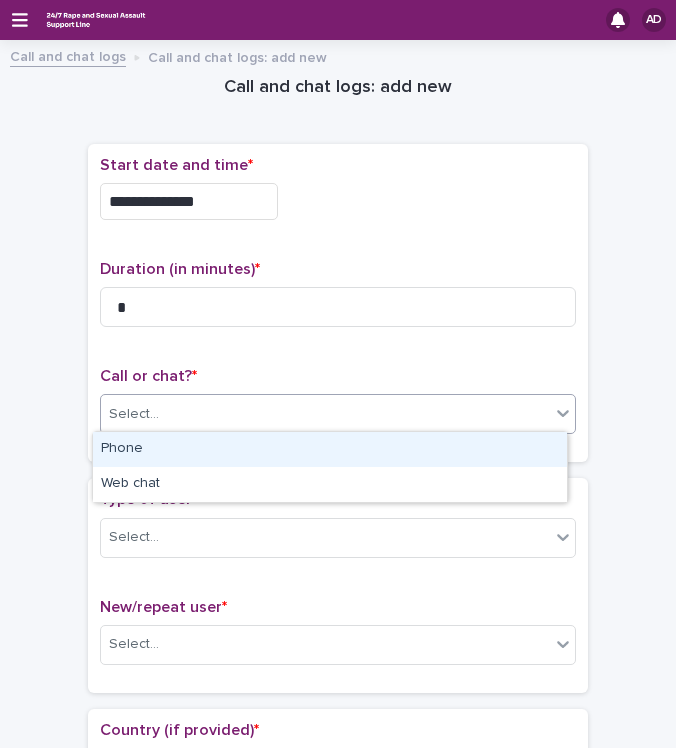 click on "Phone" at bounding box center [330, 449] 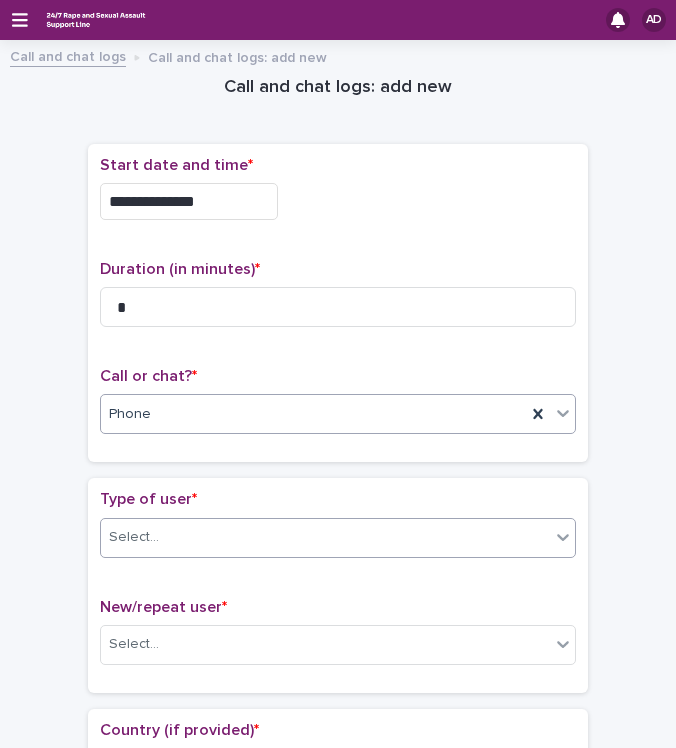 click on "Select..." at bounding box center (325, 537) 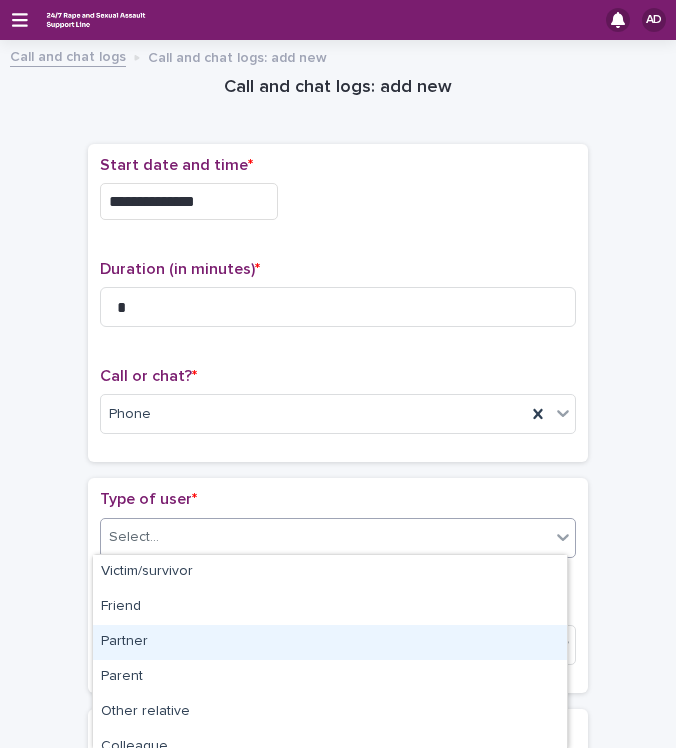 scroll, scrollTop: 330, scrollLeft: 0, axis: vertical 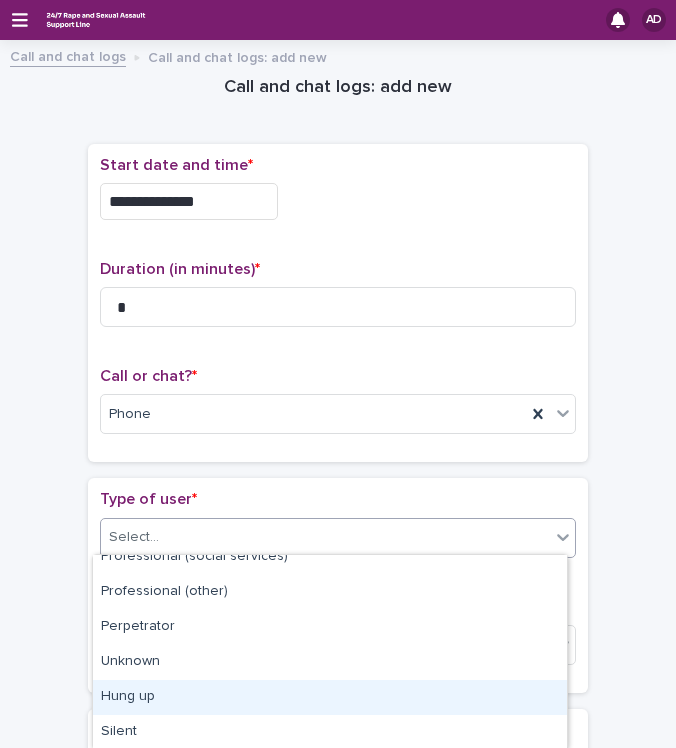 click on "Hung up" at bounding box center (330, 697) 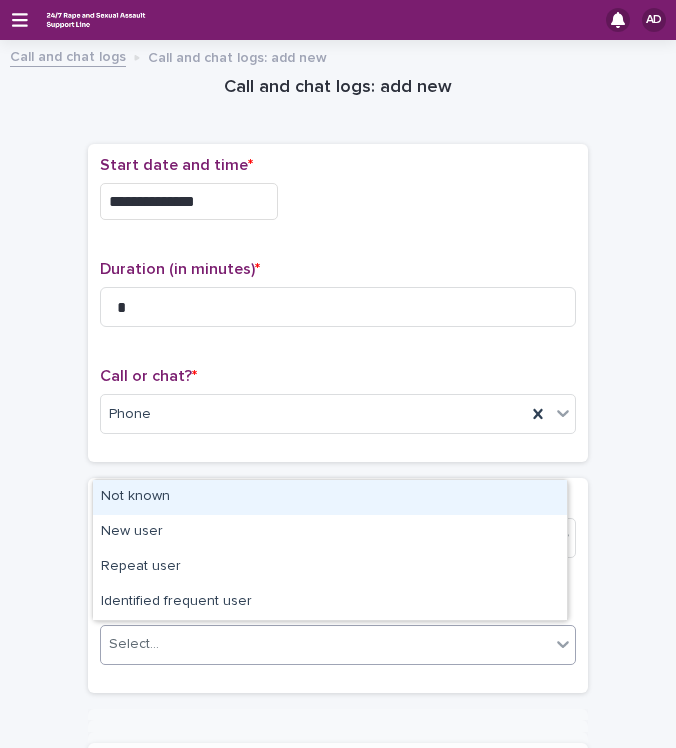 click on "Select..." at bounding box center (325, 644) 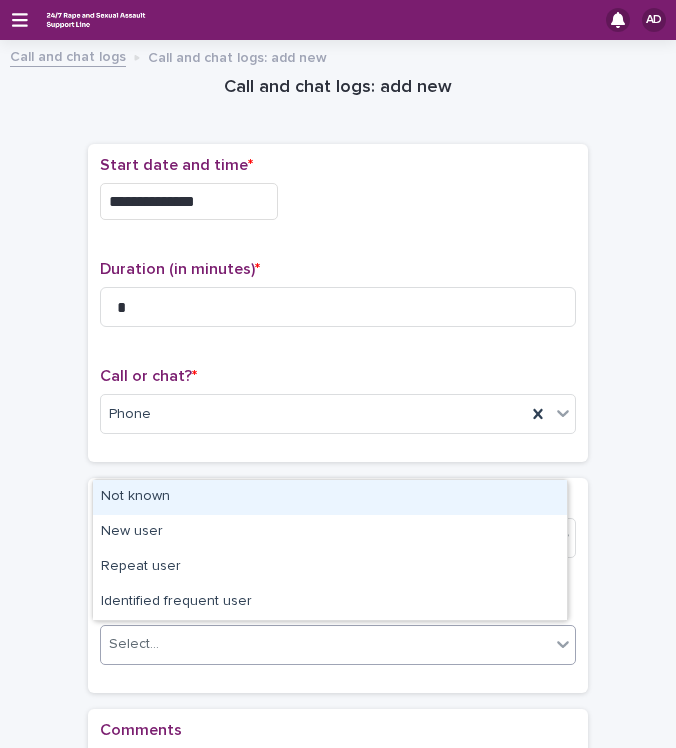 click on "Not known" at bounding box center (330, 497) 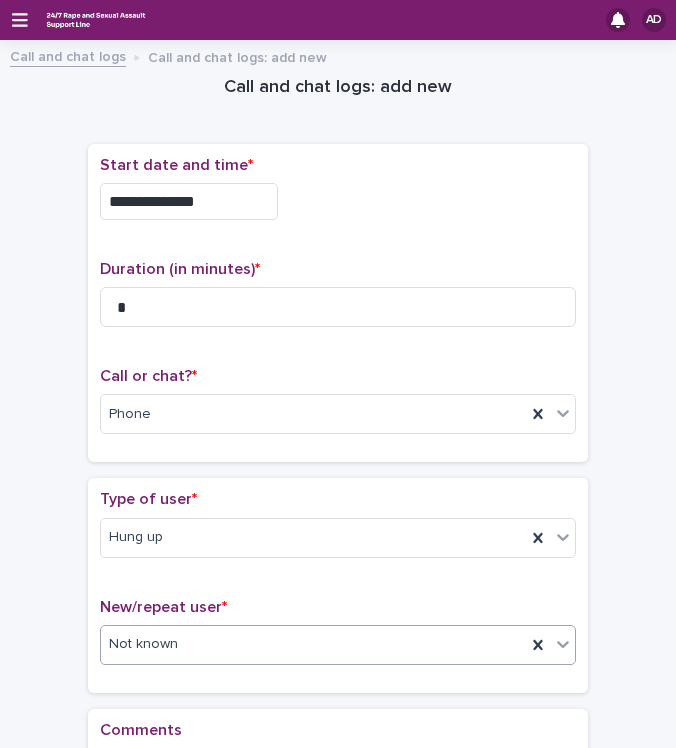 scroll, scrollTop: 216, scrollLeft: 0, axis: vertical 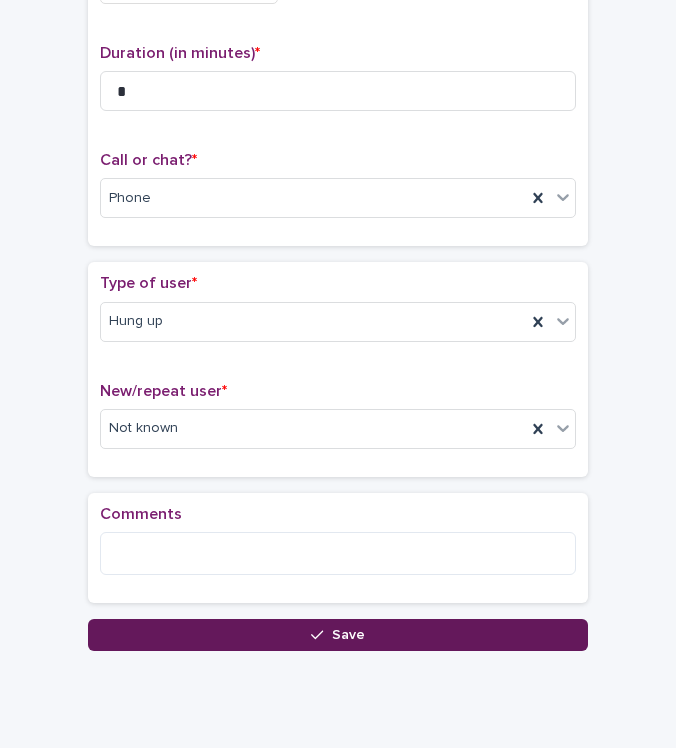 click on "Save" at bounding box center [338, 635] 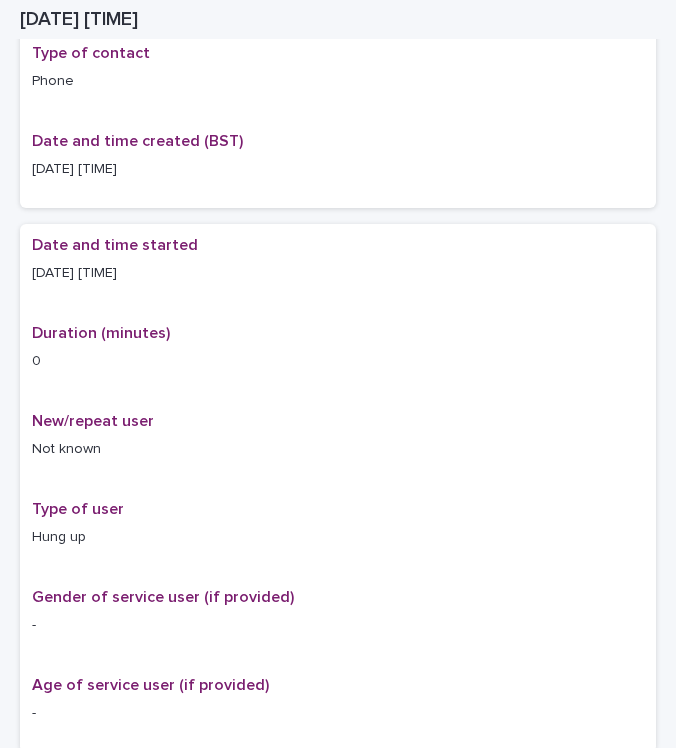 scroll, scrollTop: 228, scrollLeft: 0, axis: vertical 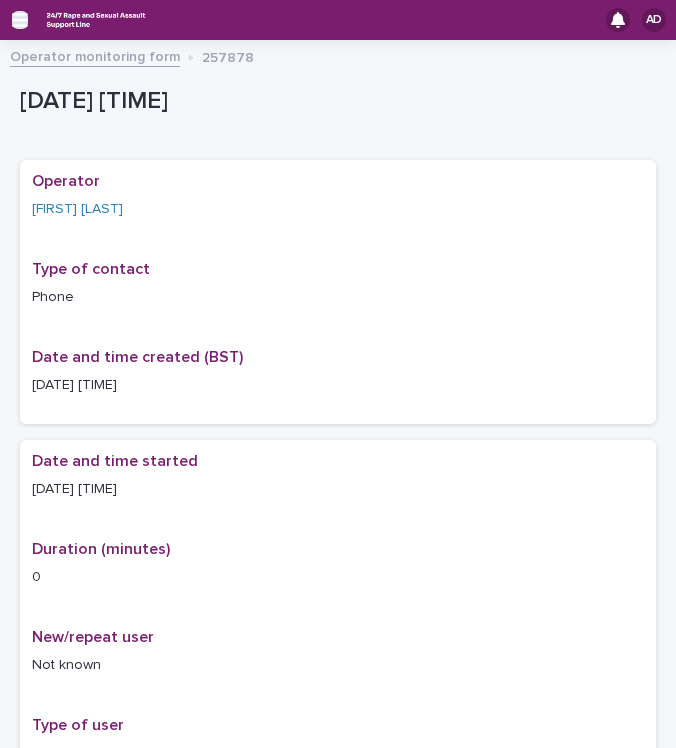 click 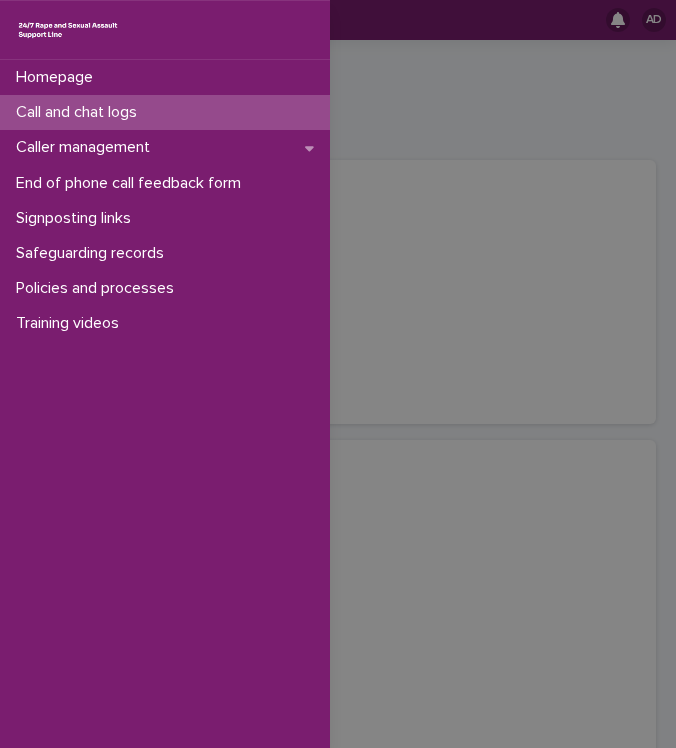 click on "Call and chat logs" at bounding box center [80, 112] 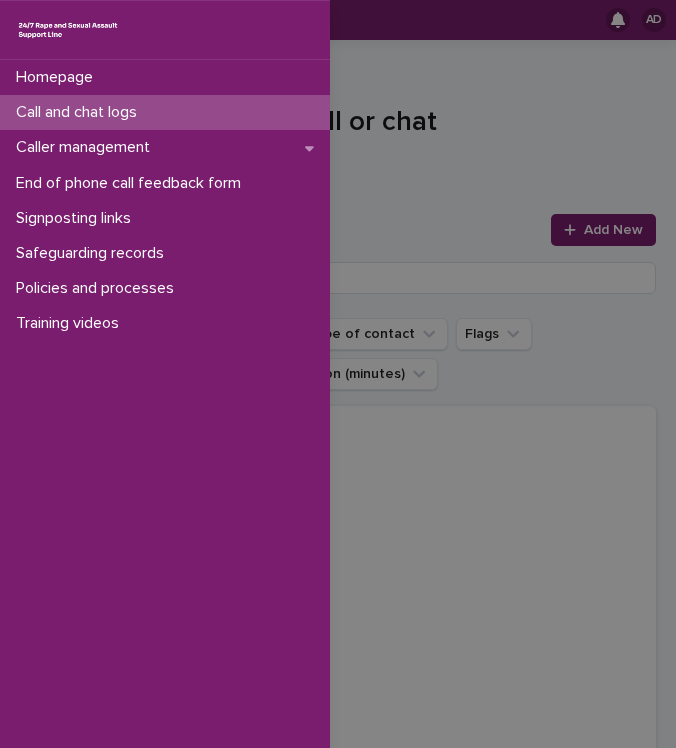 click on "Homepage Call and chat logs Caller management End of phone call feedback form Signposting links Safeguarding records Policies and processes Training videos" at bounding box center (338, 374) 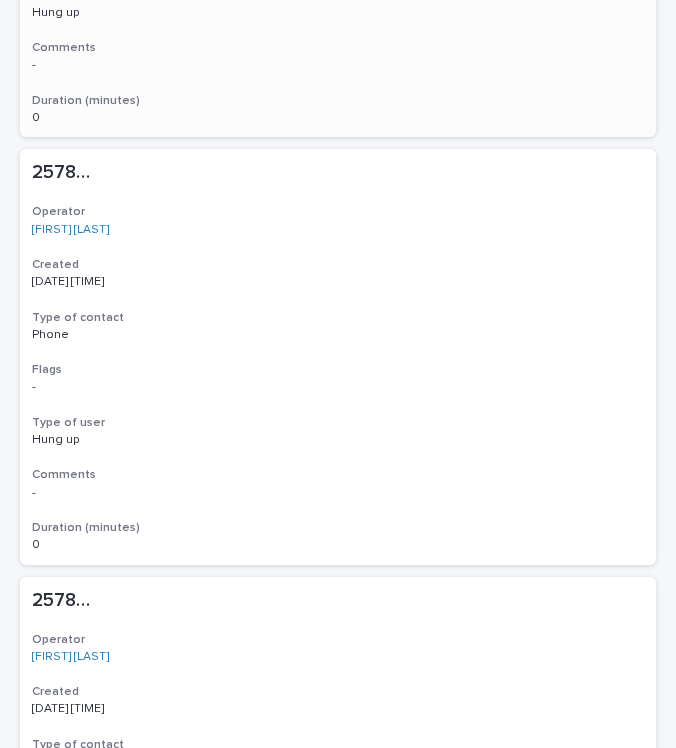 scroll, scrollTop: 686, scrollLeft: 0, axis: vertical 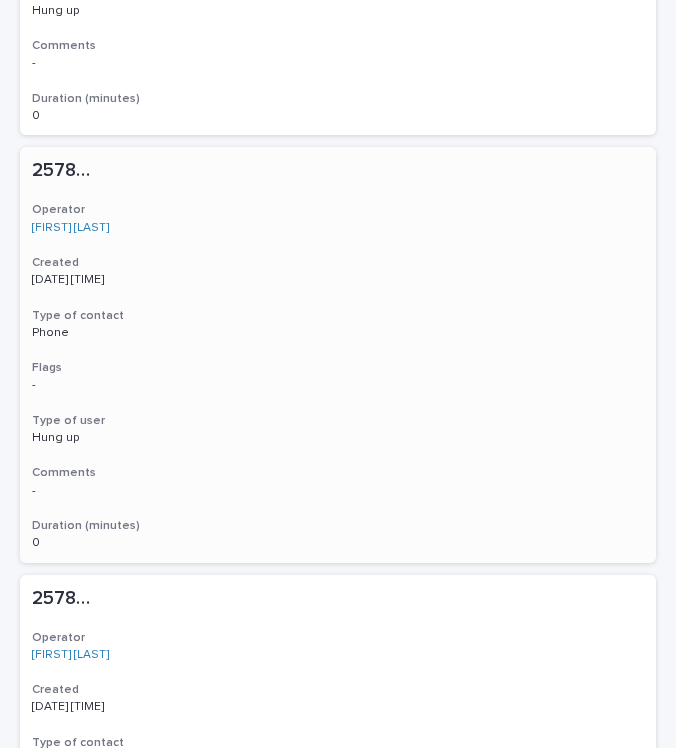 click on "257877 257877   Operator [FIRST] [LAST]   Created [DATE] [TIME] Type of contact Phone Flags - Type of user Hung up Comments - -   Duration (minutes) 0 0" at bounding box center [338, 354] 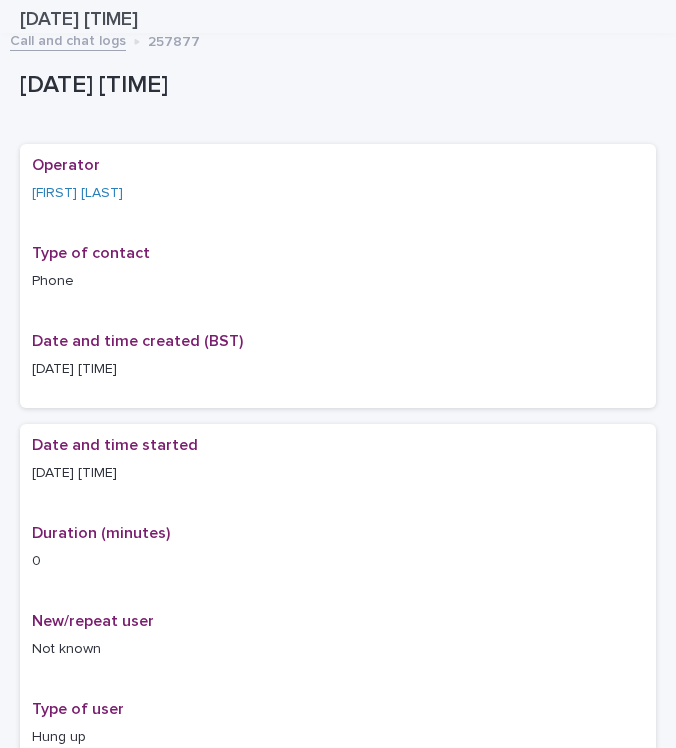 scroll, scrollTop: 0, scrollLeft: 0, axis: both 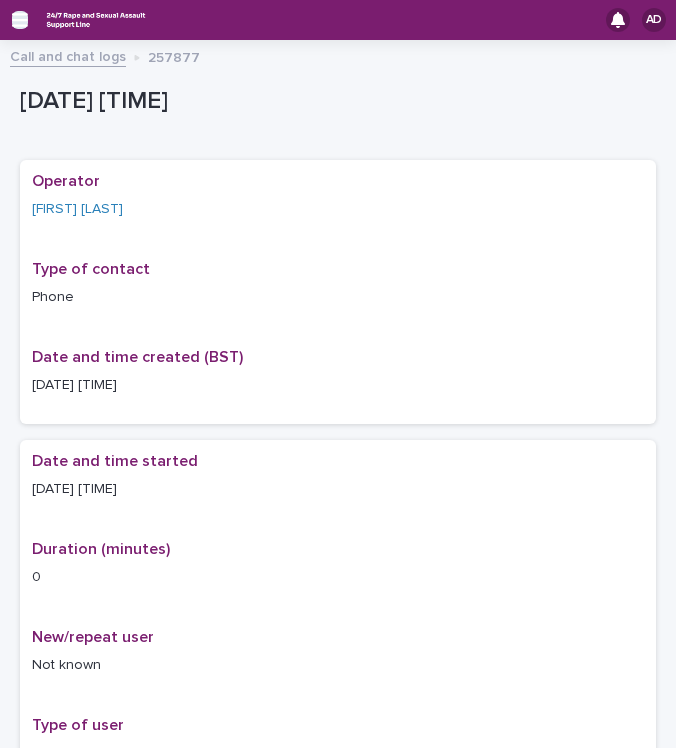 click 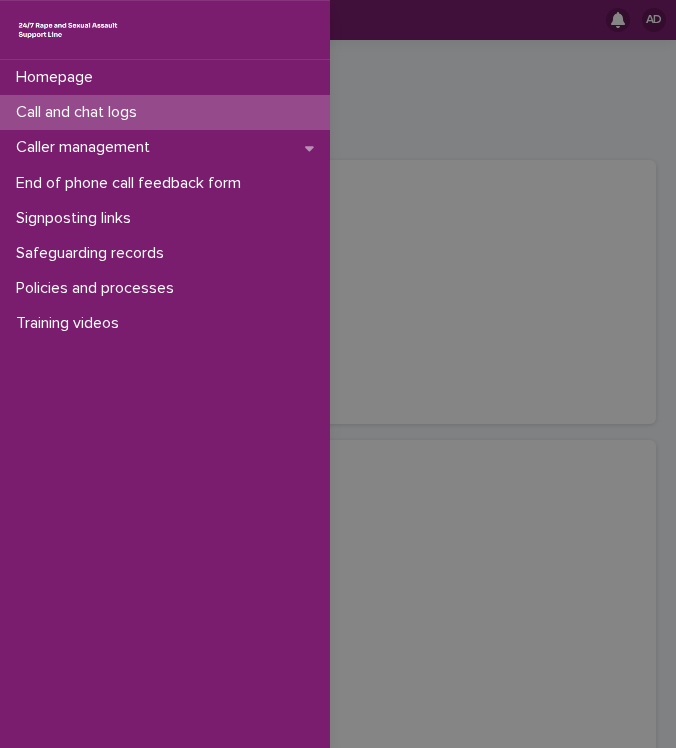click on "Call and chat logs" at bounding box center (165, 112) 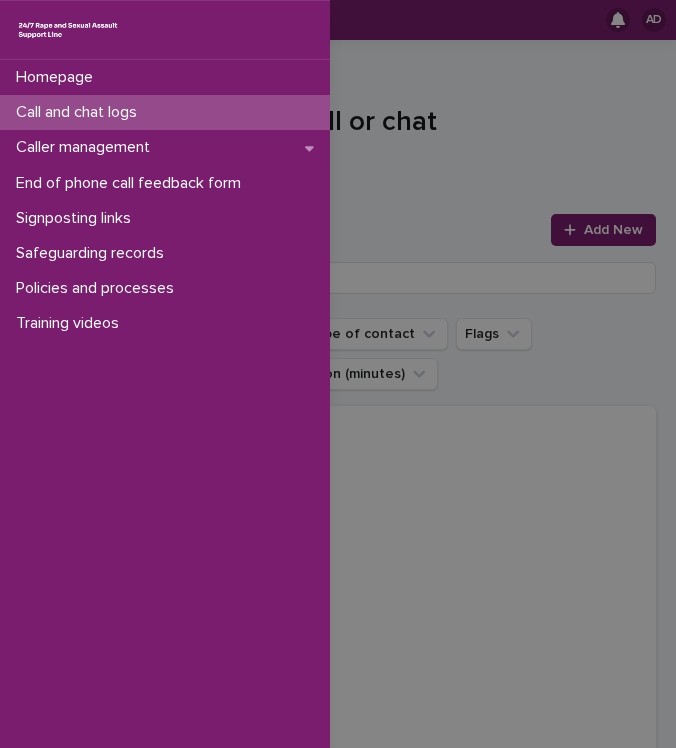 click on "Homepage Call and chat logs Caller management End of phone call feedback form Signposting links Safeguarding records Policies and processes Training videos" at bounding box center (338, 374) 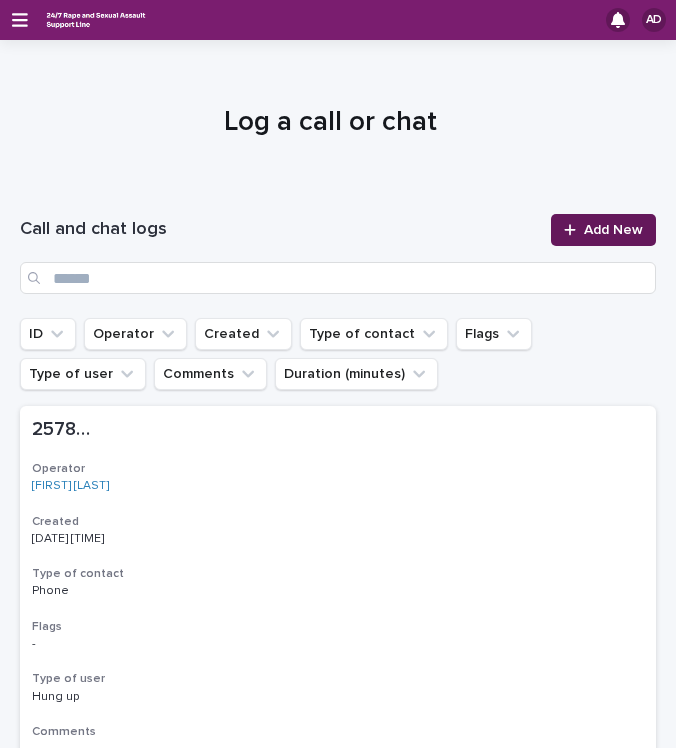 click on "Add New" at bounding box center (613, 230) 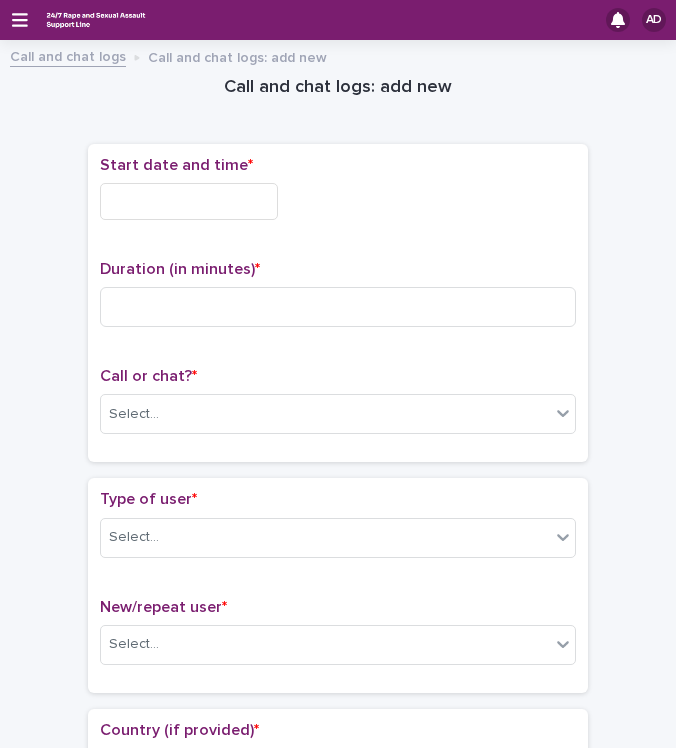 click at bounding box center [189, 201] 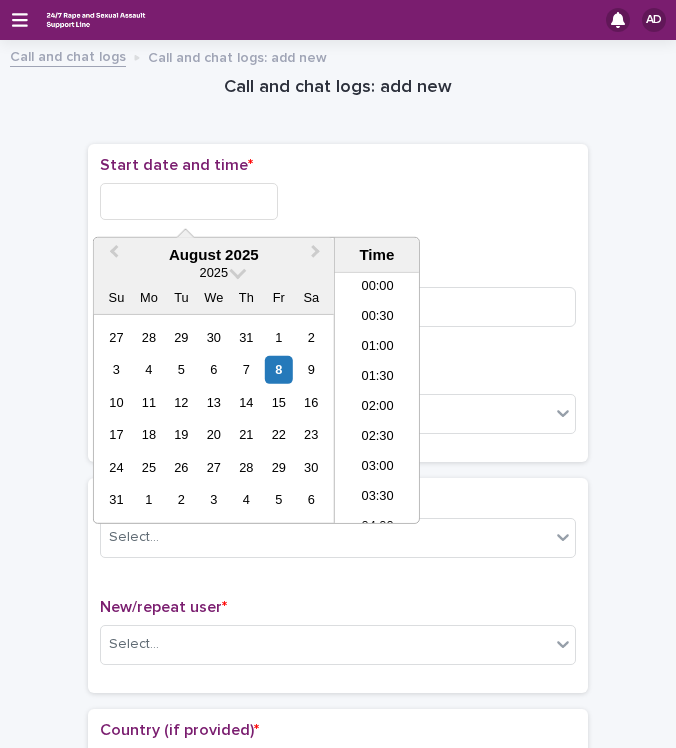 scroll, scrollTop: 1150, scrollLeft: 0, axis: vertical 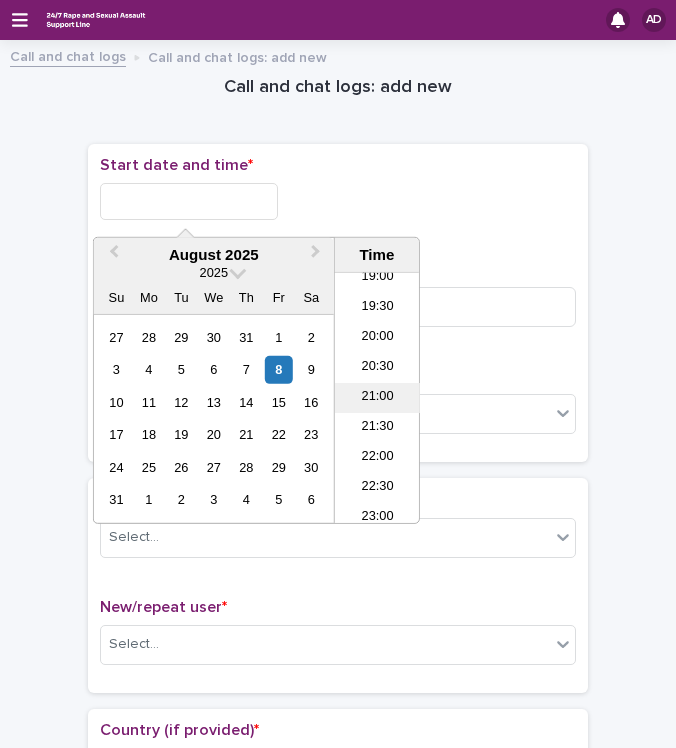 click on "21:00" at bounding box center [377, 398] 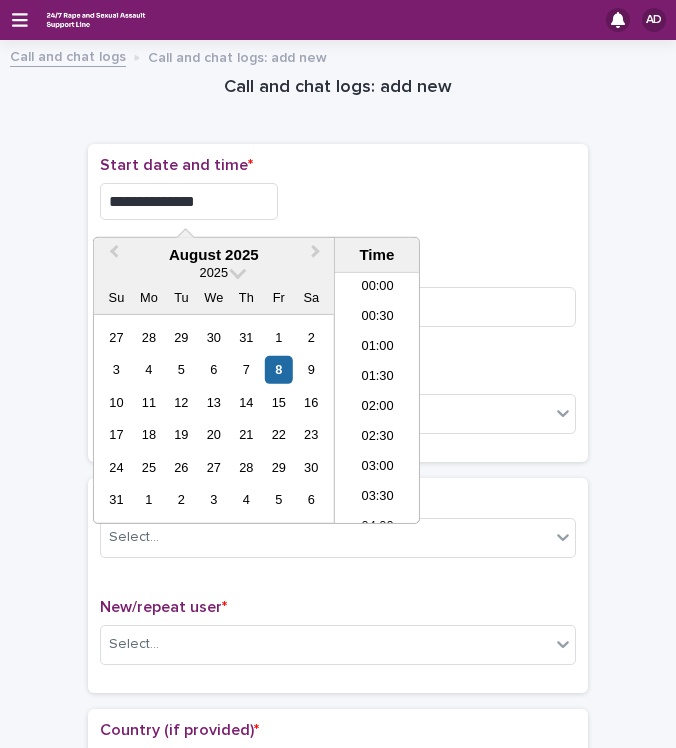 click on "**********" at bounding box center (189, 201) 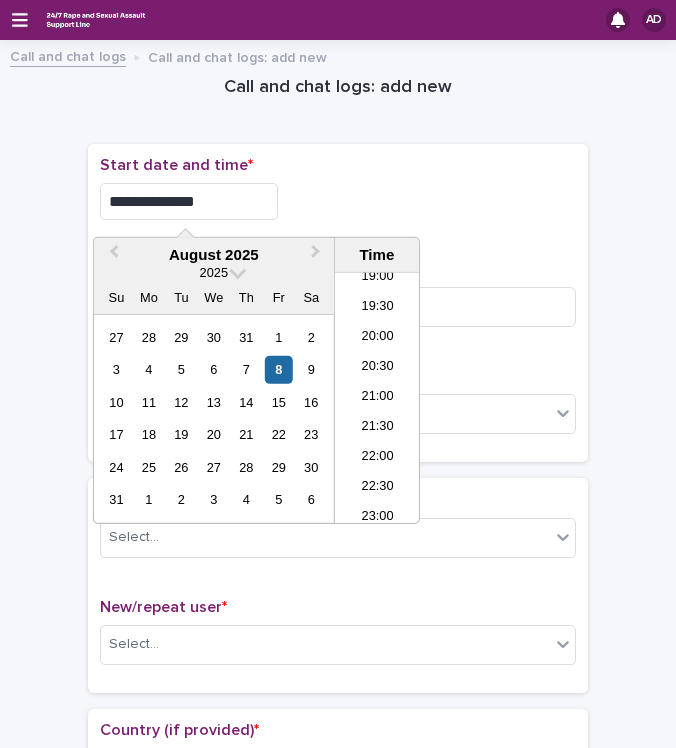 type on "**********" 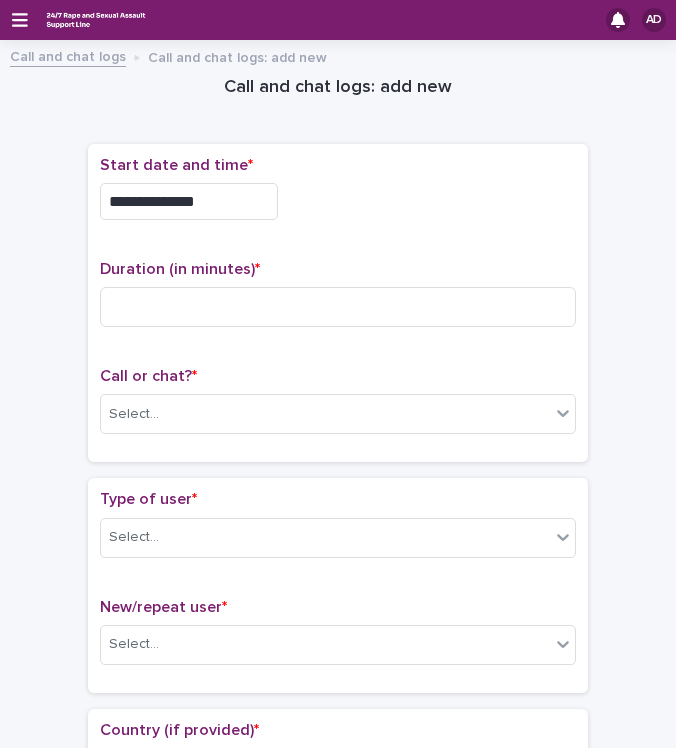 click on "**********" at bounding box center (338, 201) 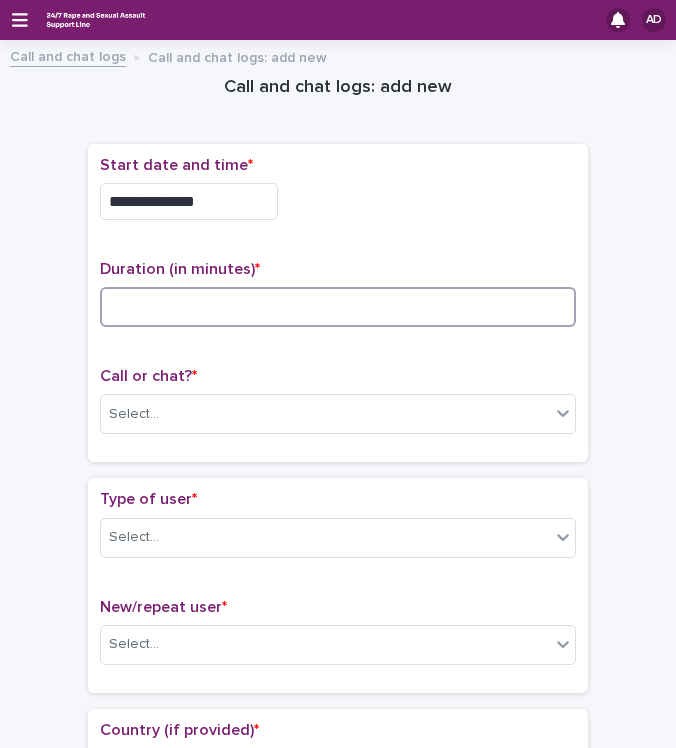 click at bounding box center [338, 307] 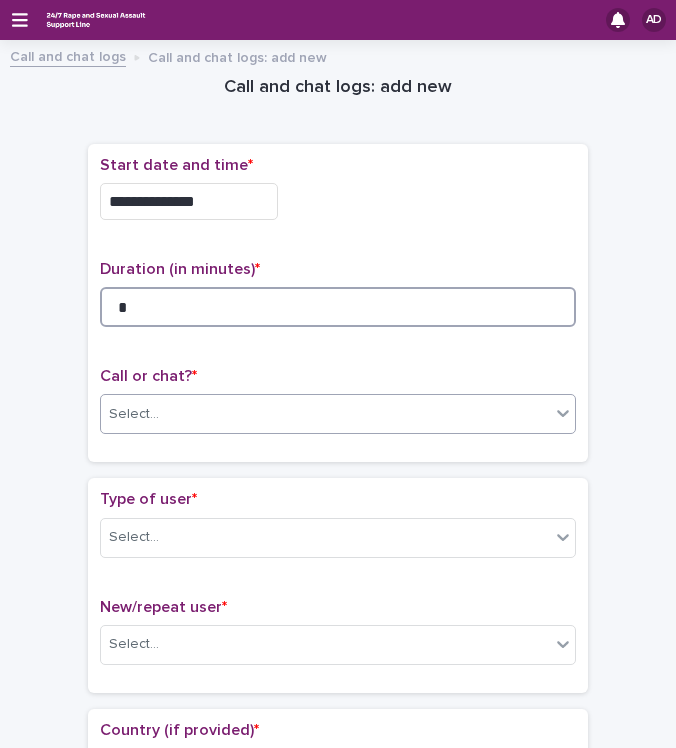 type on "*" 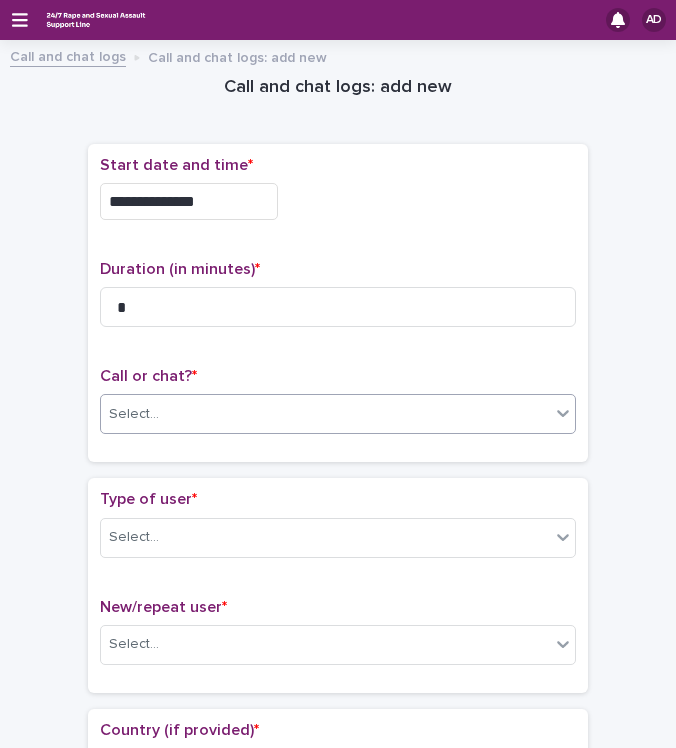 click on "Select..." at bounding box center (325, 414) 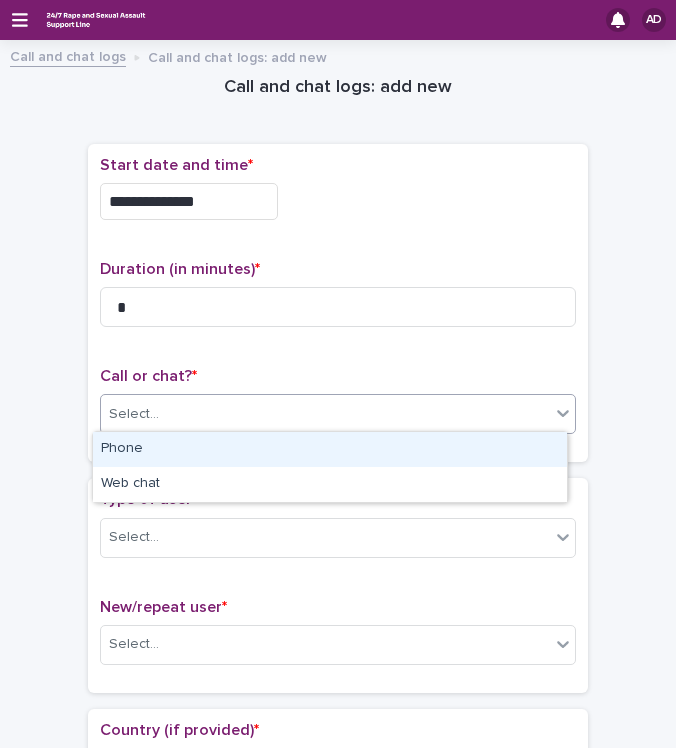 click on "Phone" at bounding box center (330, 449) 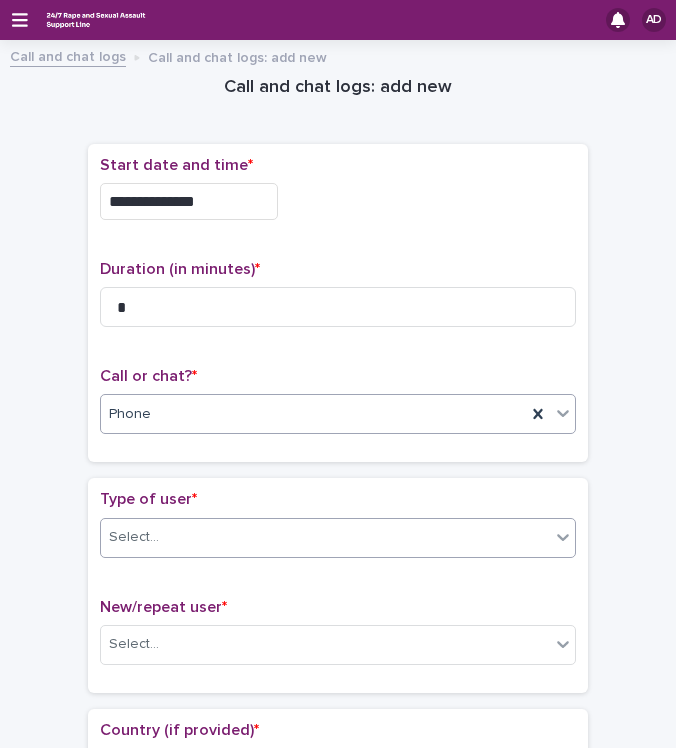 click on "Select..." at bounding box center (325, 537) 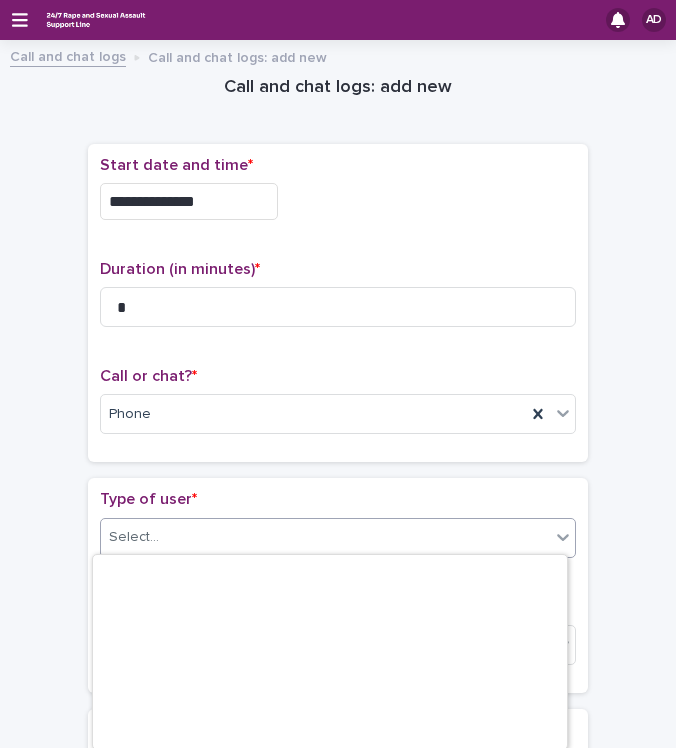 scroll, scrollTop: 330, scrollLeft: 0, axis: vertical 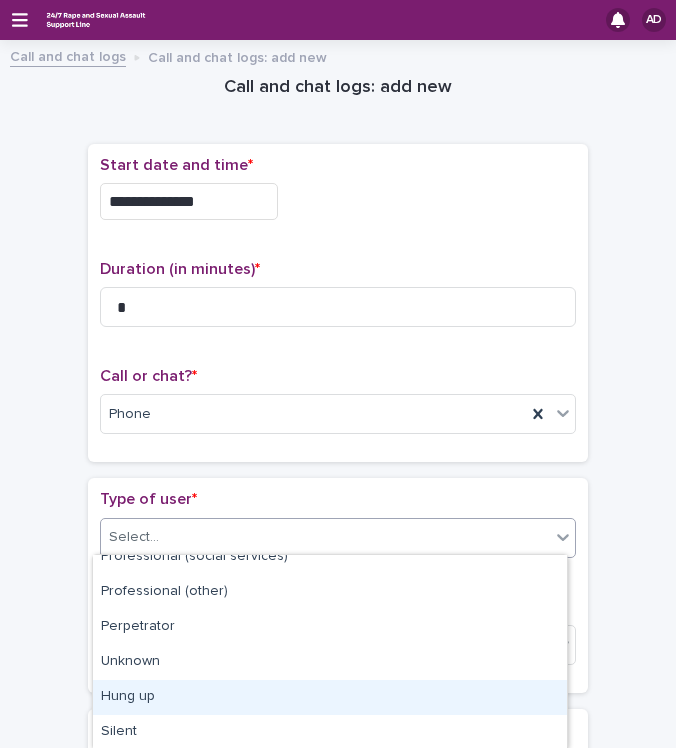 click on "Hung up" at bounding box center (330, 697) 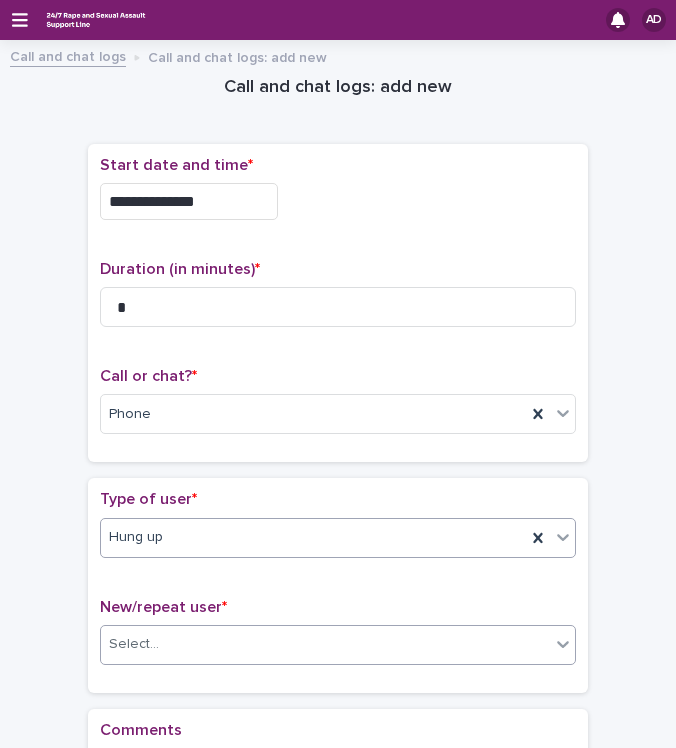 click on "Select..." at bounding box center (325, 644) 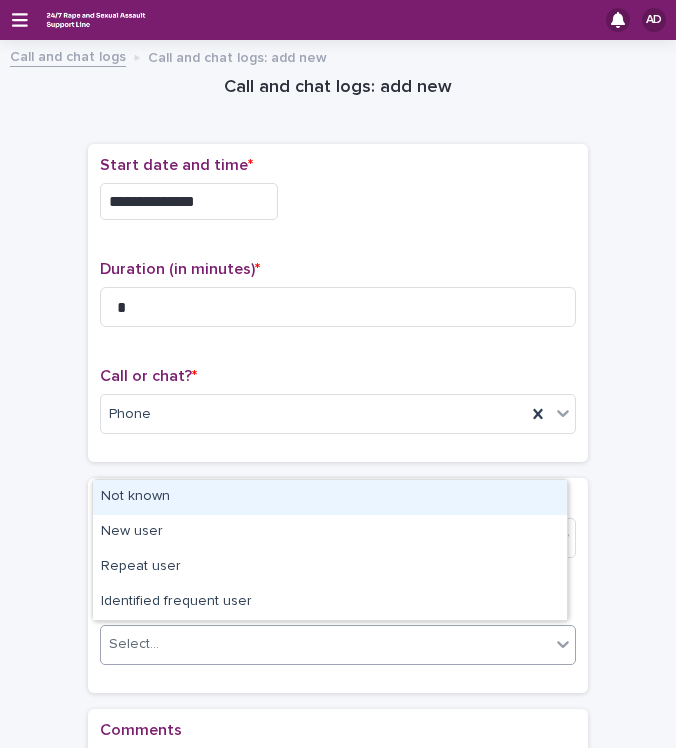 click on "Not known" at bounding box center (330, 497) 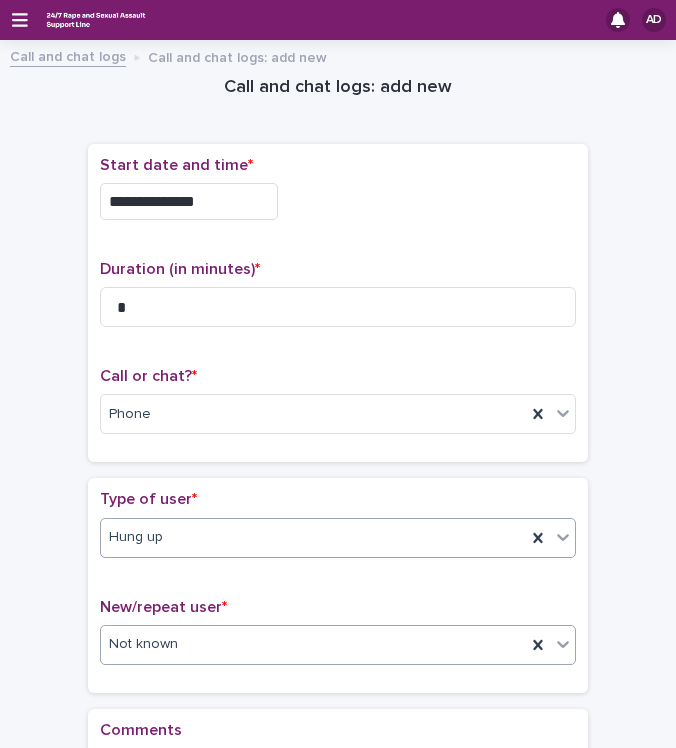 scroll, scrollTop: 243, scrollLeft: 0, axis: vertical 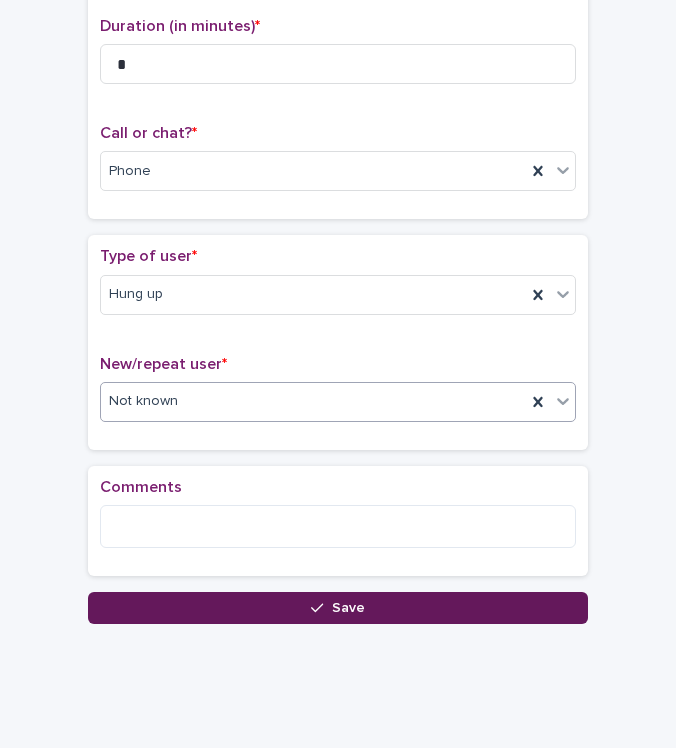 click on "Save" at bounding box center (338, 608) 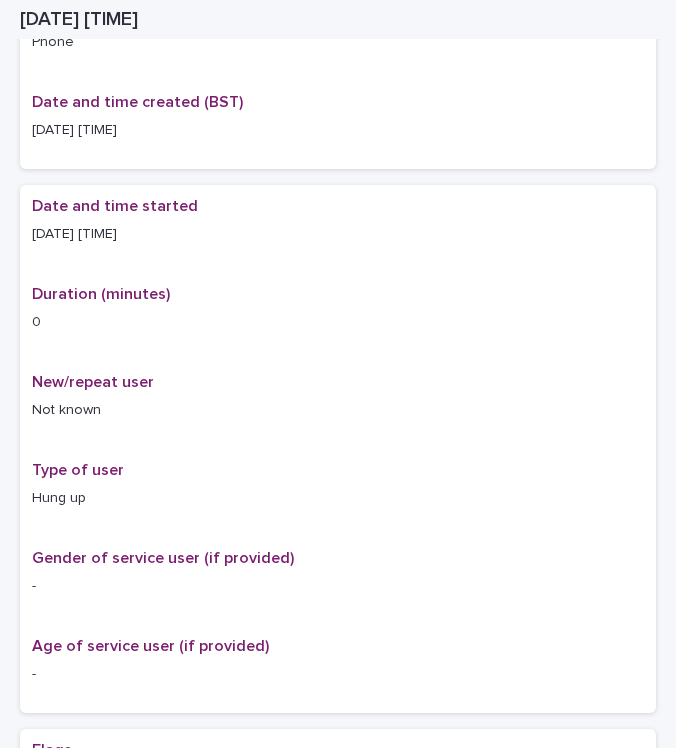 scroll, scrollTop: 0, scrollLeft: 0, axis: both 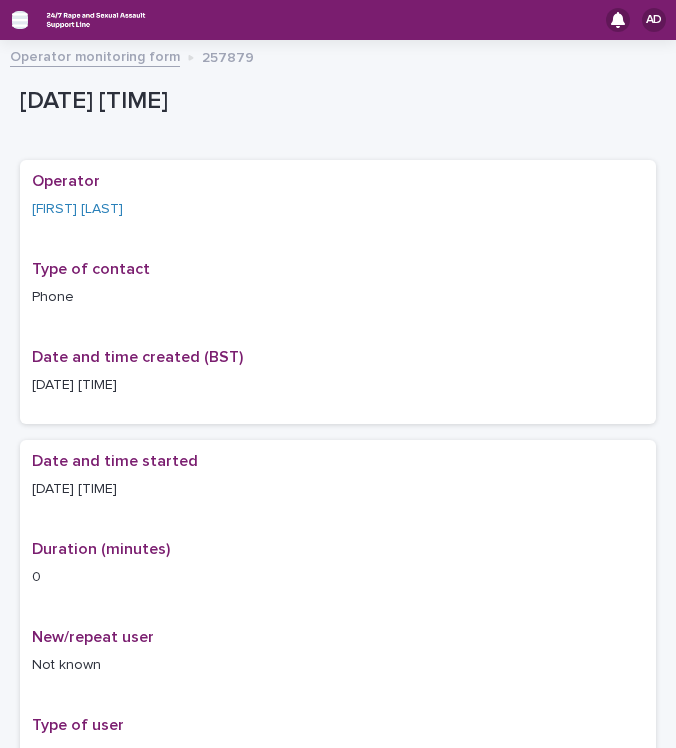 click 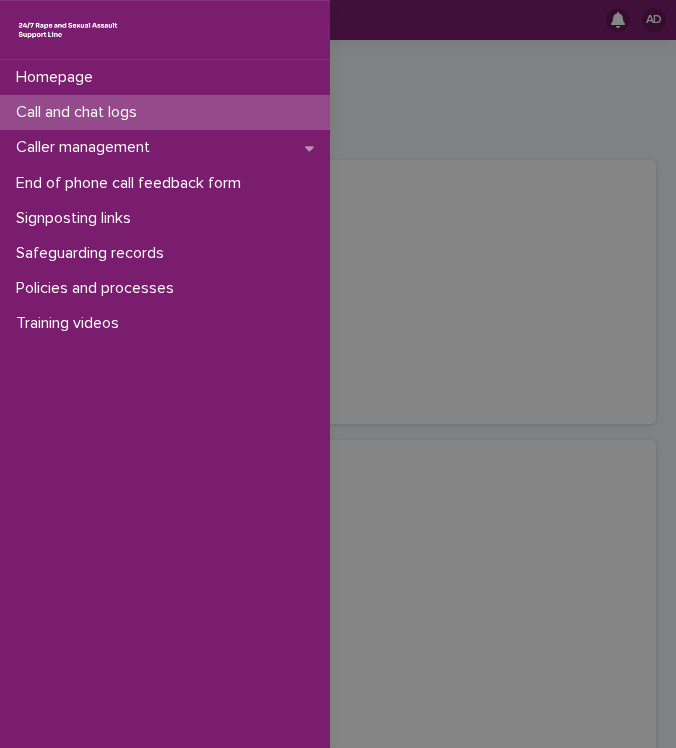 click on "Call and chat logs" at bounding box center [80, 112] 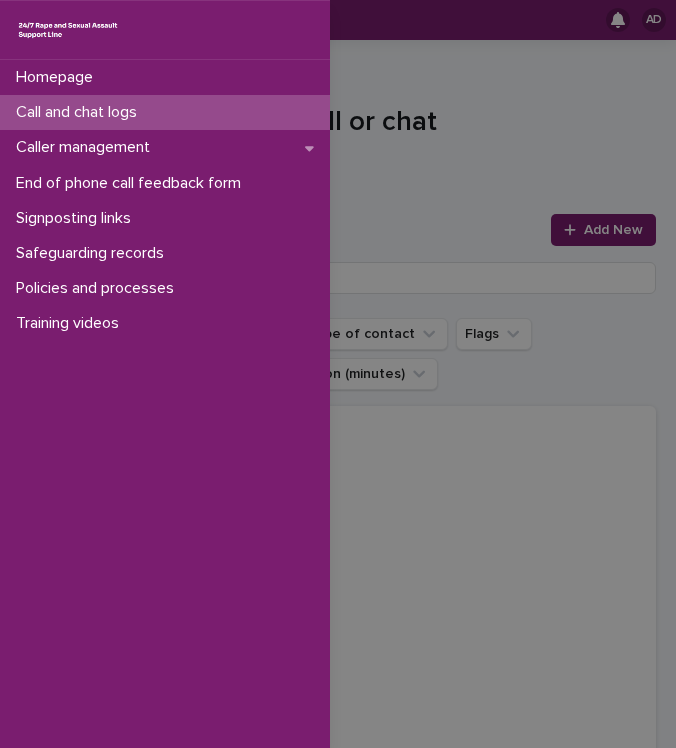 click on "Call and chat logs" at bounding box center (165, 112) 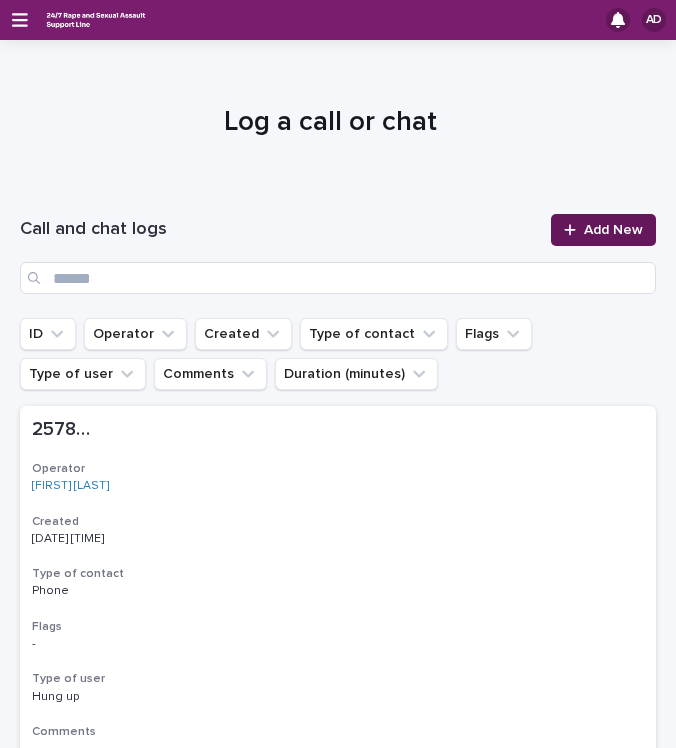 click on "Add New" at bounding box center [613, 230] 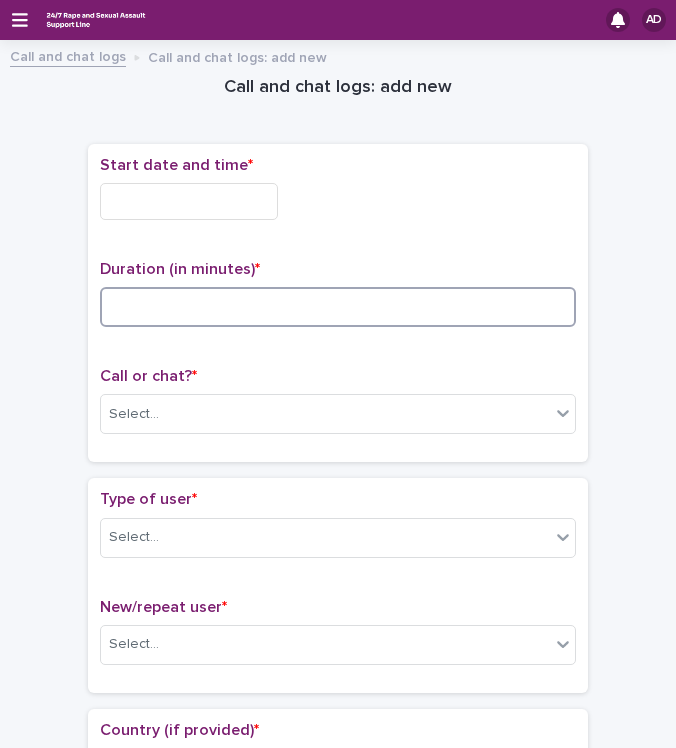 click at bounding box center [338, 307] 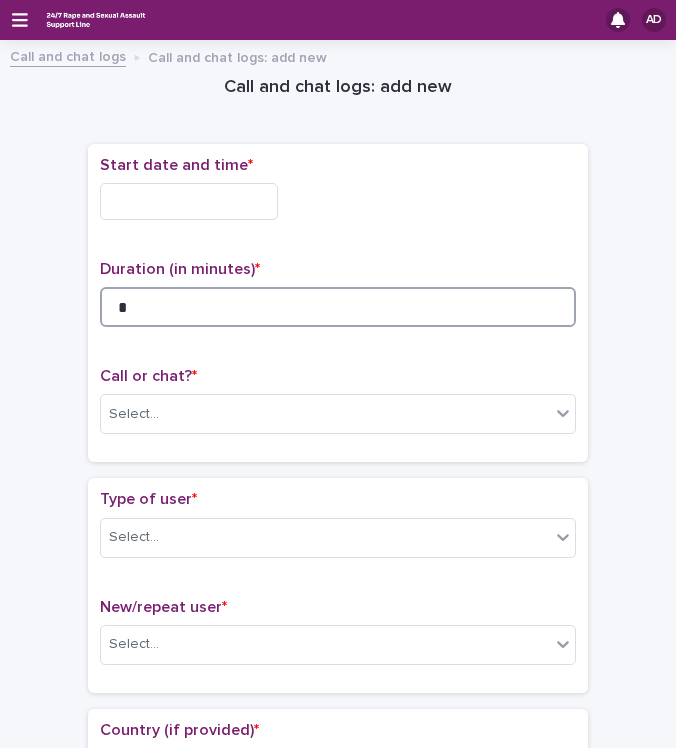 type on "*" 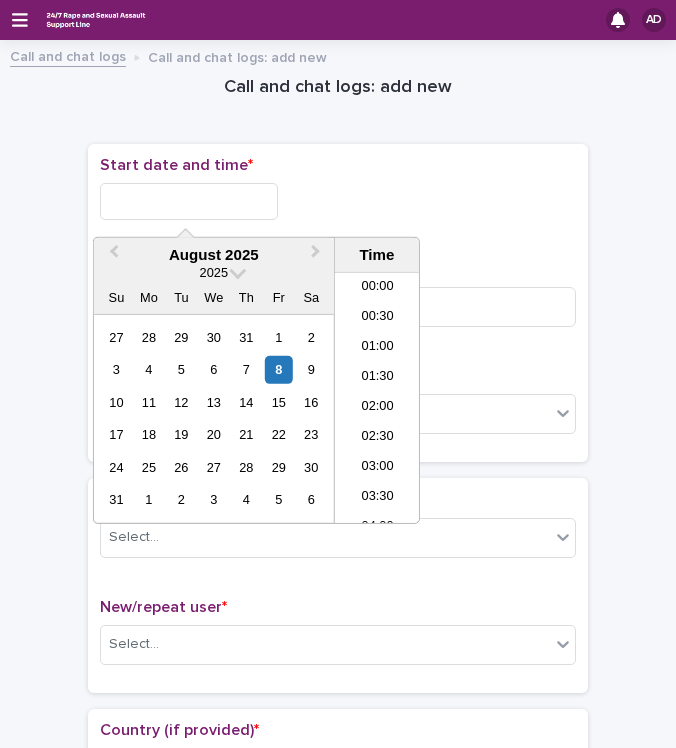 click at bounding box center (189, 201) 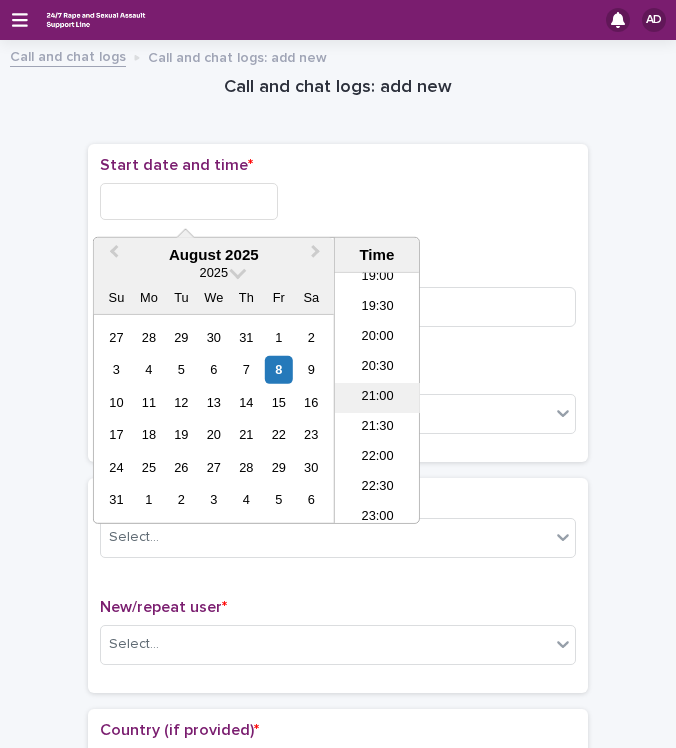 click on "21:00" at bounding box center (377, 398) 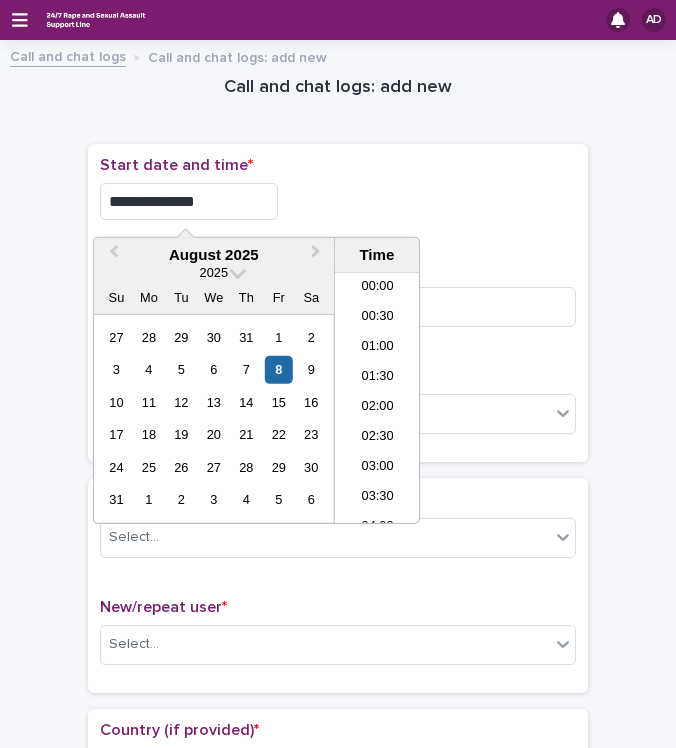 click on "**********" at bounding box center (189, 201) 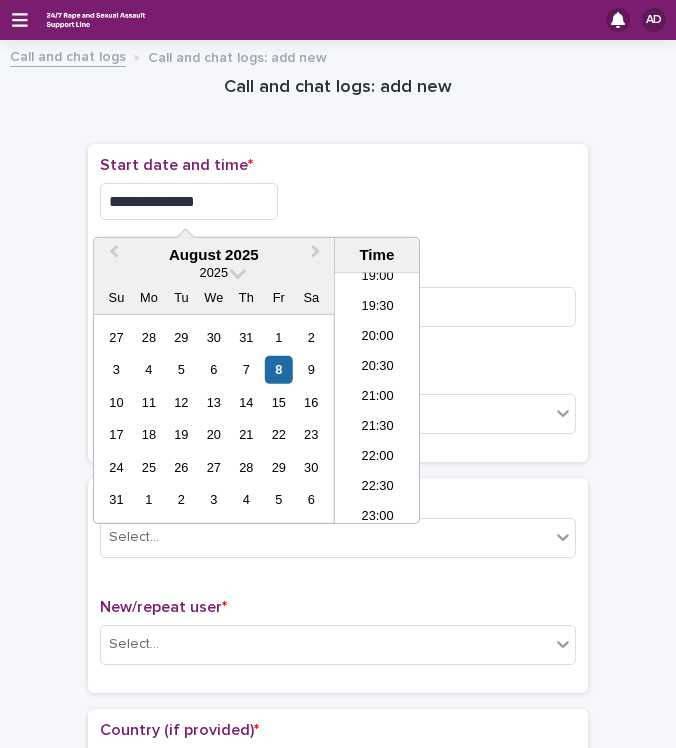 type on "**********" 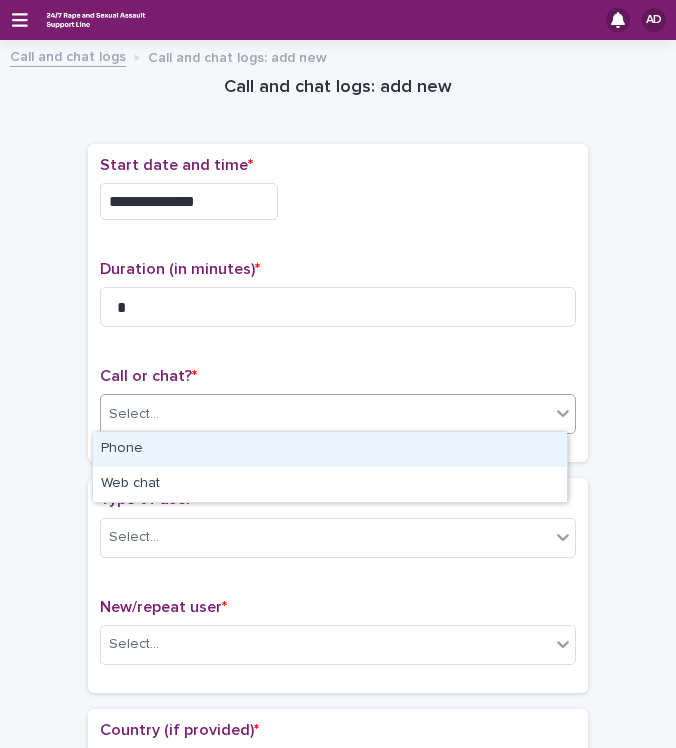 click on "Select..." at bounding box center (325, 414) 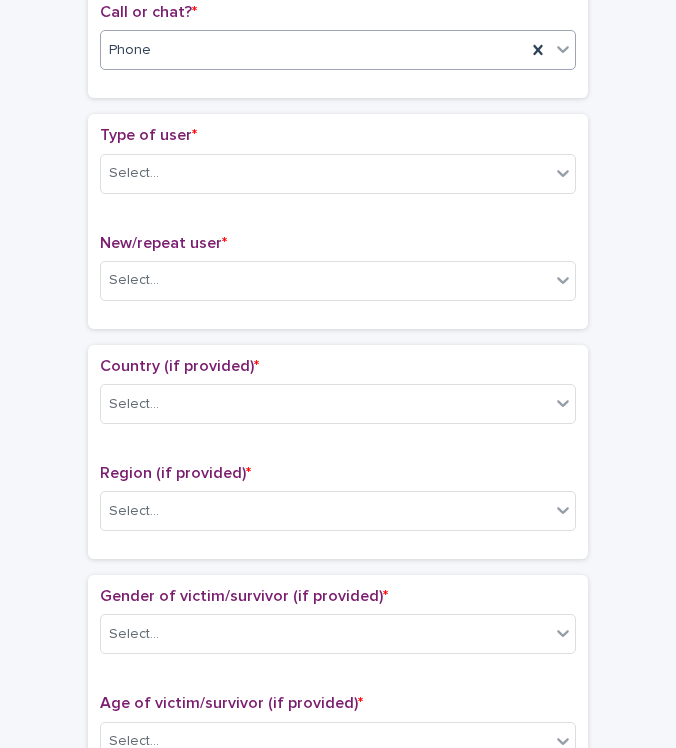 scroll, scrollTop: 368, scrollLeft: 0, axis: vertical 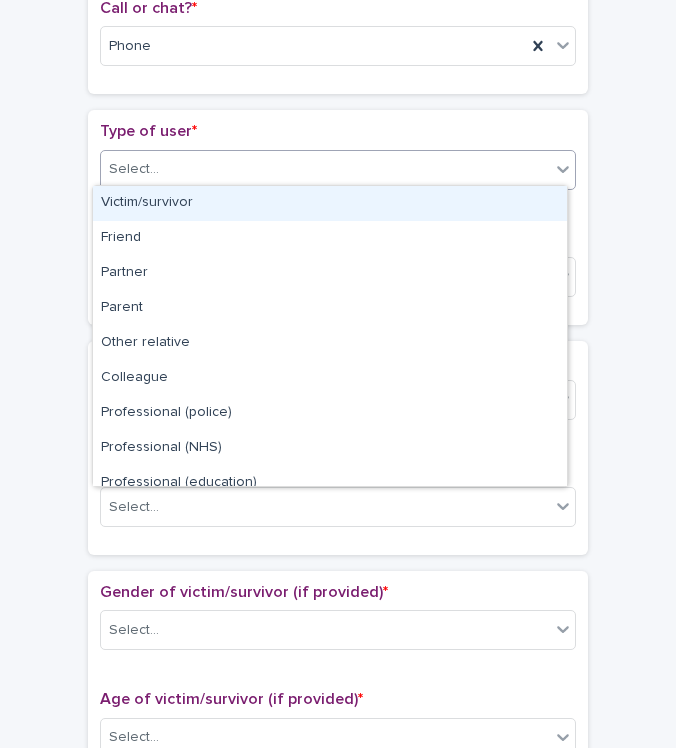 click on "Select..." at bounding box center [325, 169] 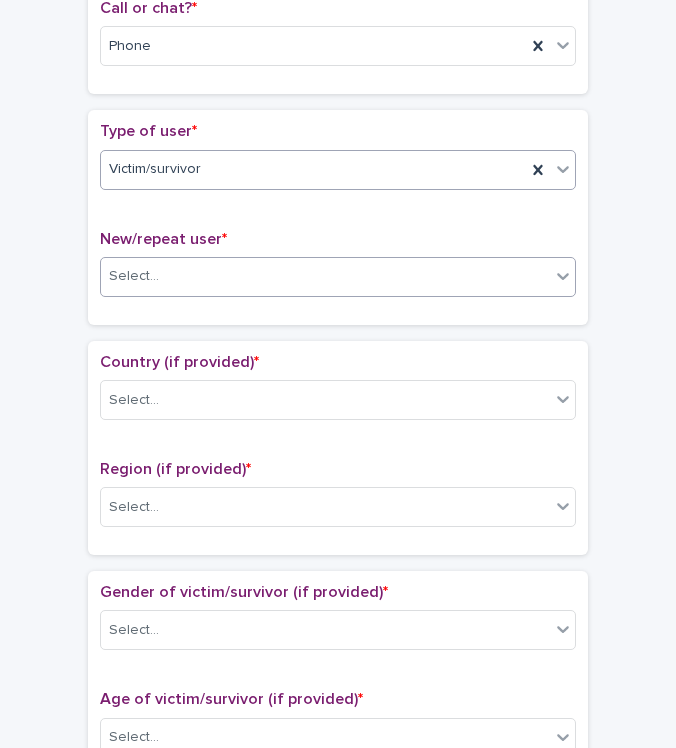 click on "Select..." at bounding box center [325, 276] 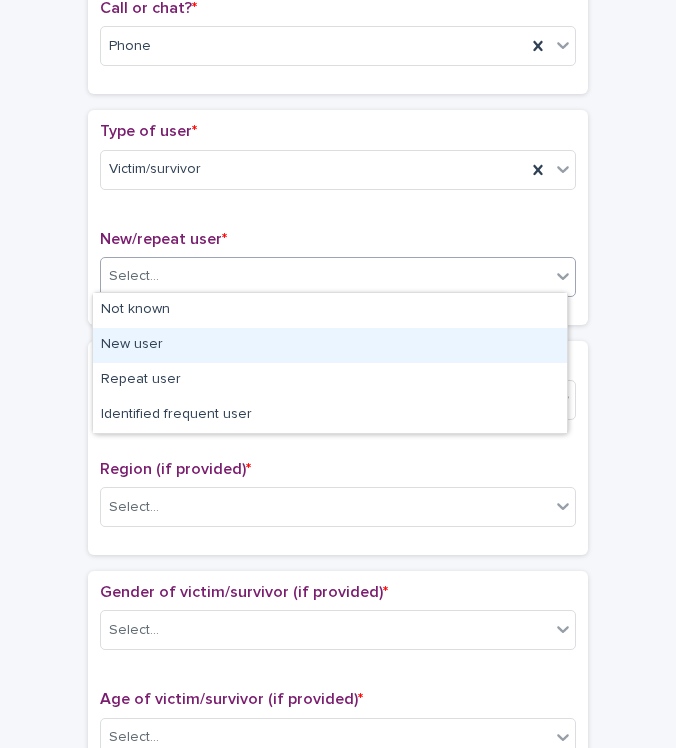 click on "New user" at bounding box center (330, 345) 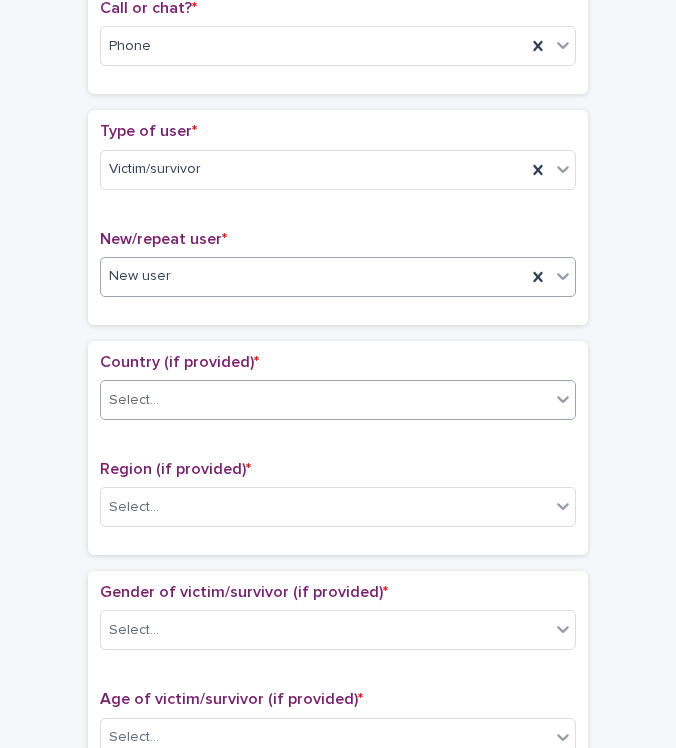 click on "Select..." at bounding box center (325, 400) 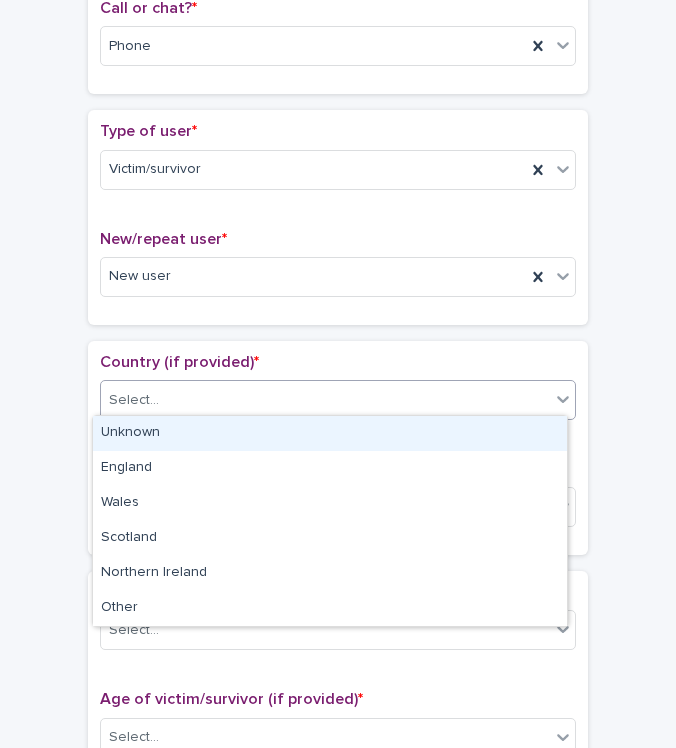click on "Unknown" at bounding box center [330, 433] 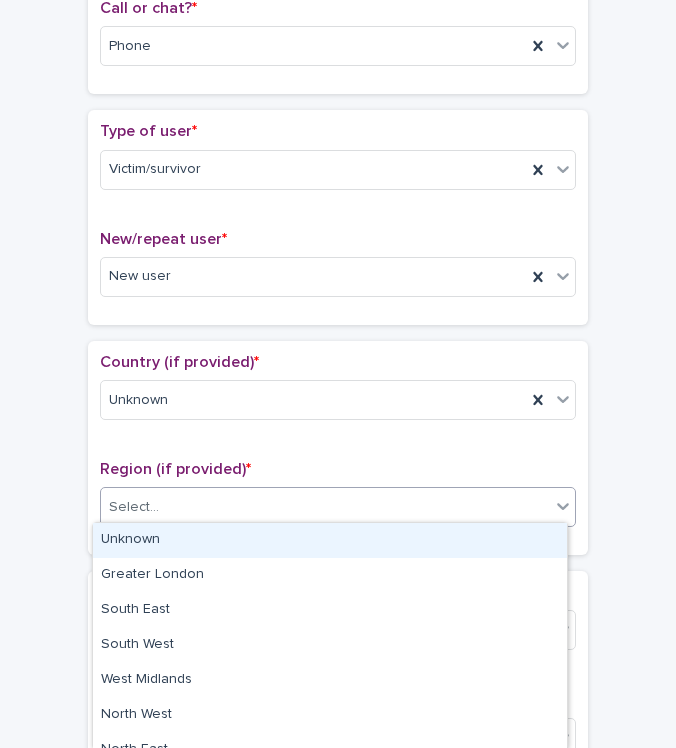 click on "Select..." at bounding box center (325, 507) 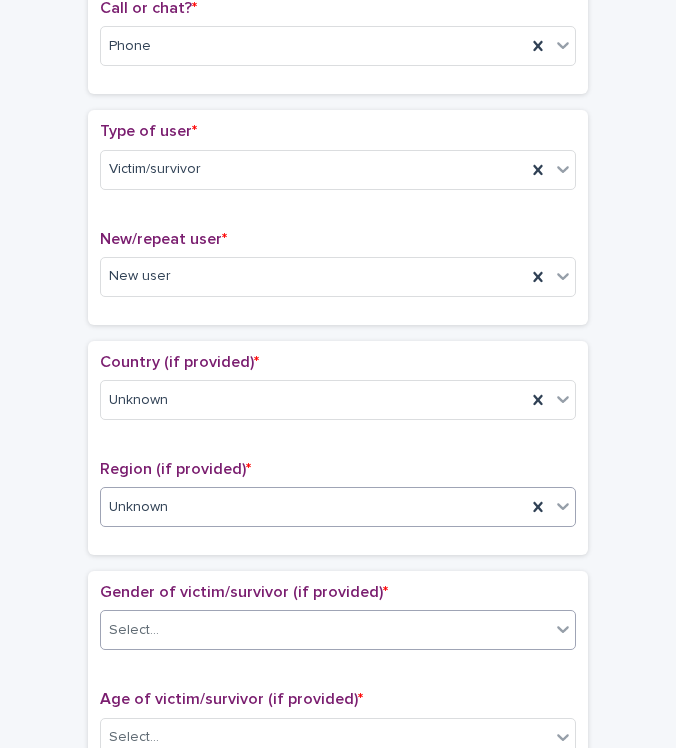 click on "Select..." at bounding box center [325, 630] 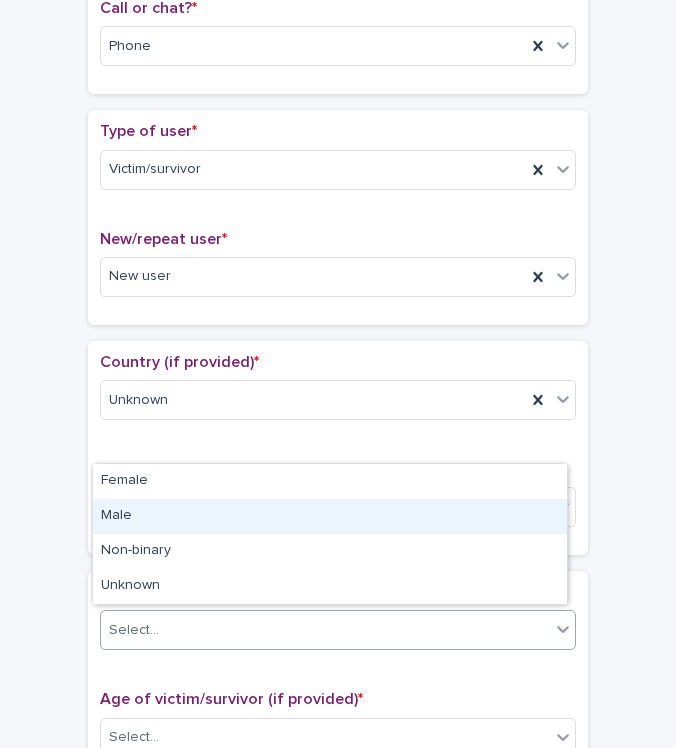 click on "Male" at bounding box center (330, 516) 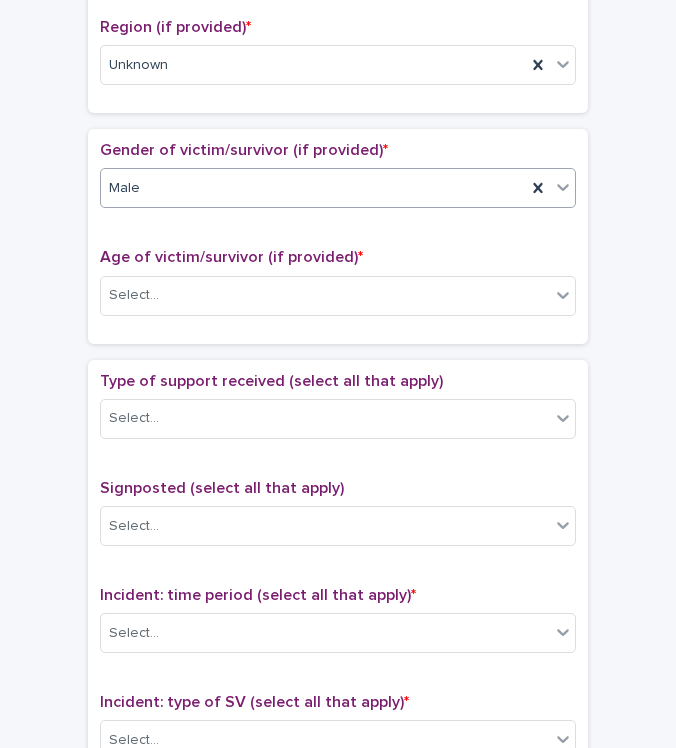 scroll, scrollTop: 811, scrollLeft: 0, axis: vertical 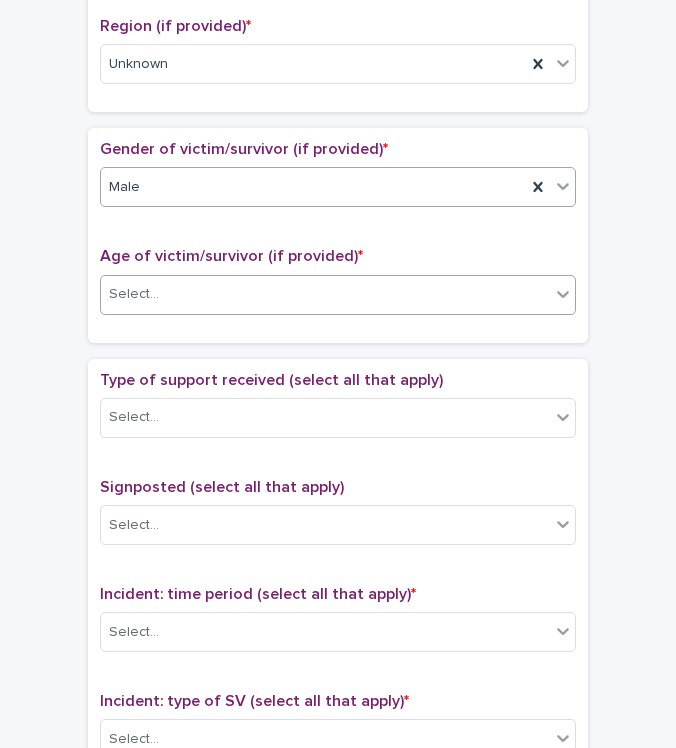 click on "Select..." at bounding box center [325, 294] 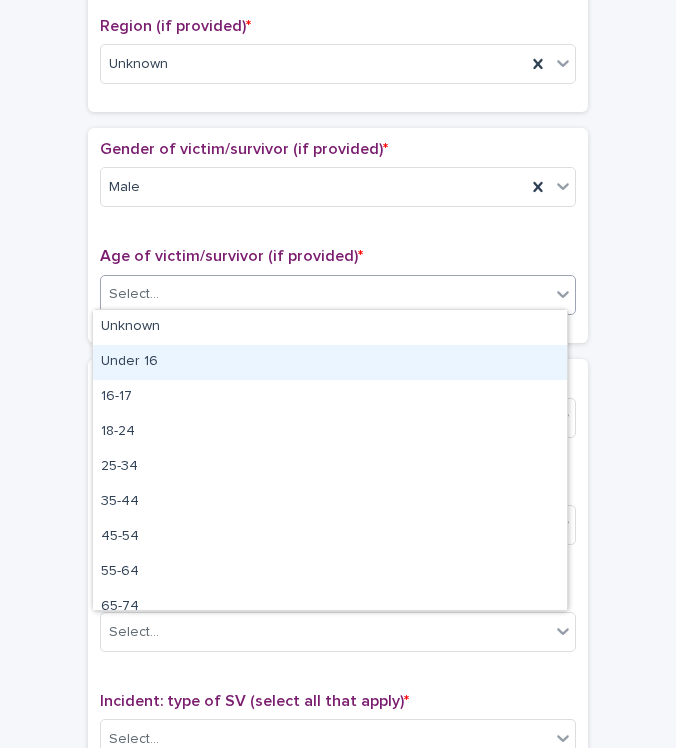 click on "Under 16" at bounding box center [330, 362] 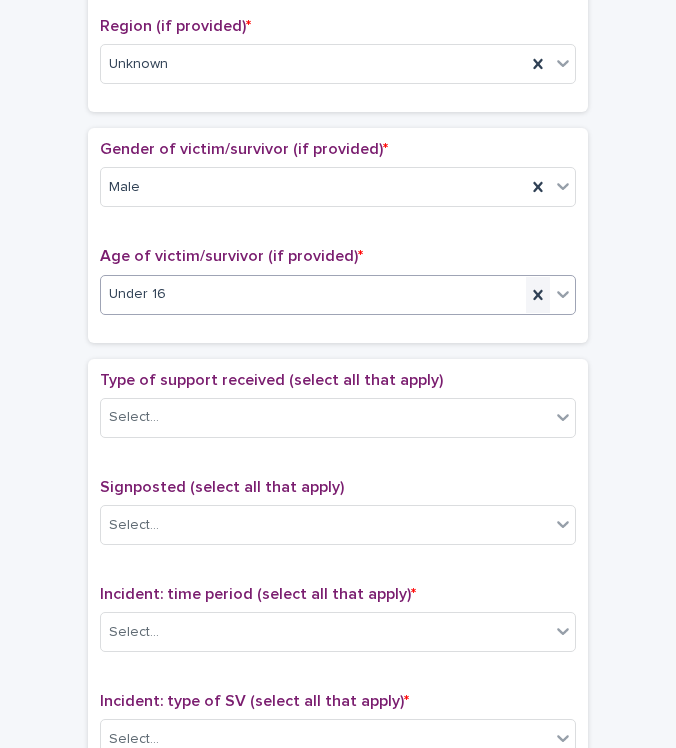 click 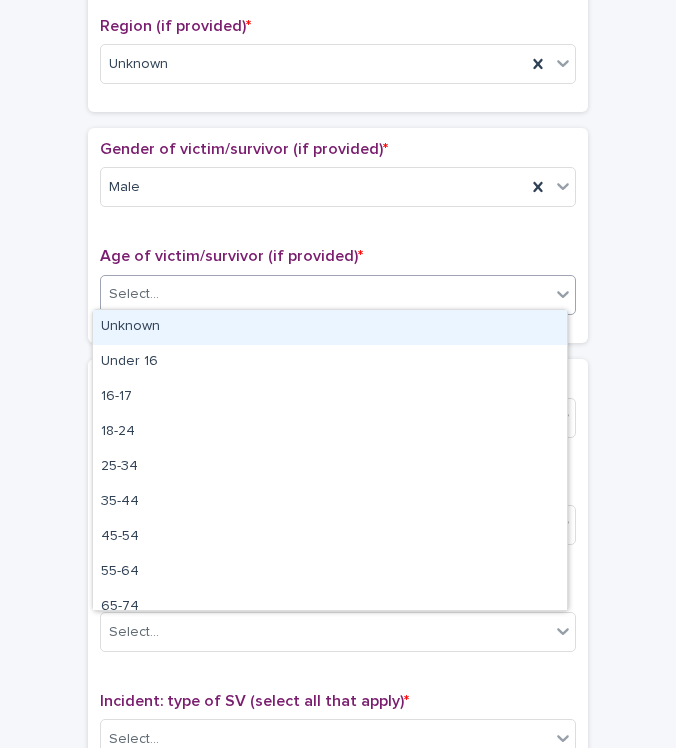 click on "Select..." at bounding box center [325, 294] 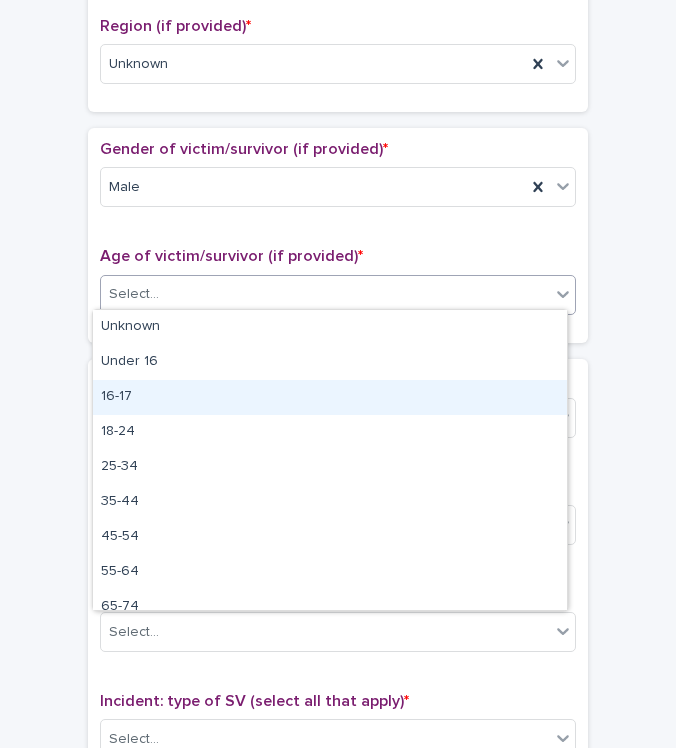 click on "16-17" at bounding box center [330, 397] 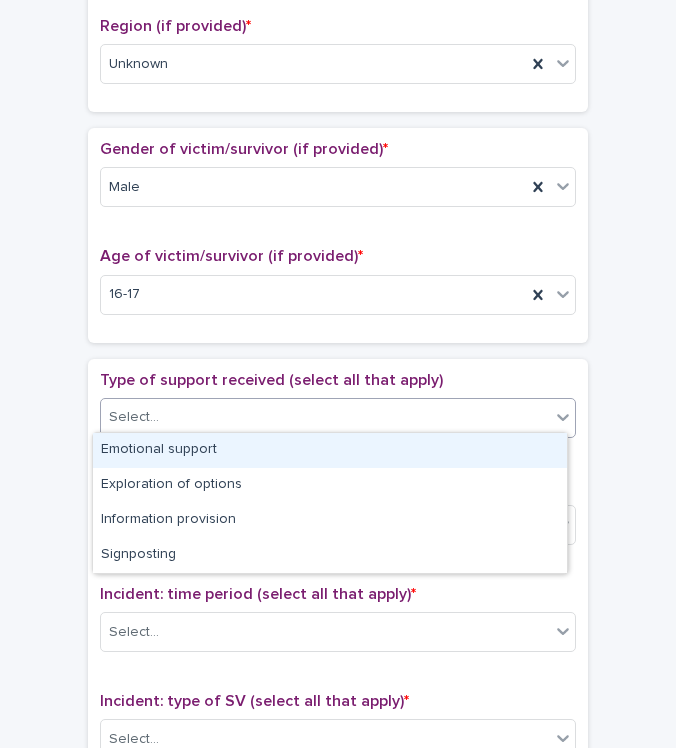 click on "Select..." at bounding box center [325, 417] 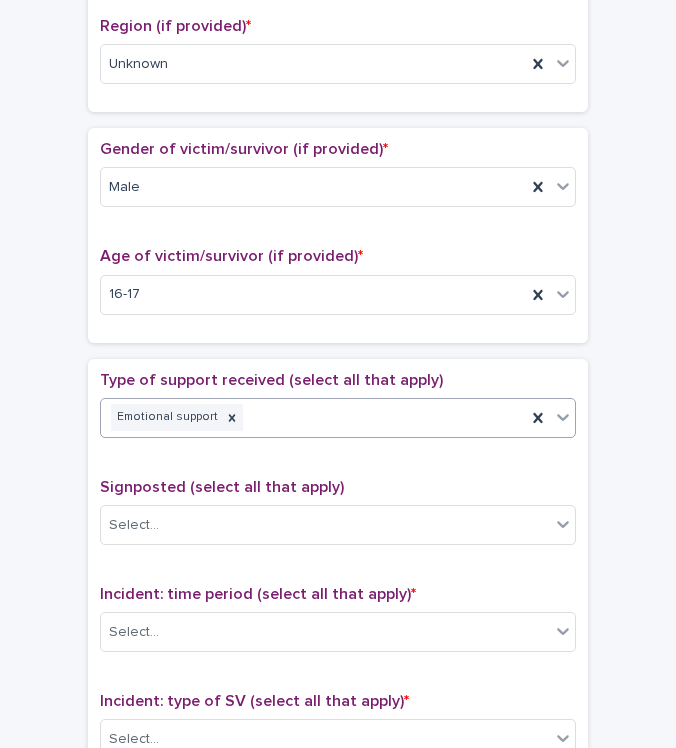 click on "Emotional support" at bounding box center [313, 417] 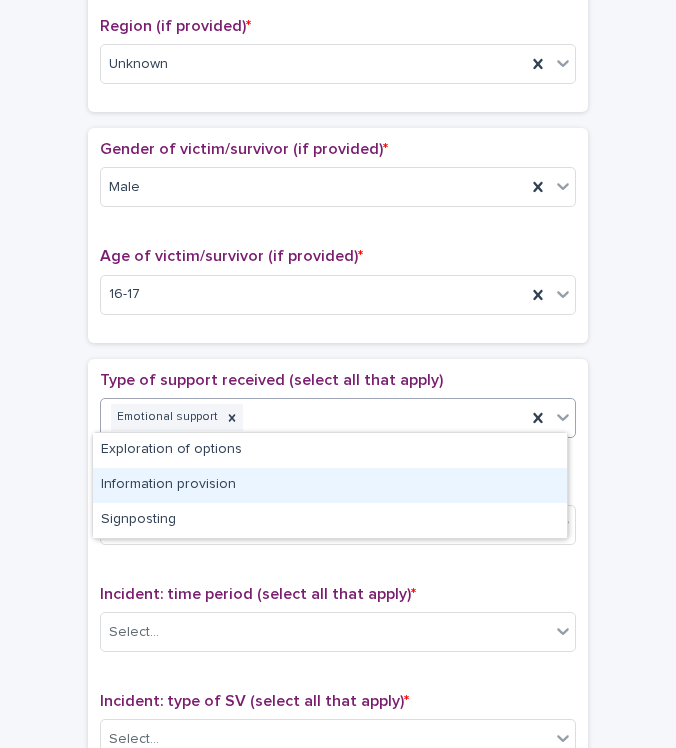 click on "Information provision" at bounding box center [330, 485] 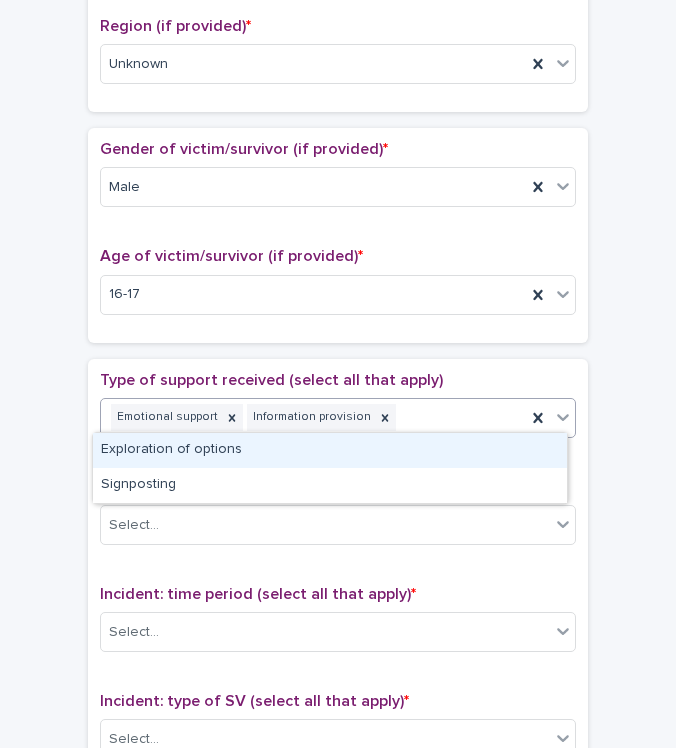 click on "Emotional support Information provision" at bounding box center (313, 417) 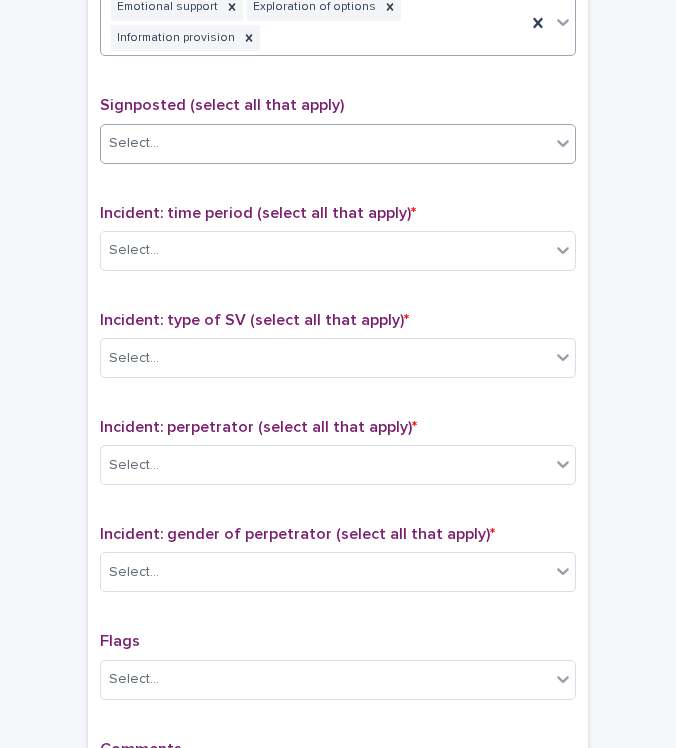 scroll, scrollTop: 1224, scrollLeft: 0, axis: vertical 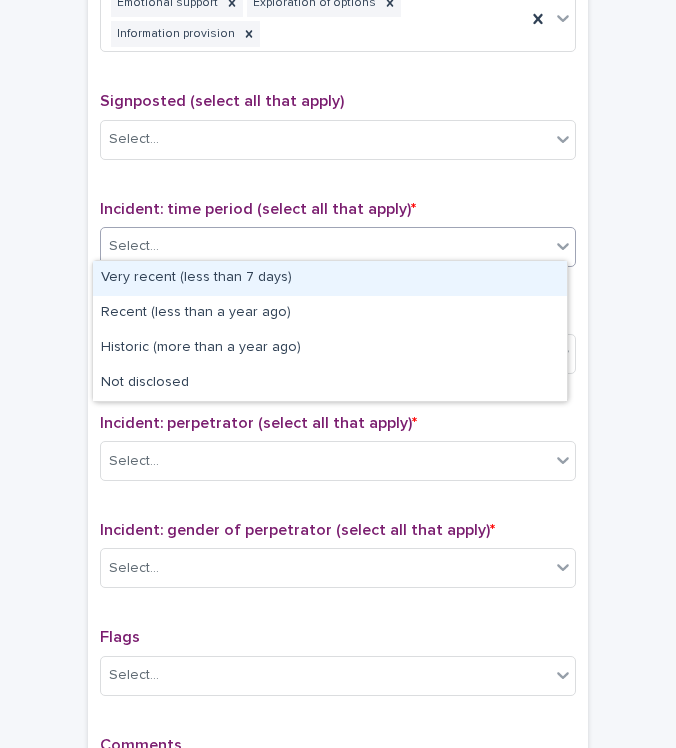 click on "Select..." at bounding box center (325, 246) 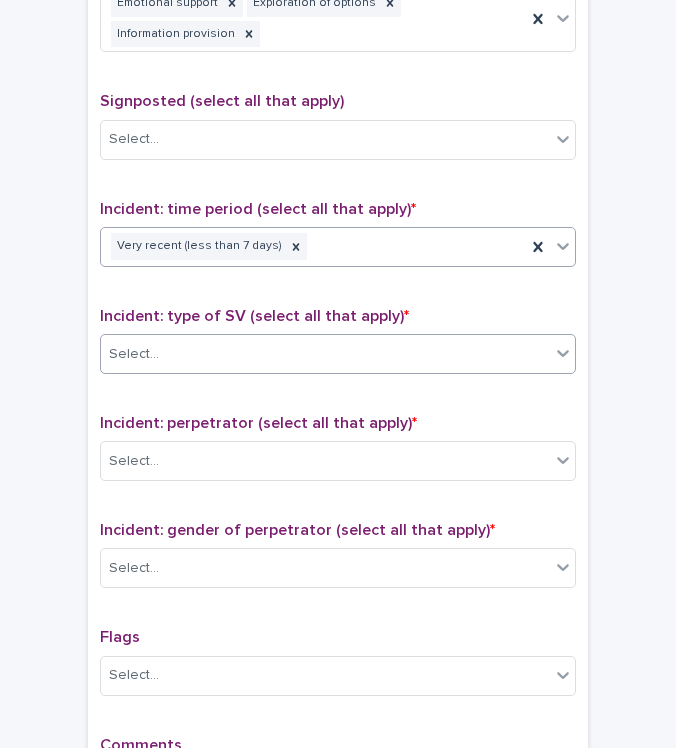 click on "Select..." at bounding box center (325, 354) 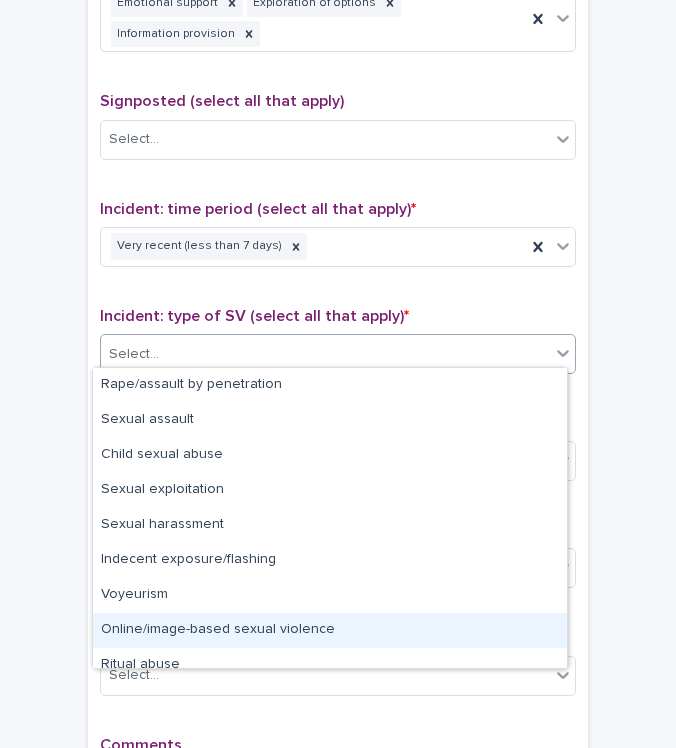 click on "Online/image-based sexual violence" at bounding box center (330, 630) 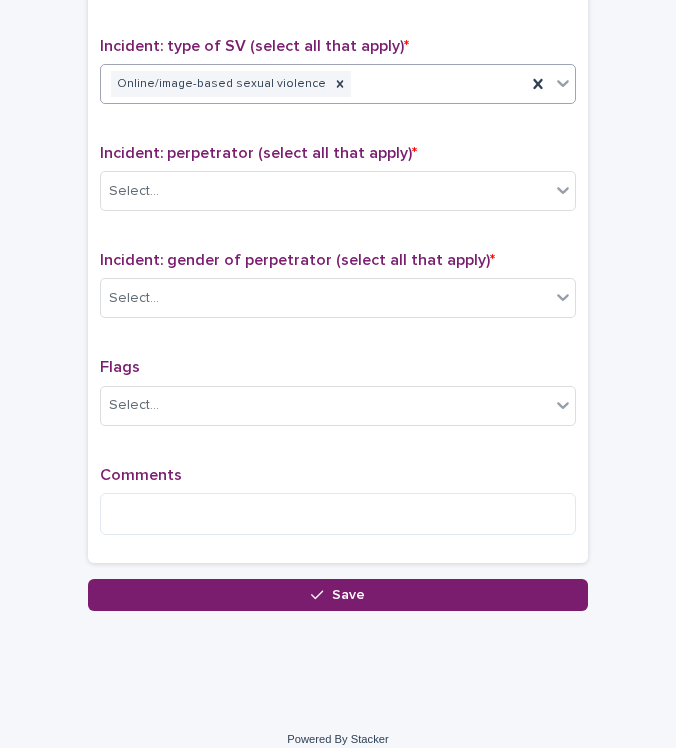 scroll, scrollTop: 1500, scrollLeft: 0, axis: vertical 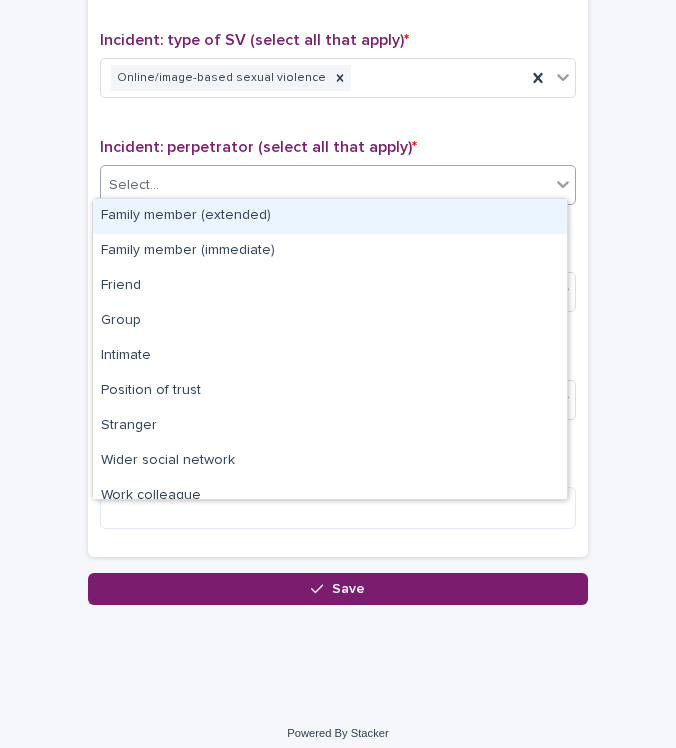 click on "Select..." at bounding box center (325, 185) 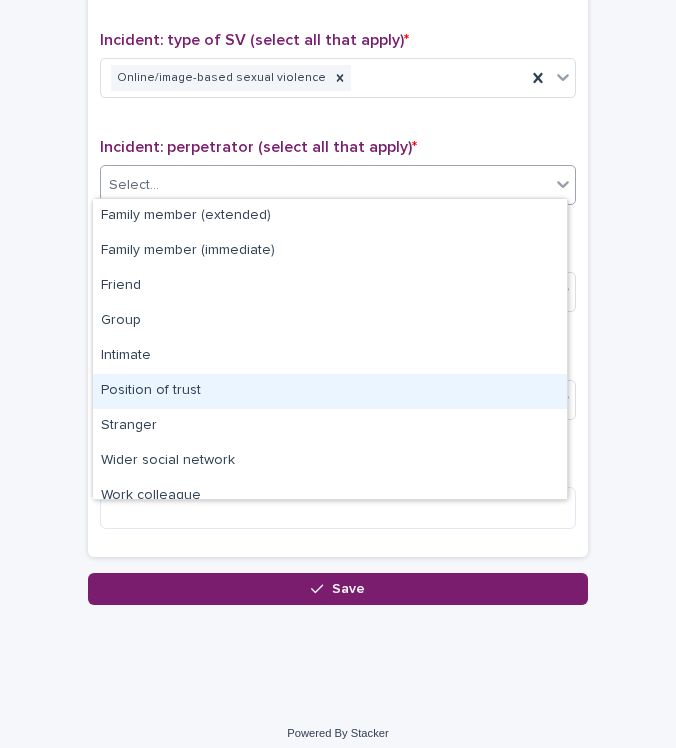 scroll, scrollTop: 22, scrollLeft: 0, axis: vertical 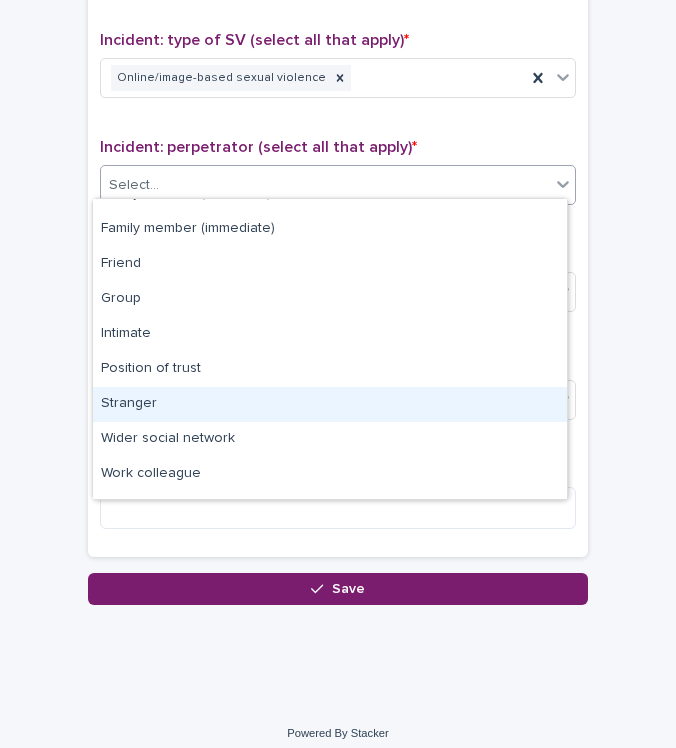 click on "Stranger" at bounding box center (330, 404) 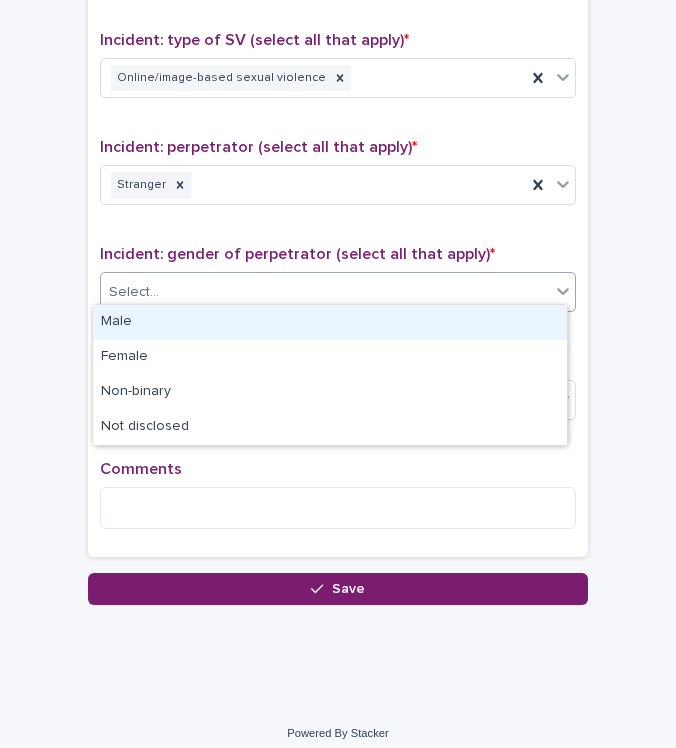 click on "Select..." at bounding box center [325, 292] 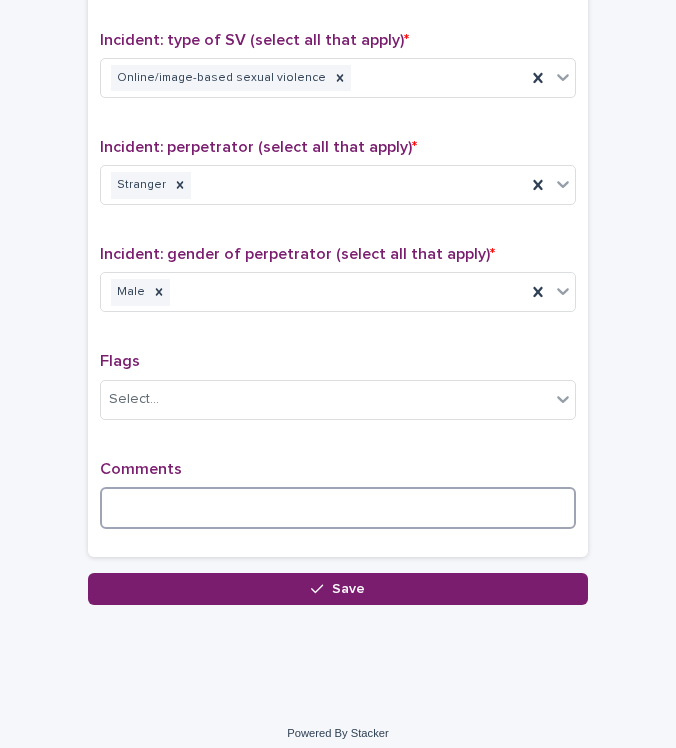 click at bounding box center (338, 508) 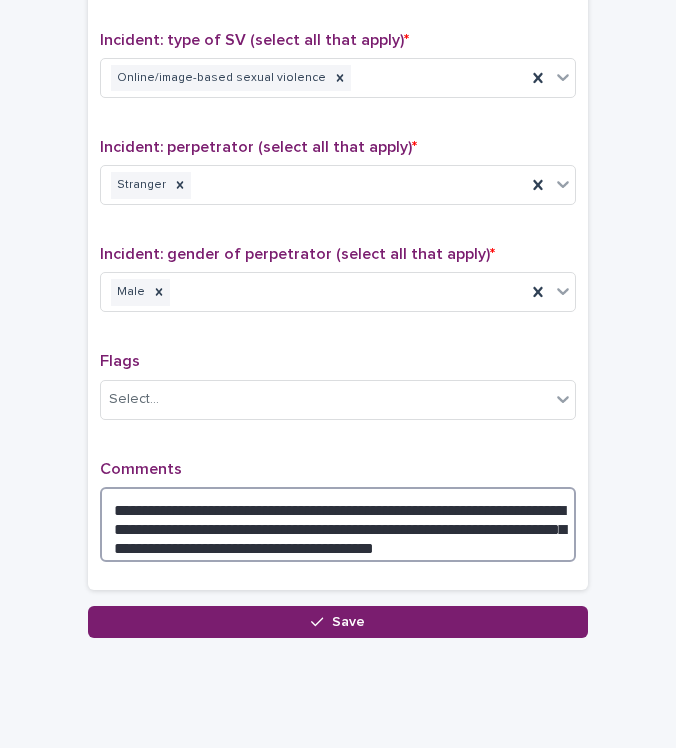 click on "**********" at bounding box center [338, 525] 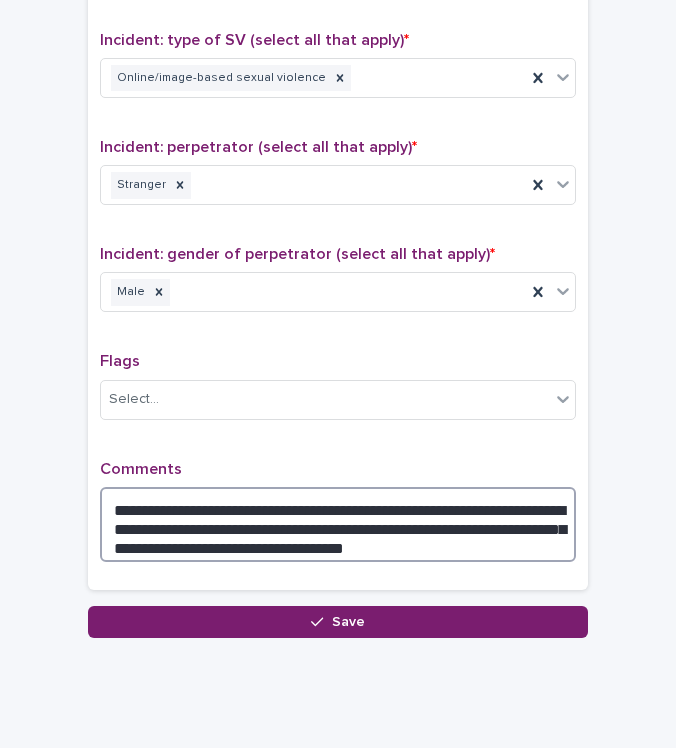 click on "**********" at bounding box center (338, 525) 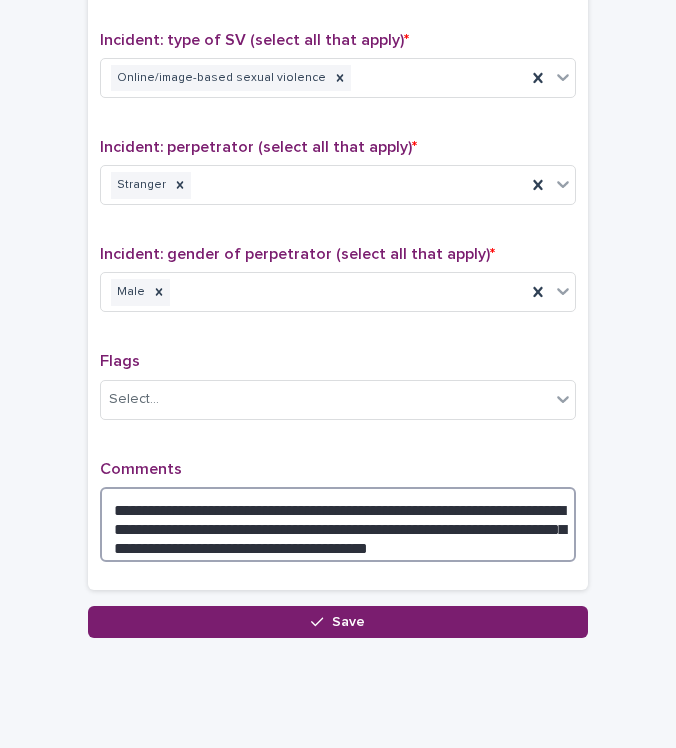 click on "**********" at bounding box center [338, 525] 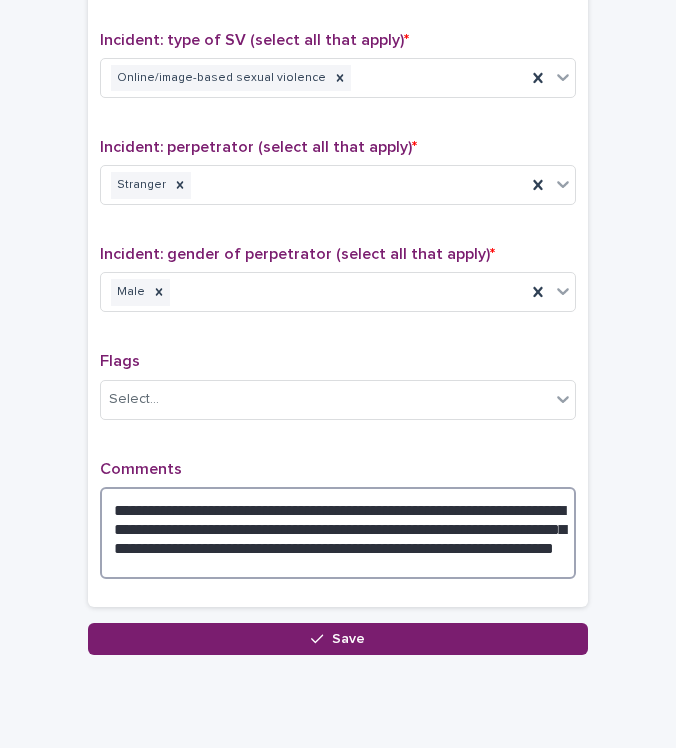 drag, startPoint x: 273, startPoint y: 556, endPoint x: 242, endPoint y: 548, distance: 32.01562 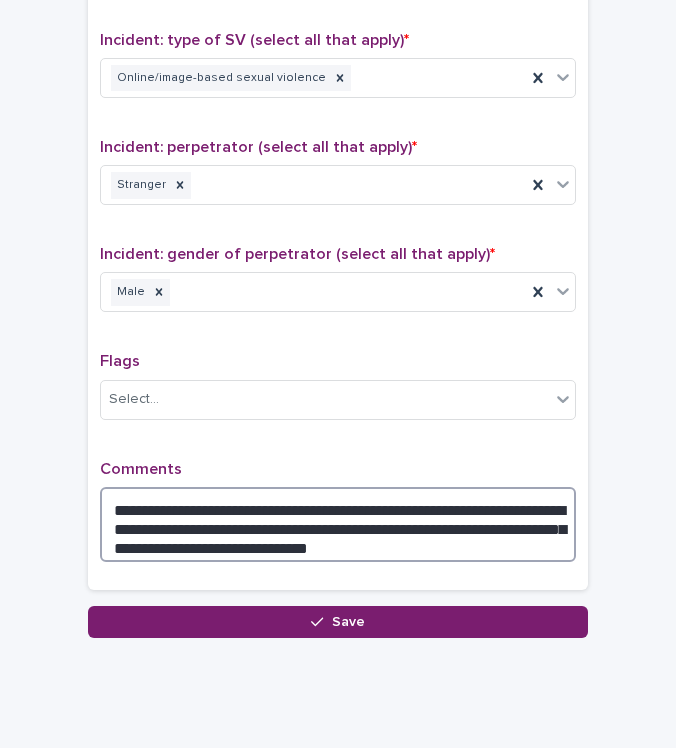 click on "**********" at bounding box center [338, 525] 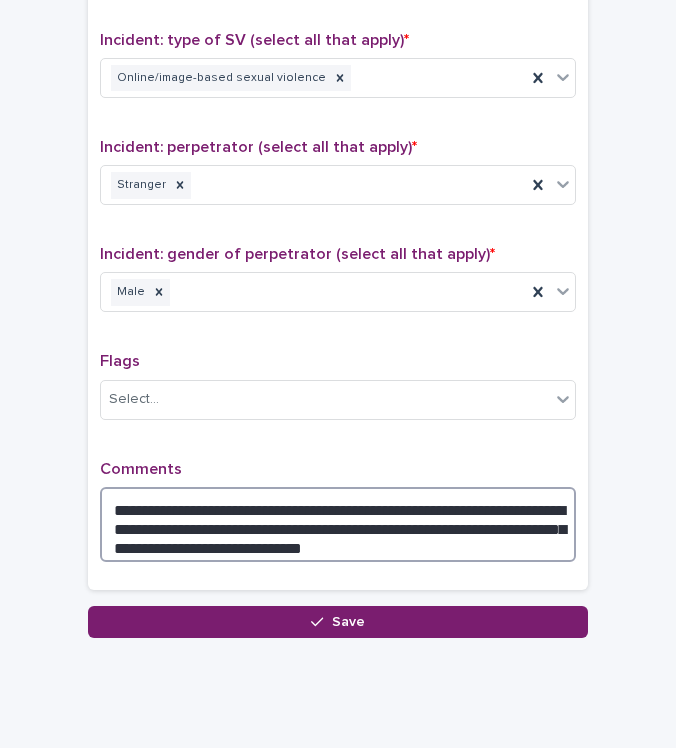 click on "**********" at bounding box center [338, 525] 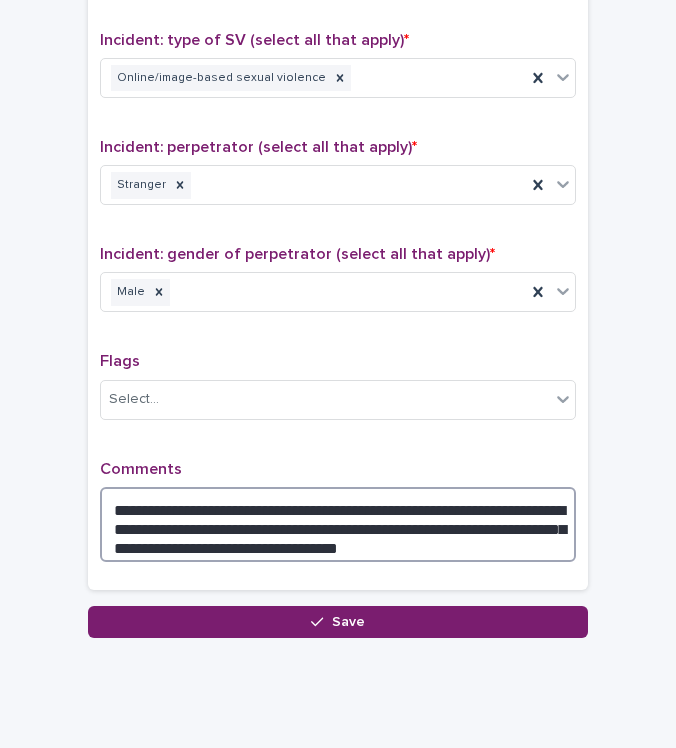 scroll, scrollTop: 1538, scrollLeft: 0, axis: vertical 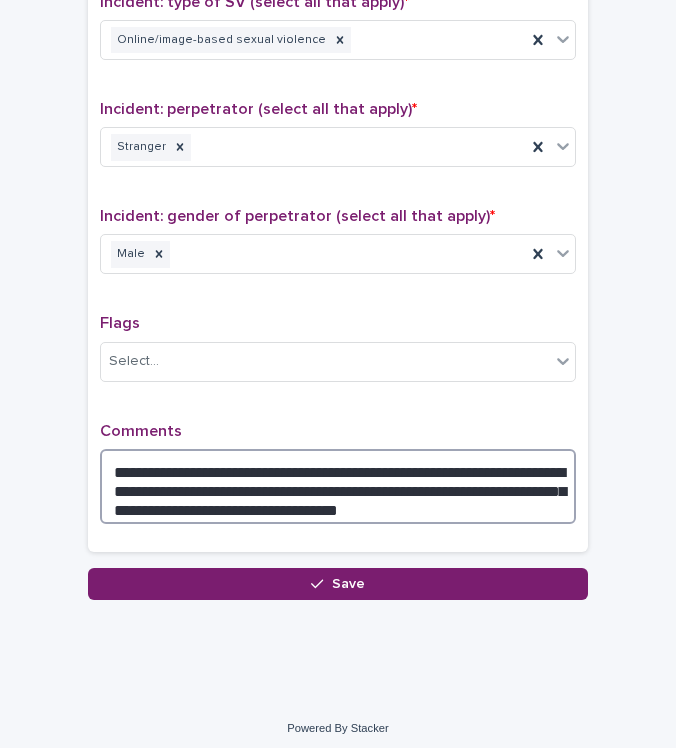 click on "**********" at bounding box center [338, 487] 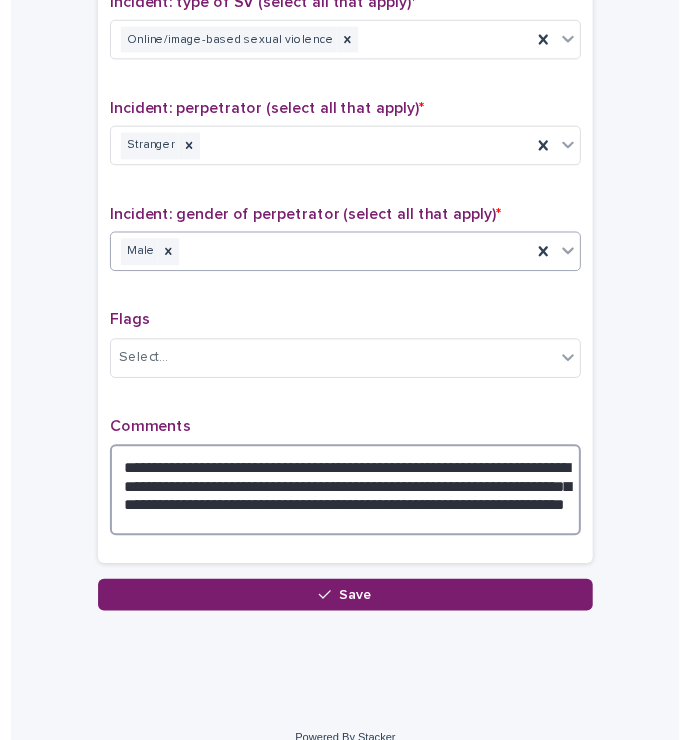 scroll, scrollTop: 1556, scrollLeft: 0, axis: vertical 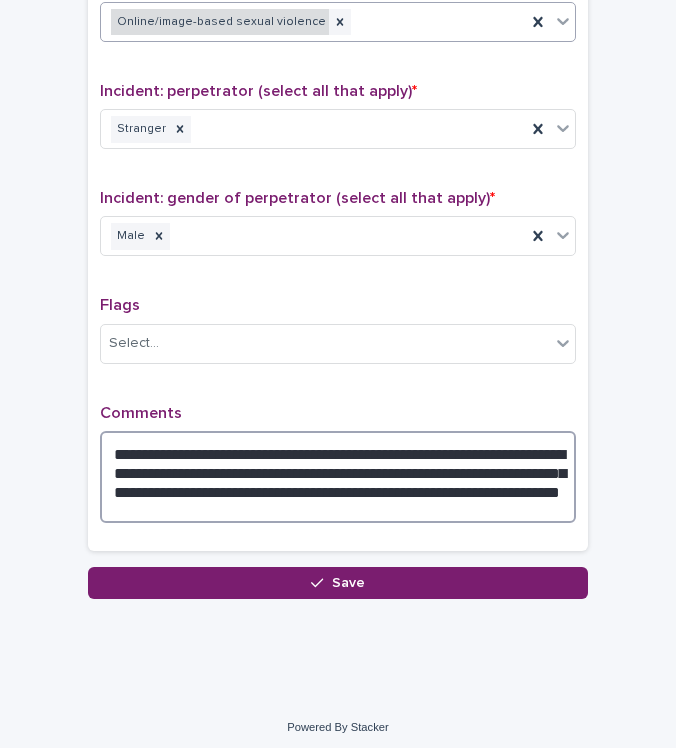 type on "**********" 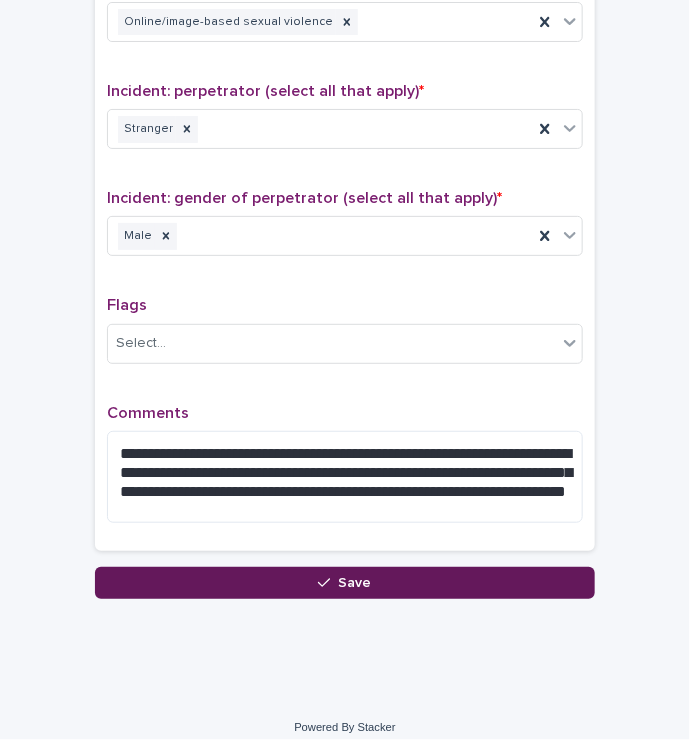 click on "Save" at bounding box center [345, 583] 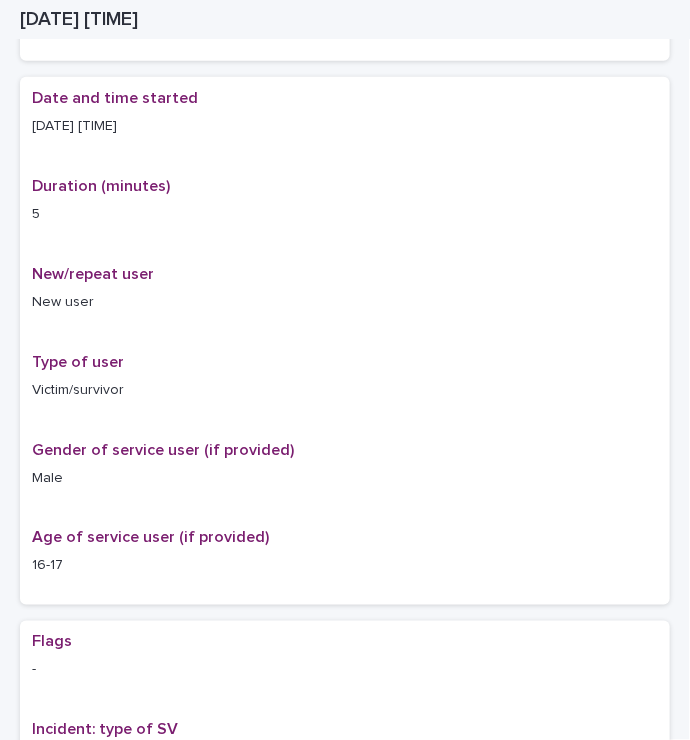 scroll, scrollTop: 0, scrollLeft: 0, axis: both 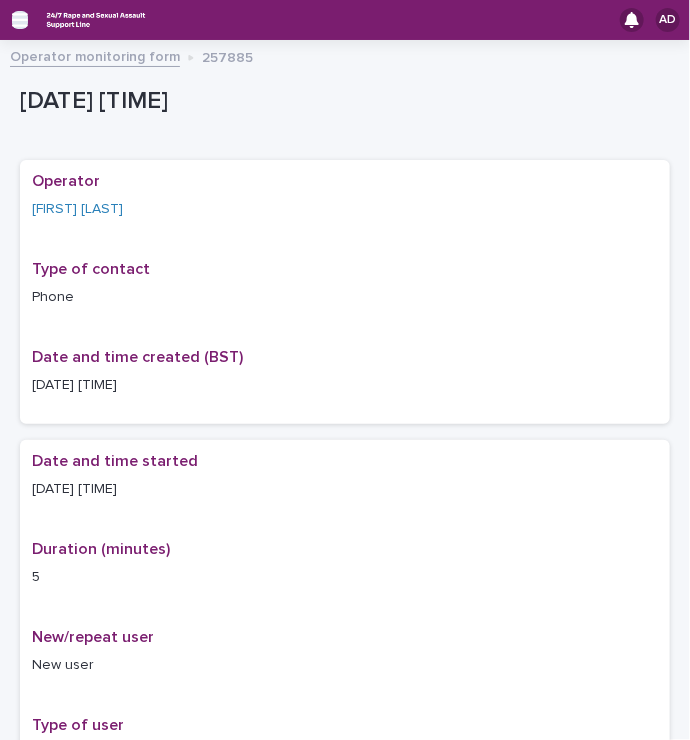 click 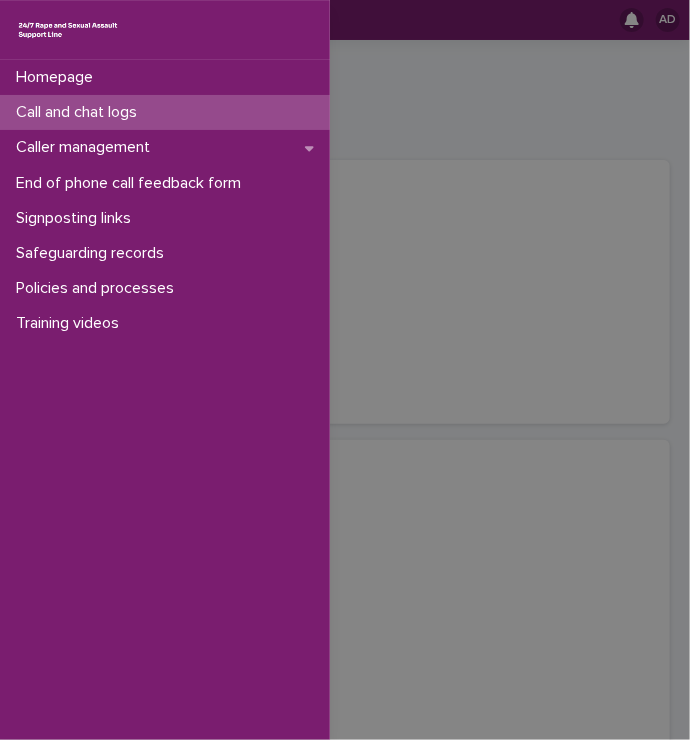 click on "Call and chat logs" at bounding box center [165, 112] 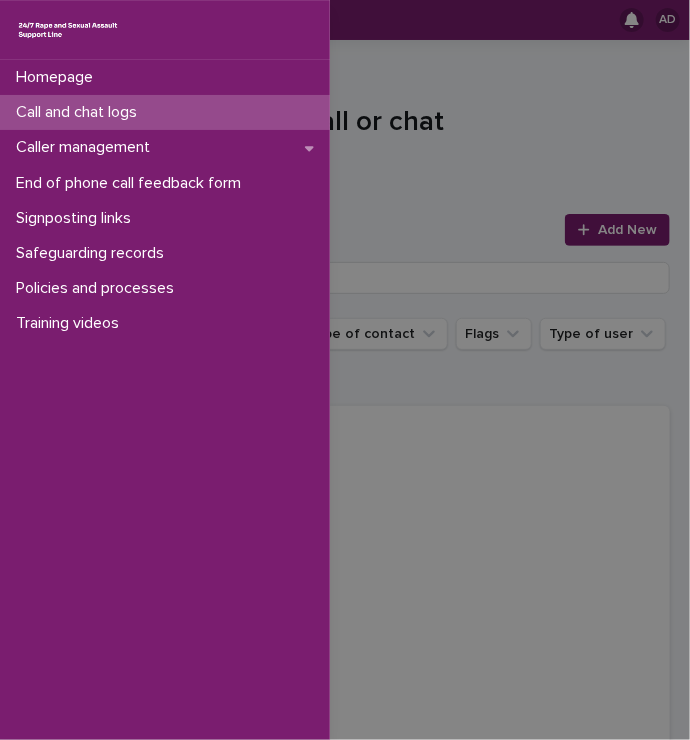click on "Homepage Call and chat logs Caller management End of phone call feedback form Signposting links Safeguarding records Policies and processes Training videos" at bounding box center [345, 370] 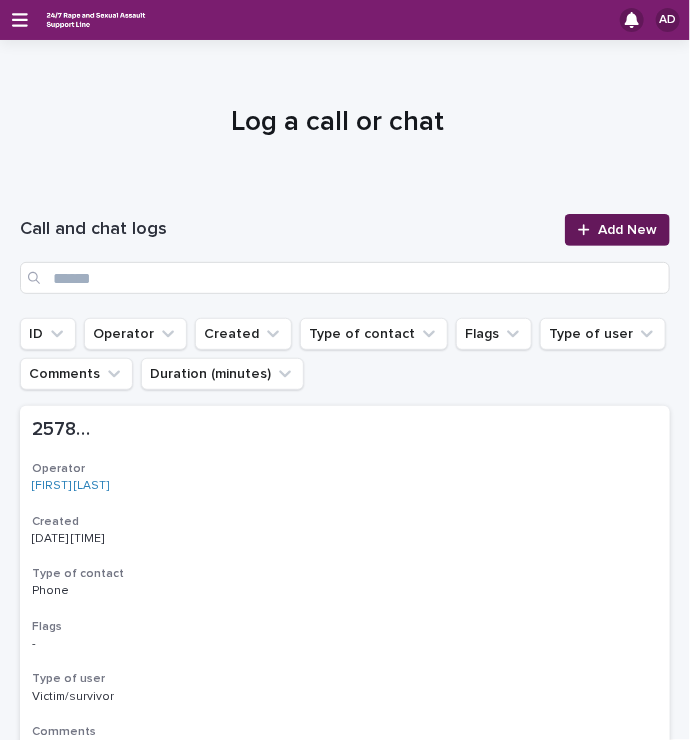 click 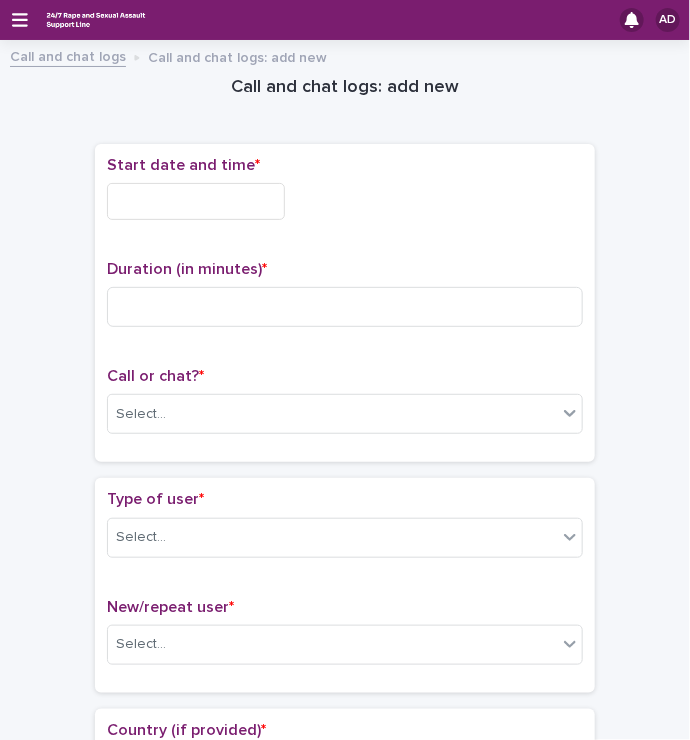 click at bounding box center (196, 201) 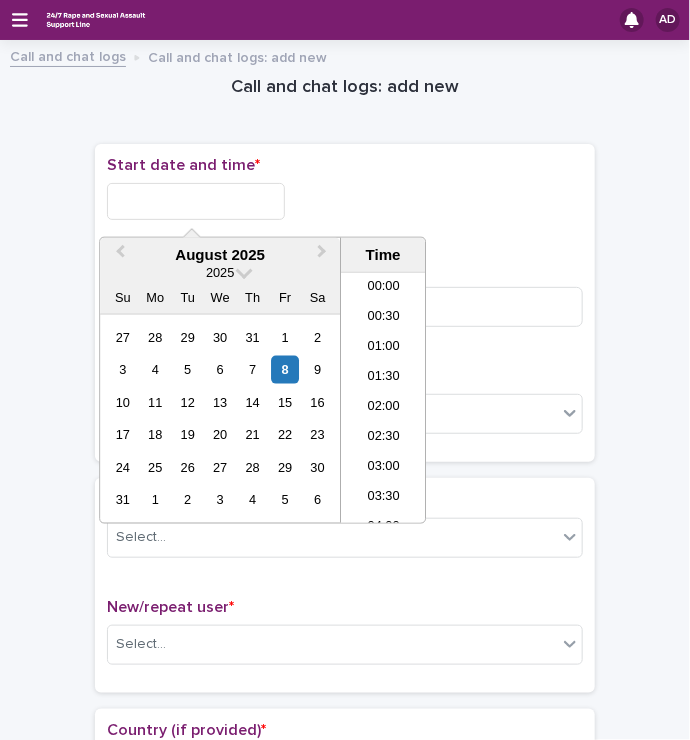 scroll, scrollTop: 1180, scrollLeft: 0, axis: vertical 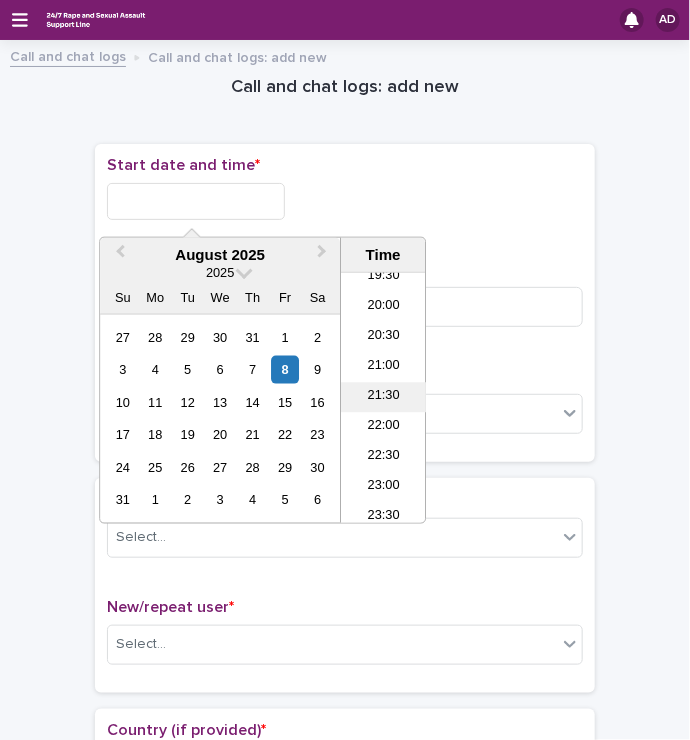 click on "21:30" at bounding box center (383, 398) 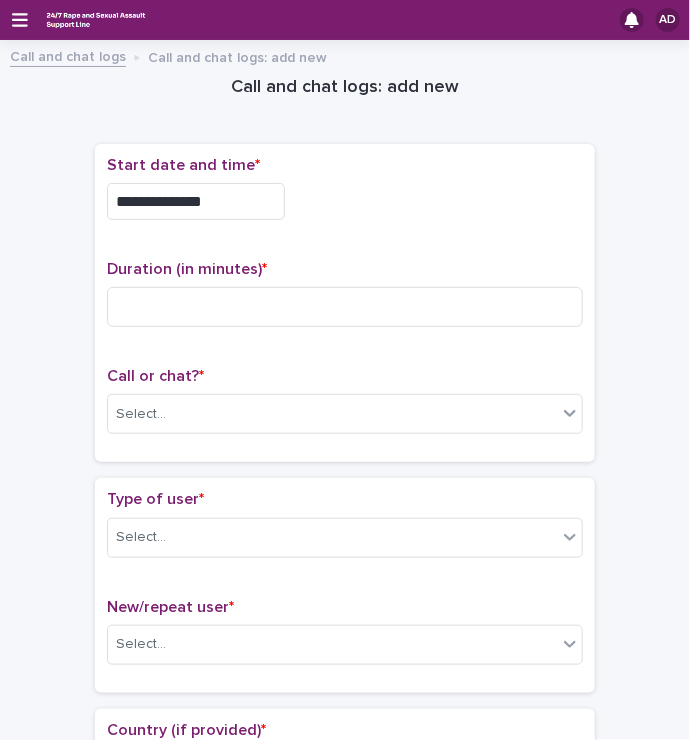 click on "**********" at bounding box center [196, 201] 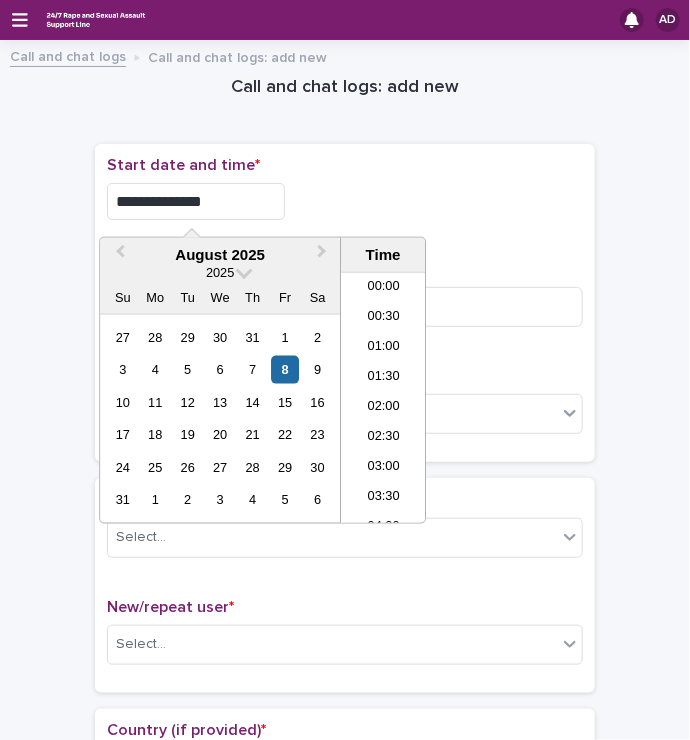 scroll, scrollTop: 1180, scrollLeft: 0, axis: vertical 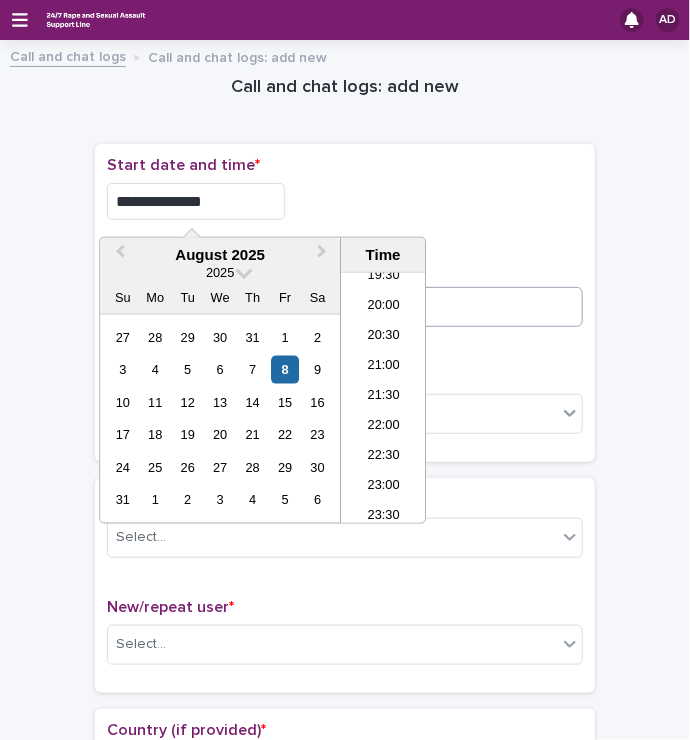 type on "**********" 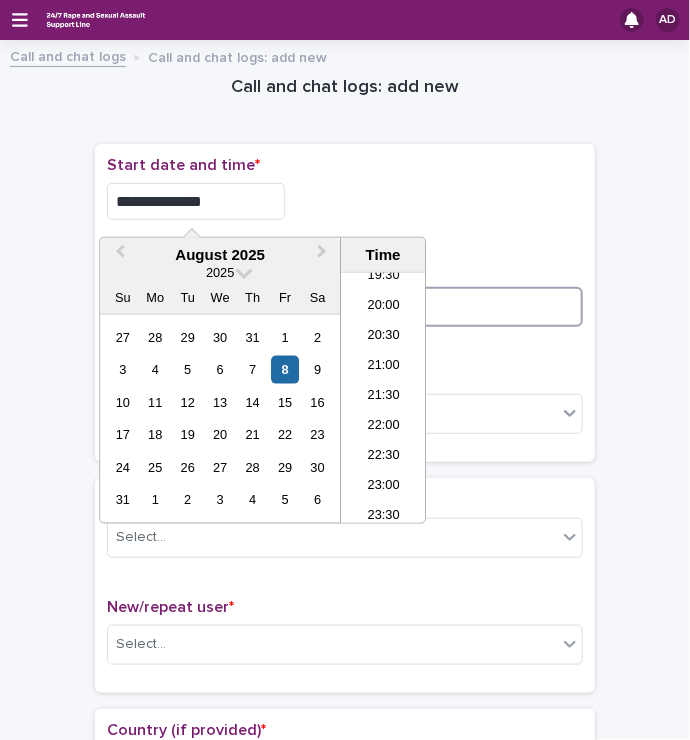 click at bounding box center [345, 307] 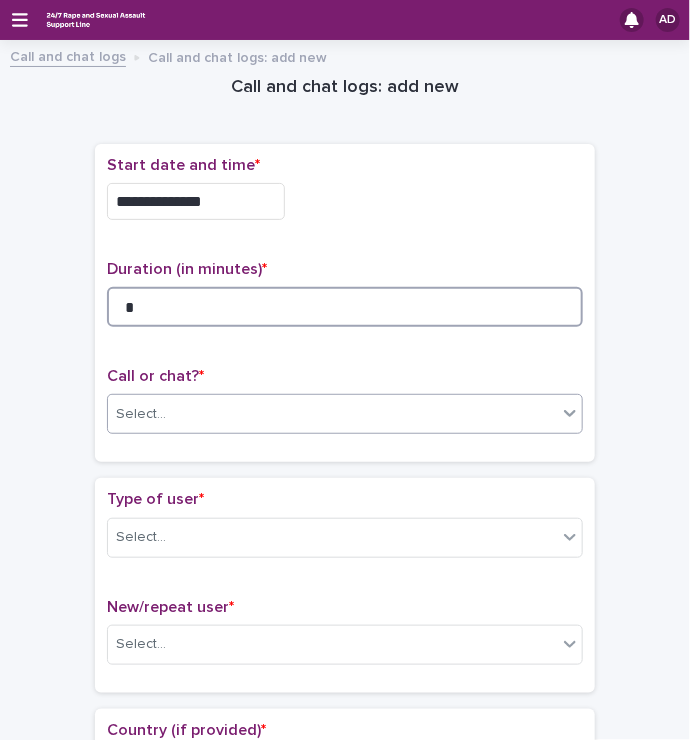 type on "*" 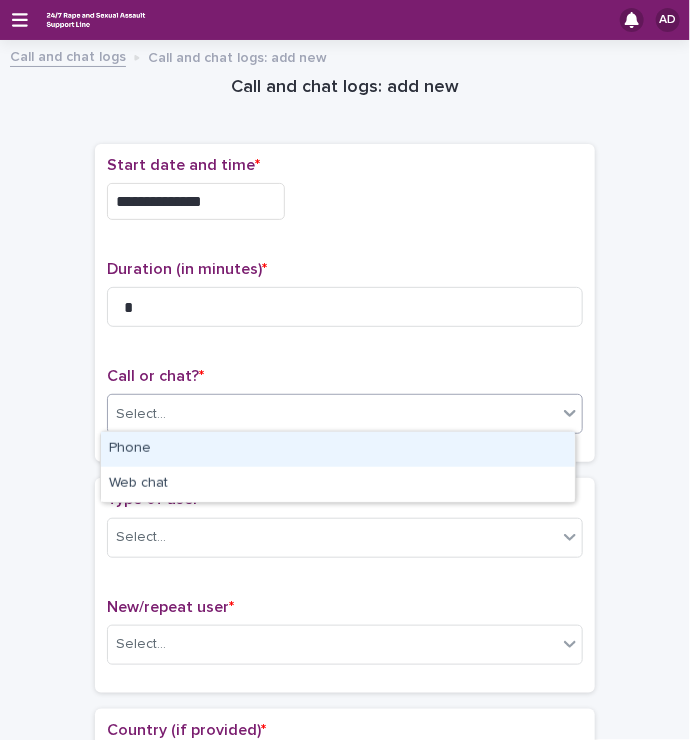 click on "Select..." at bounding box center [332, 414] 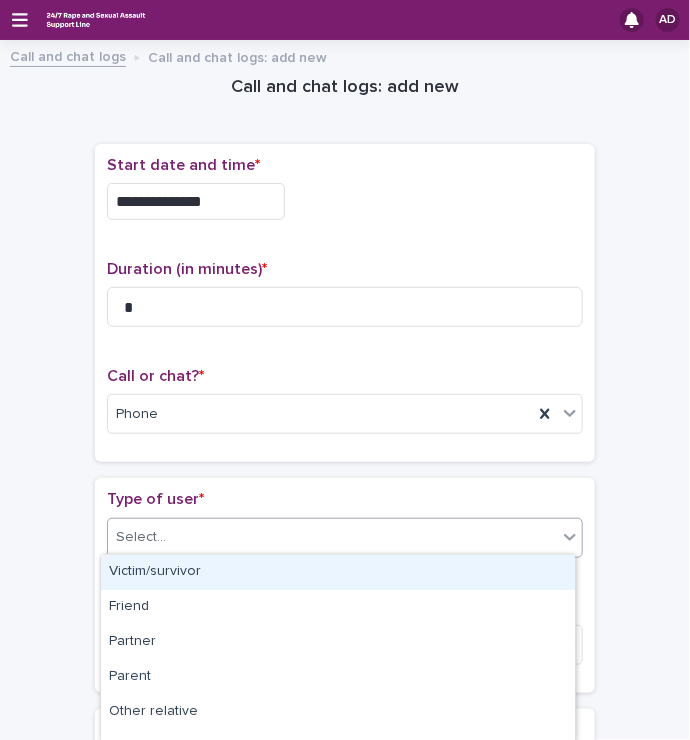 click on "Select..." at bounding box center [332, 537] 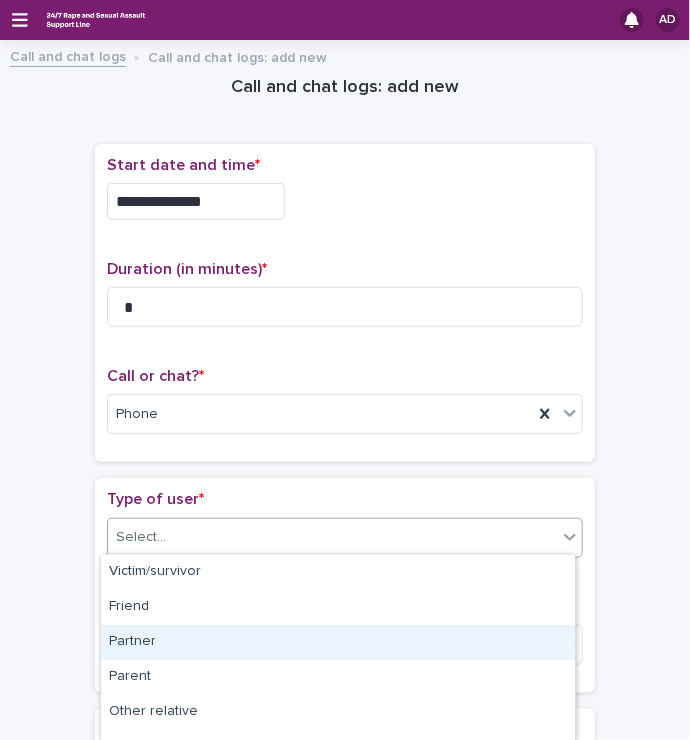 scroll, scrollTop: 338, scrollLeft: 0, axis: vertical 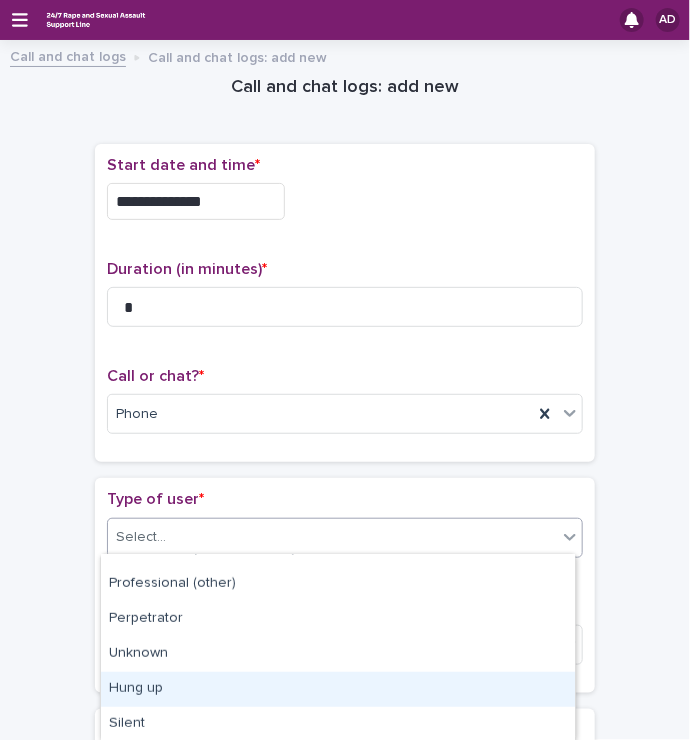 click on "Hung up" at bounding box center [338, 689] 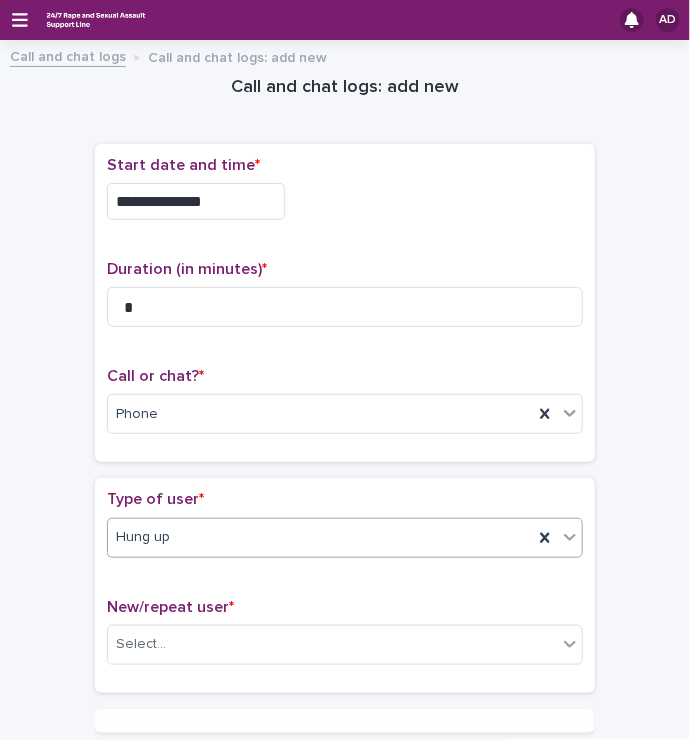 click on "New/repeat user * Select..." at bounding box center [345, 639] 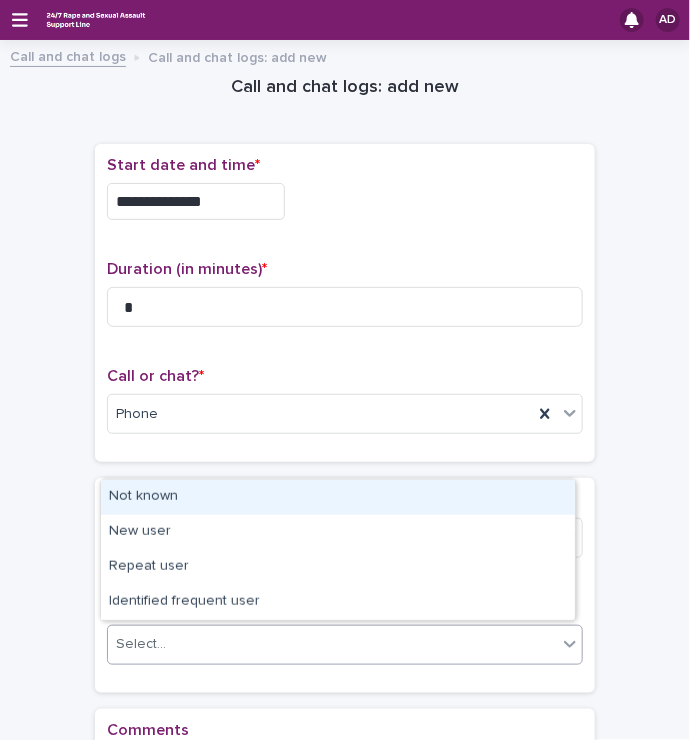 click on "Select..." at bounding box center (332, 644) 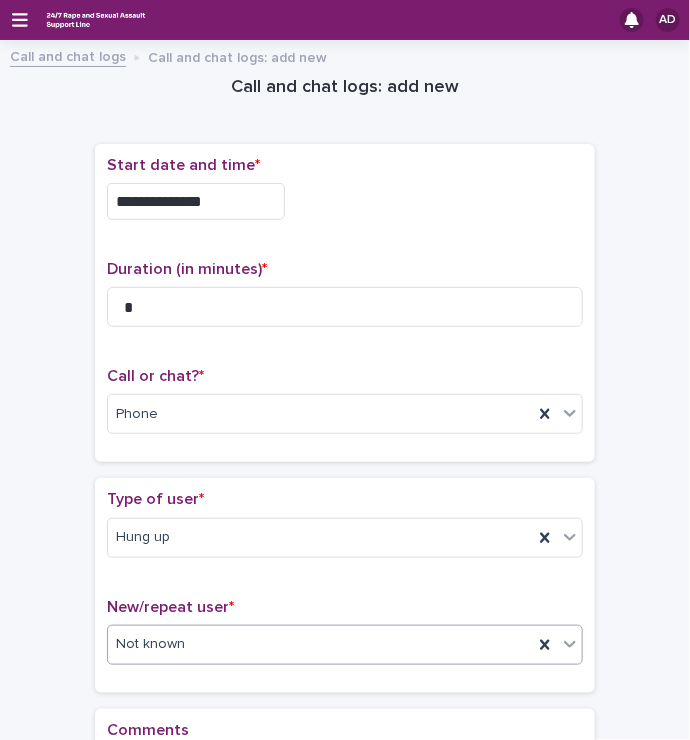 scroll, scrollTop: 232, scrollLeft: 0, axis: vertical 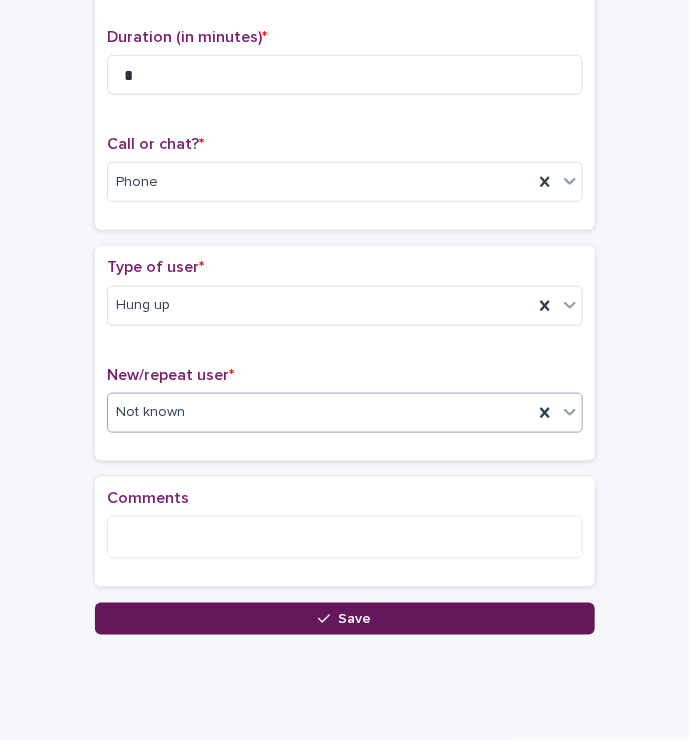 click on "Save" at bounding box center [345, 619] 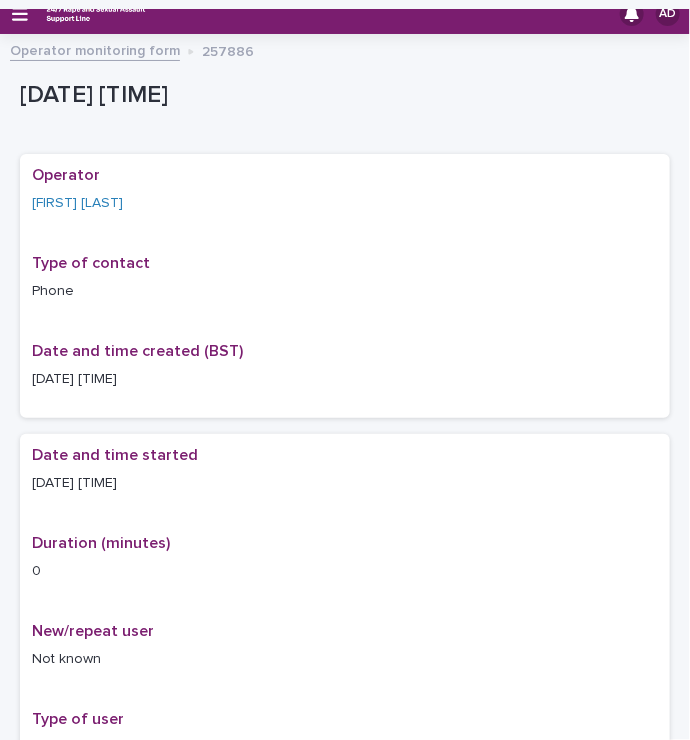 scroll, scrollTop: 0, scrollLeft: 0, axis: both 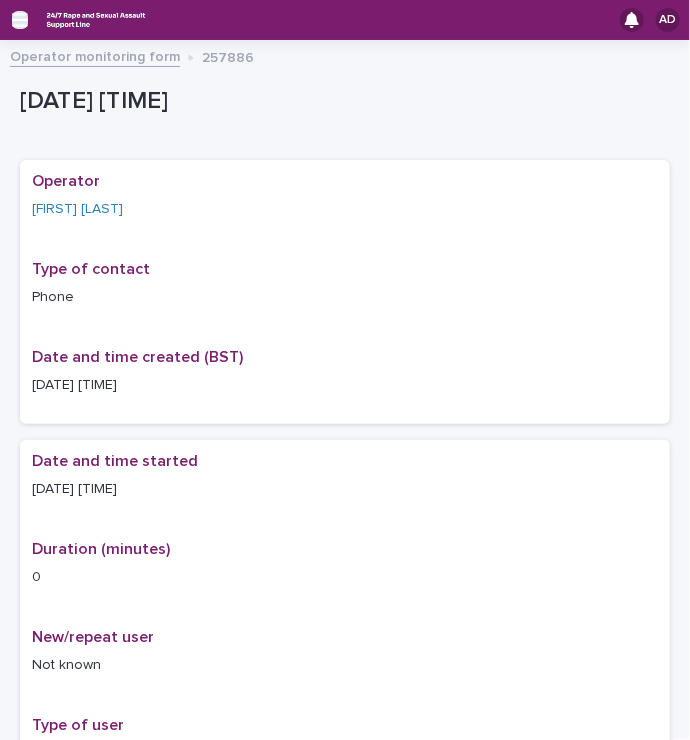 click 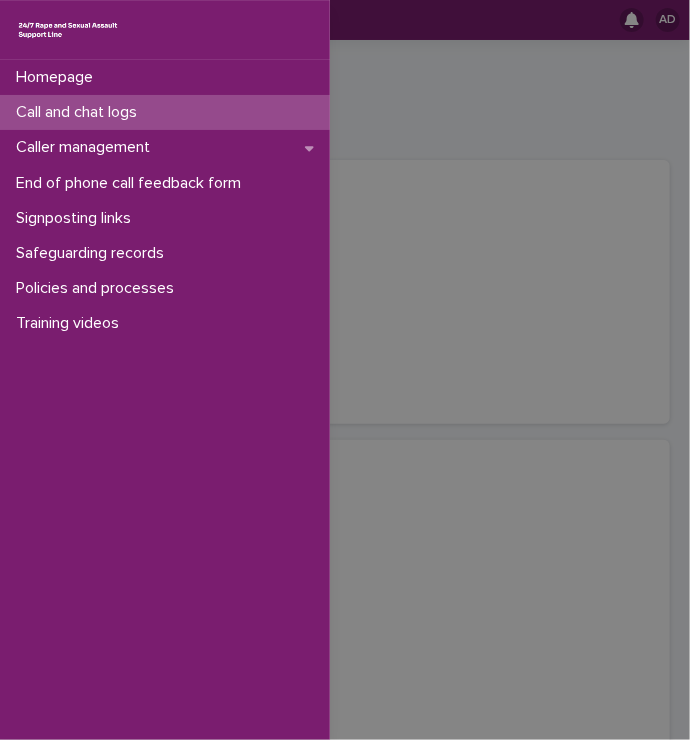 click on "Call and chat logs" at bounding box center (165, 112) 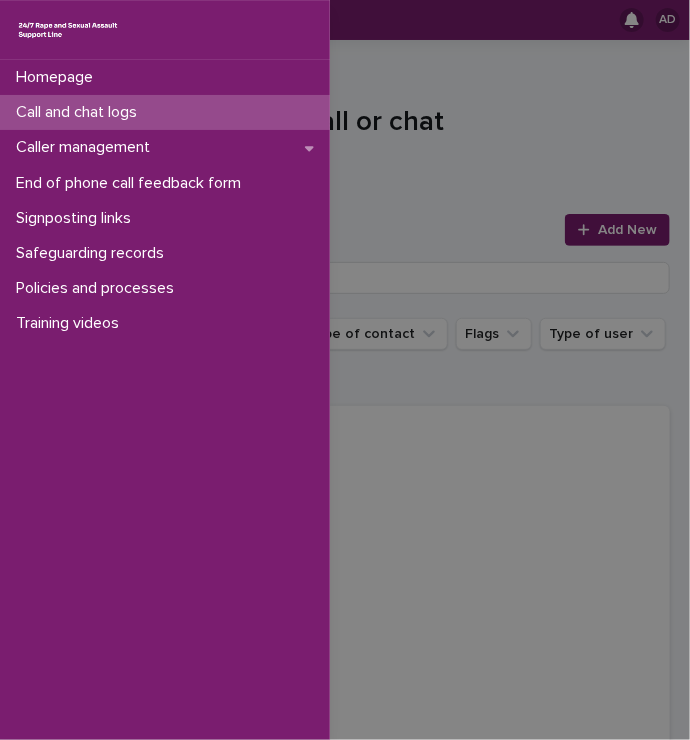 click on "Homepage Call and chat logs Caller management End of phone call feedback form Signposting links Safeguarding records Policies and processes Training videos" at bounding box center (345, 370) 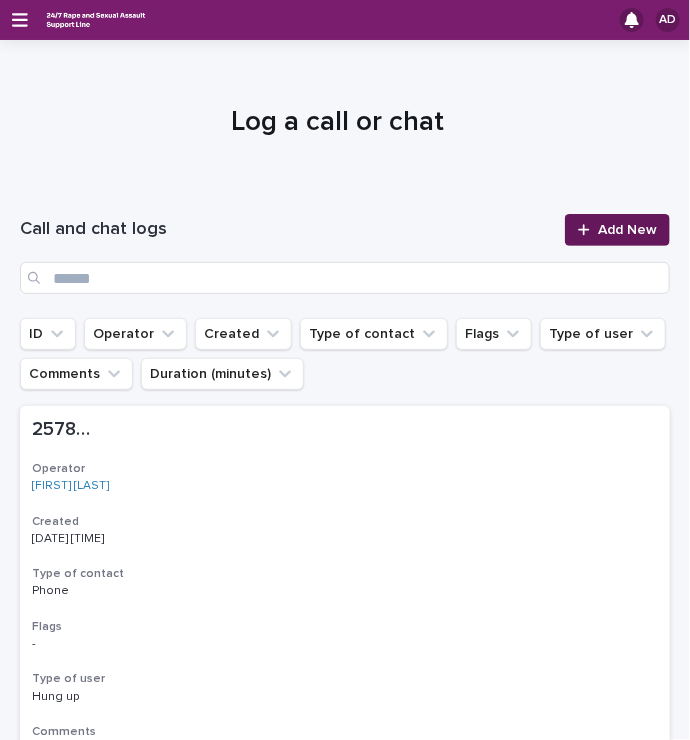 click on "Add New" at bounding box center (617, 230) 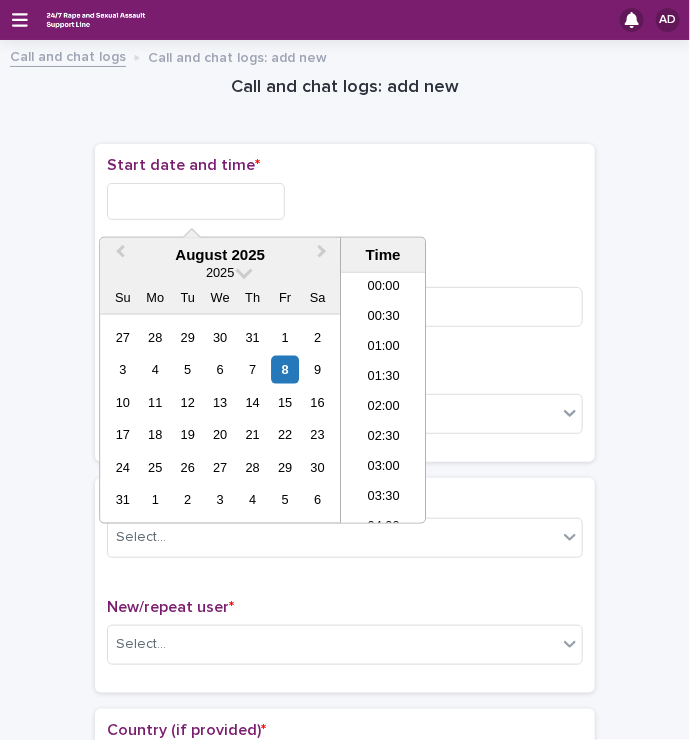 click at bounding box center (196, 201) 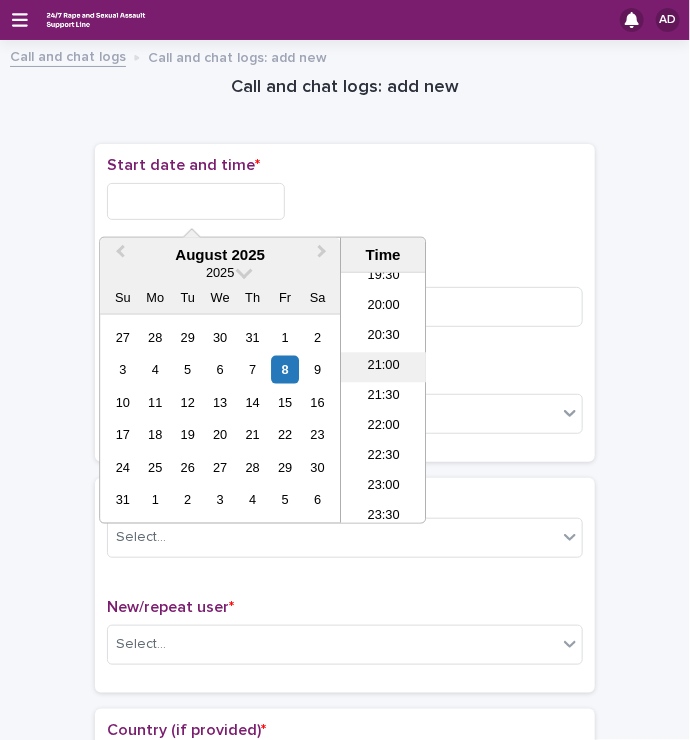 click on "21:00" at bounding box center (383, 368) 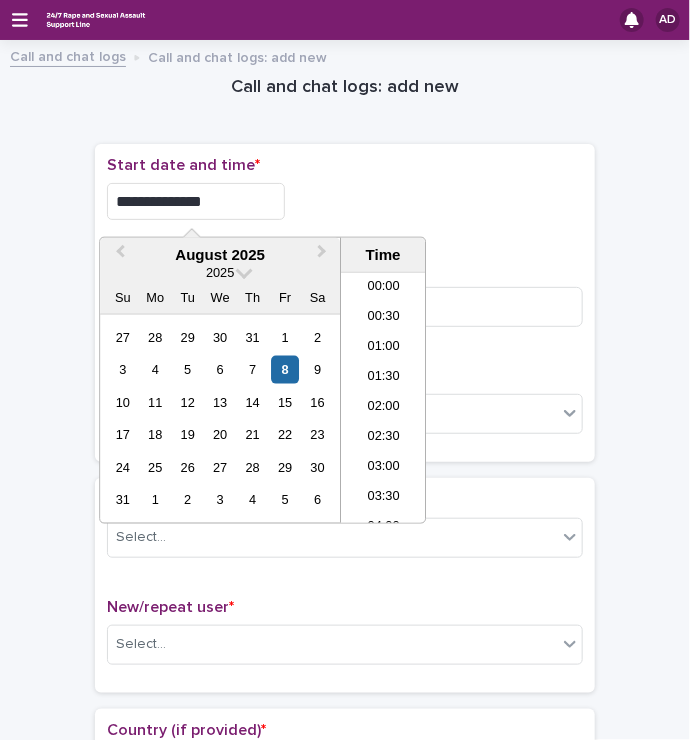 click on "**********" at bounding box center (196, 201) 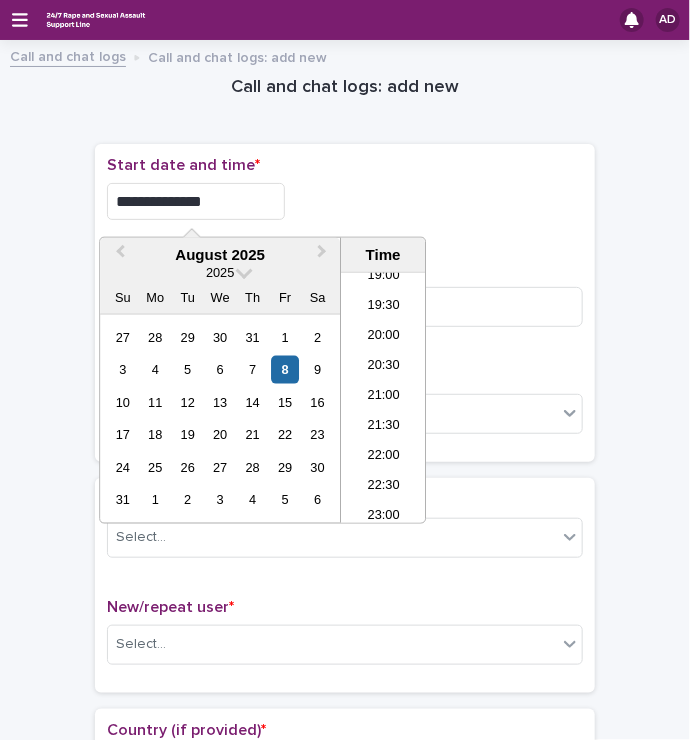 type on "**********" 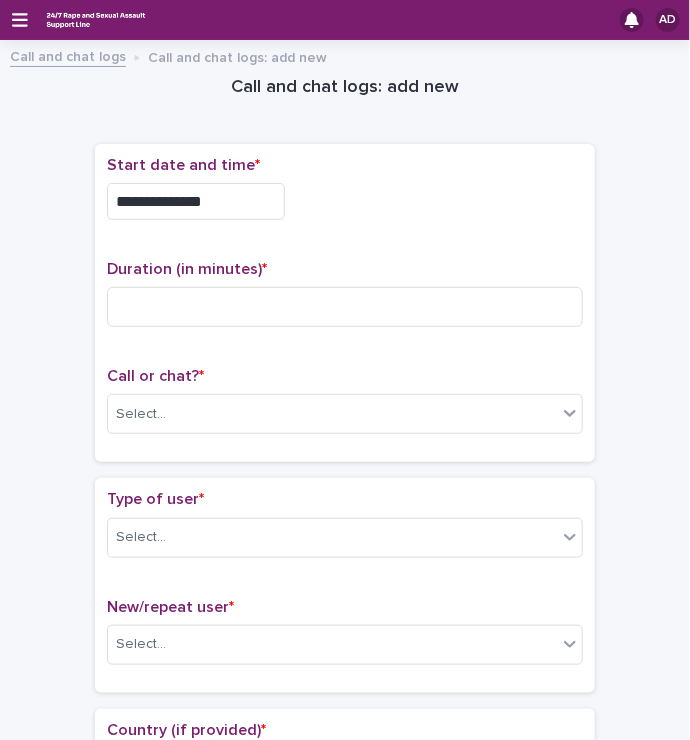 click on "**********" at bounding box center [345, 201] 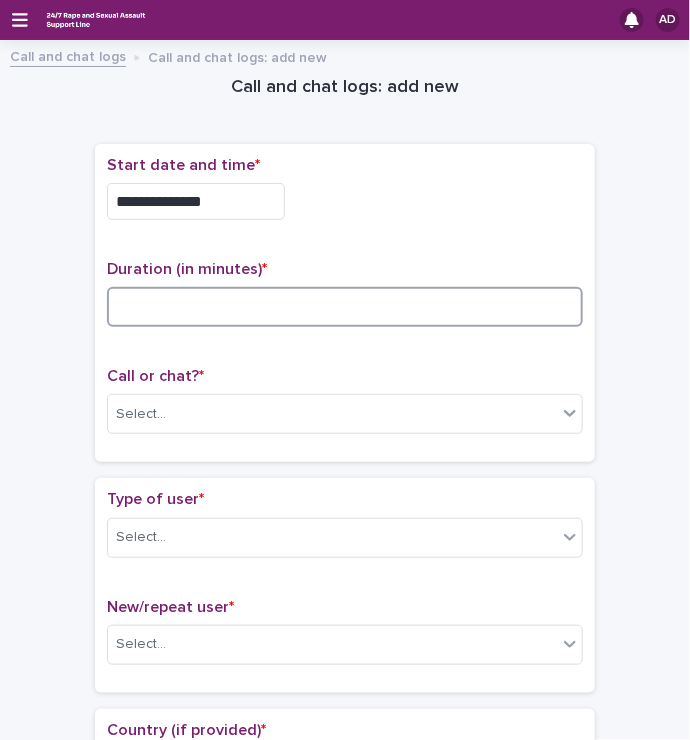 click at bounding box center [345, 307] 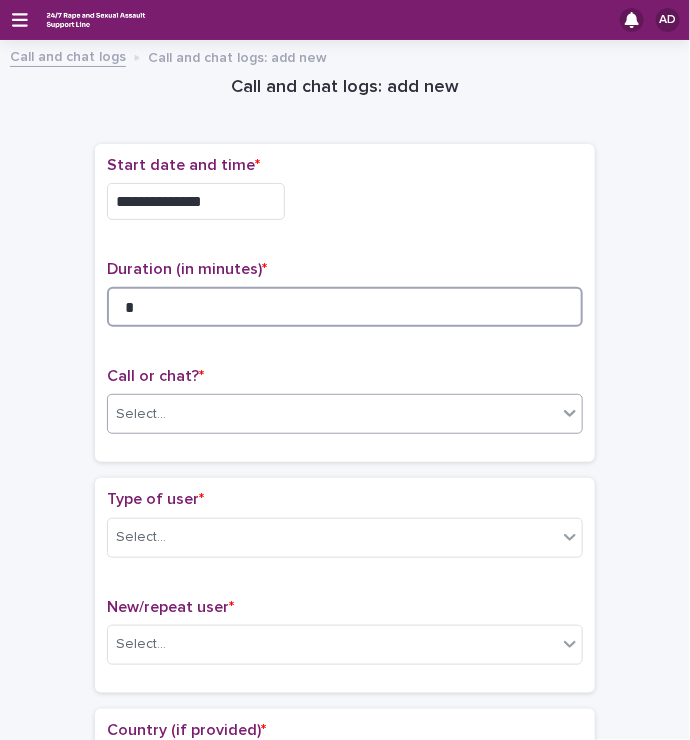 type on "*" 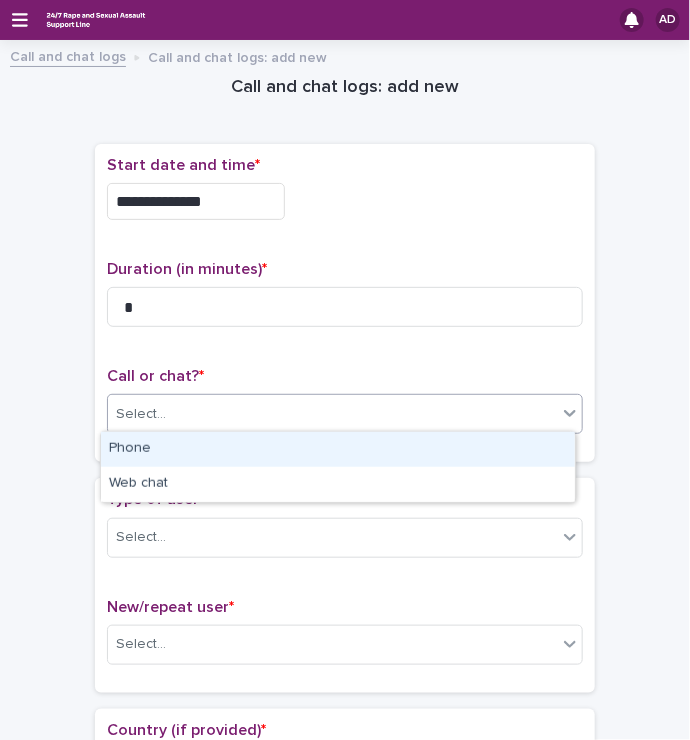 click on "Select..." at bounding box center (332, 414) 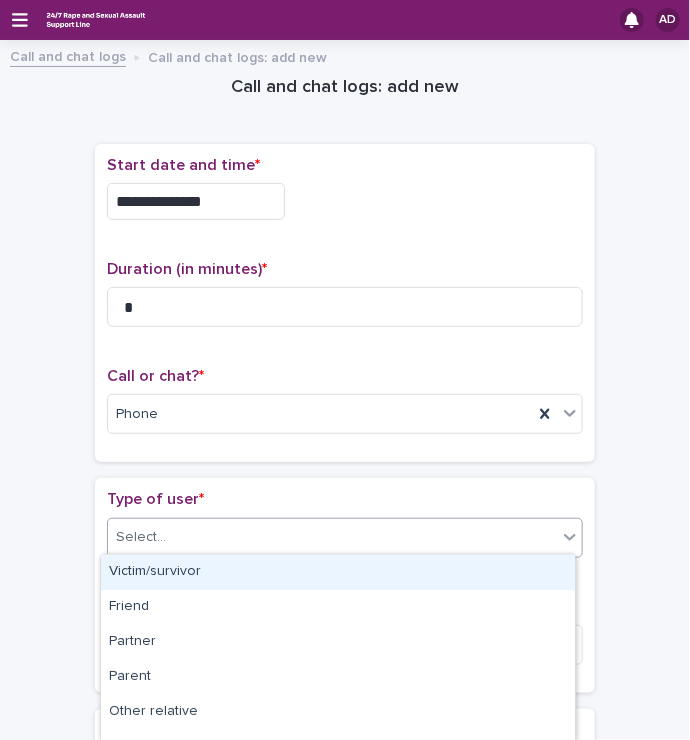 click on "Select..." at bounding box center (332, 537) 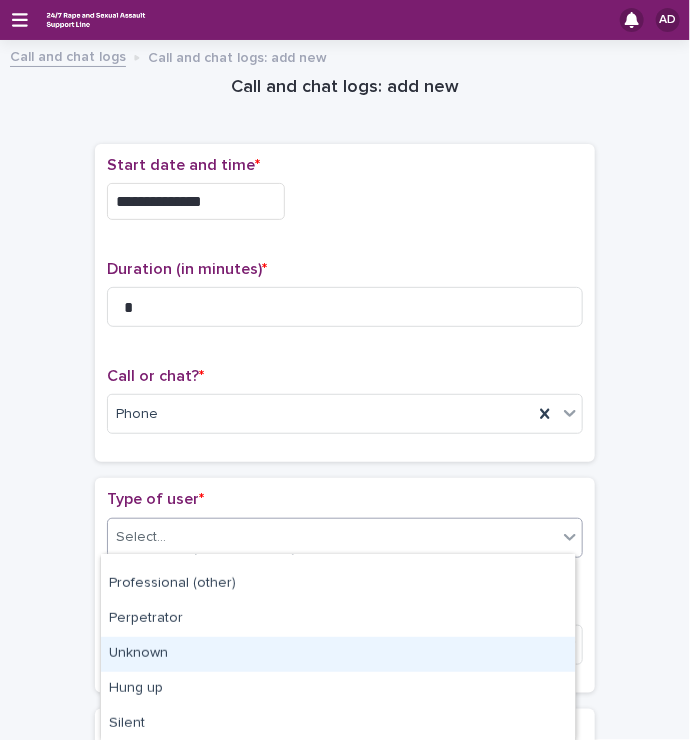 scroll, scrollTop: 337, scrollLeft: 0, axis: vertical 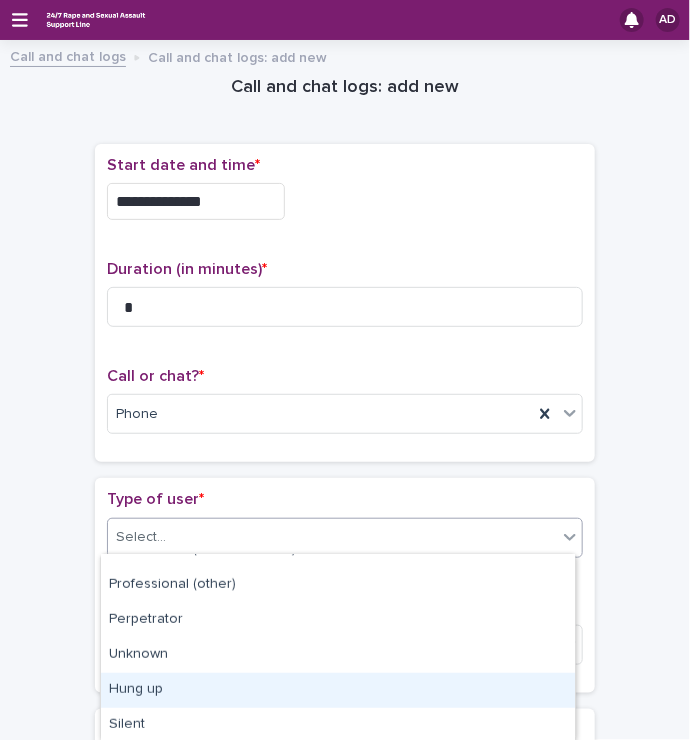 click on "Hung up" at bounding box center (338, 690) 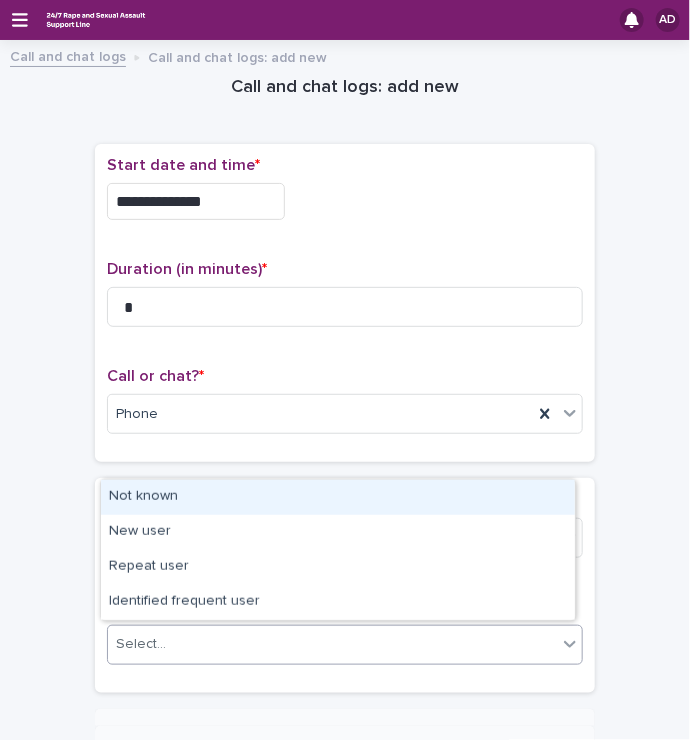 click on "Select..." at bounding box center [332, 644] 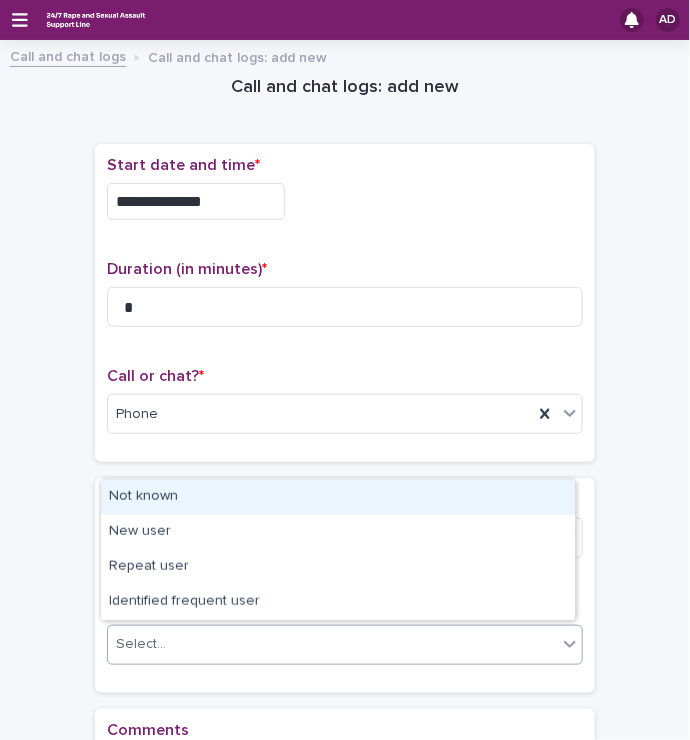 click on "Not known" at bounding box center [338, 497] 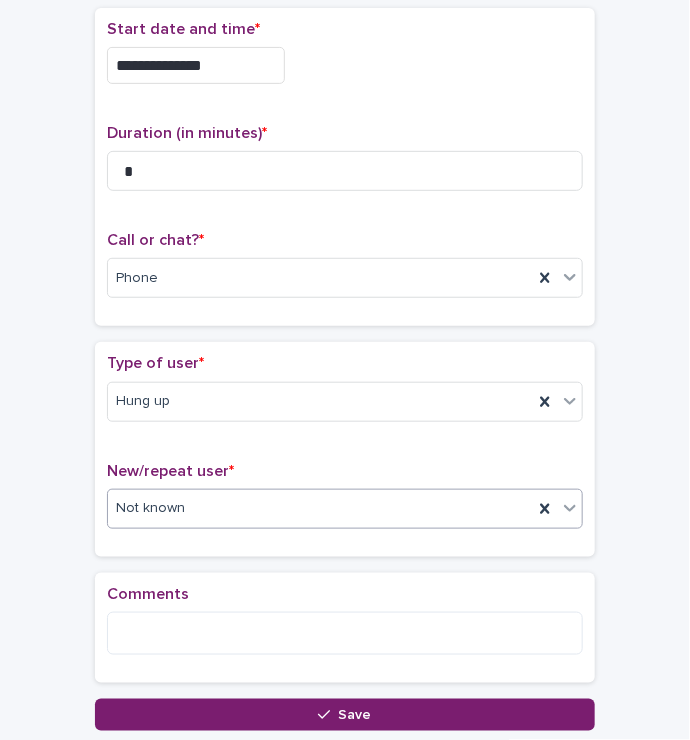 scroll, scrollTop: 140, scrollLeft: 0, axis: vertical 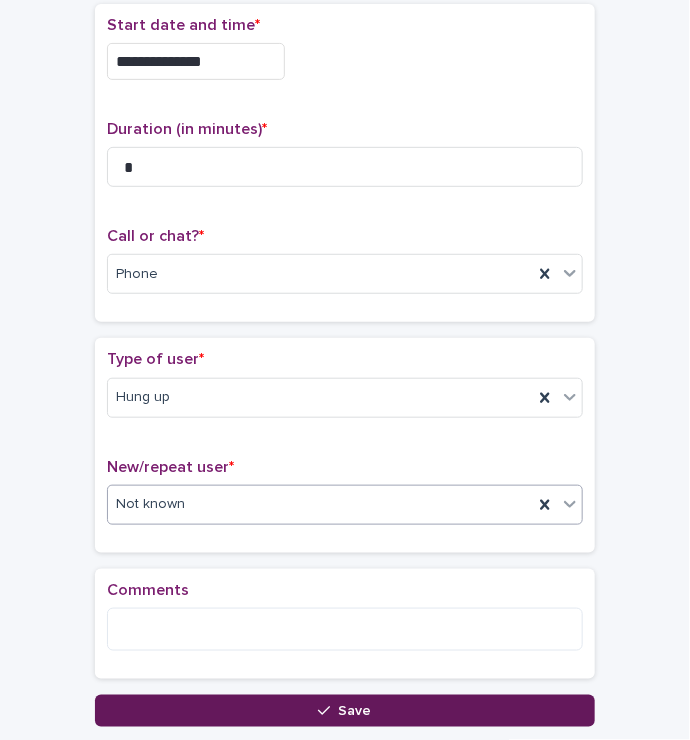 click on "Save" at bounding box center [345, 711] 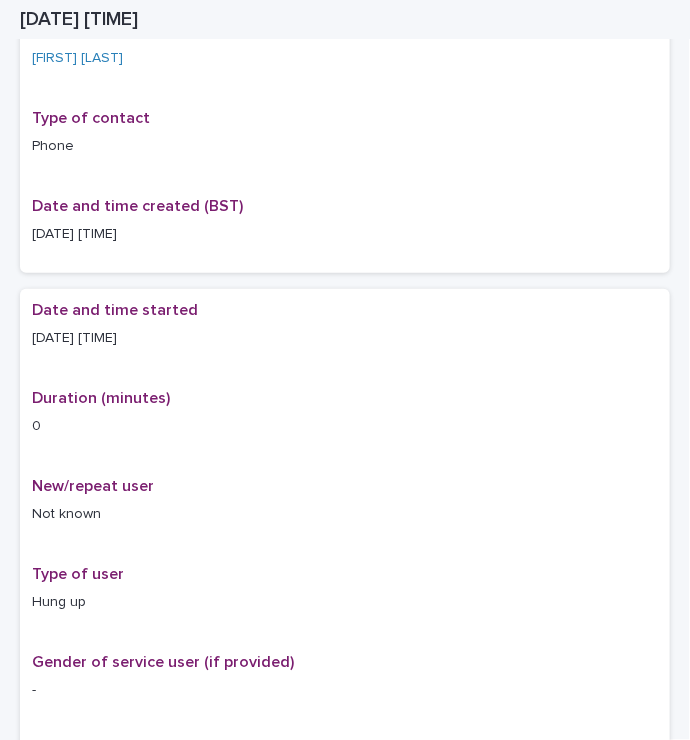 scroll, scrollTop: 0, scrollLeft: 0, axis: both 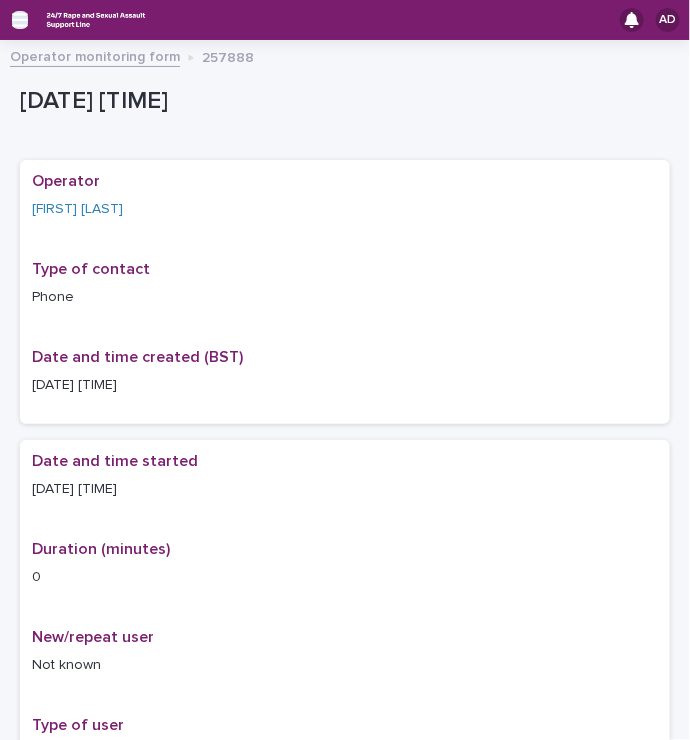 click 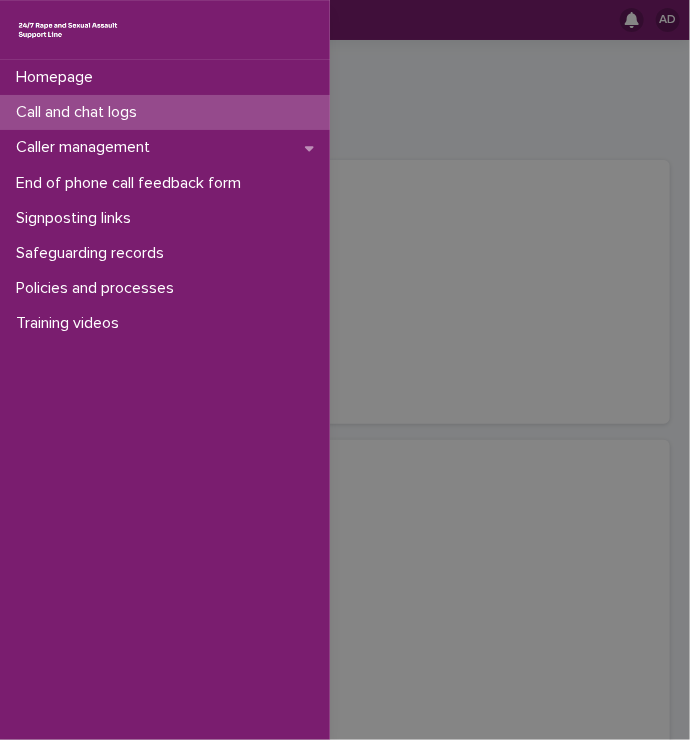 click on "Call and chat logs" at bounding box center (80, 112) 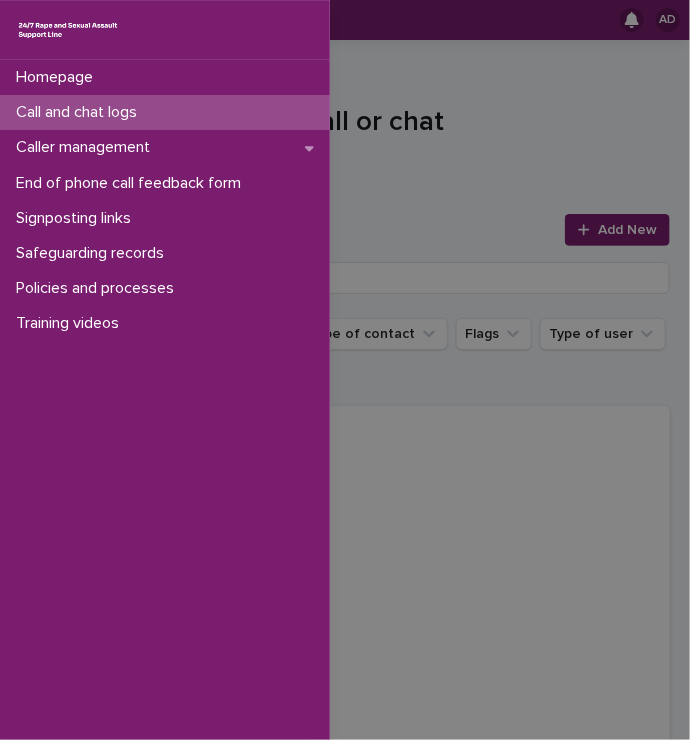 click on "Homepage Call and chat logs Caller management End of phone call feedback form Signposting links Safeguarding records Policies and processes Training videos" at bounding box center (345, 370) 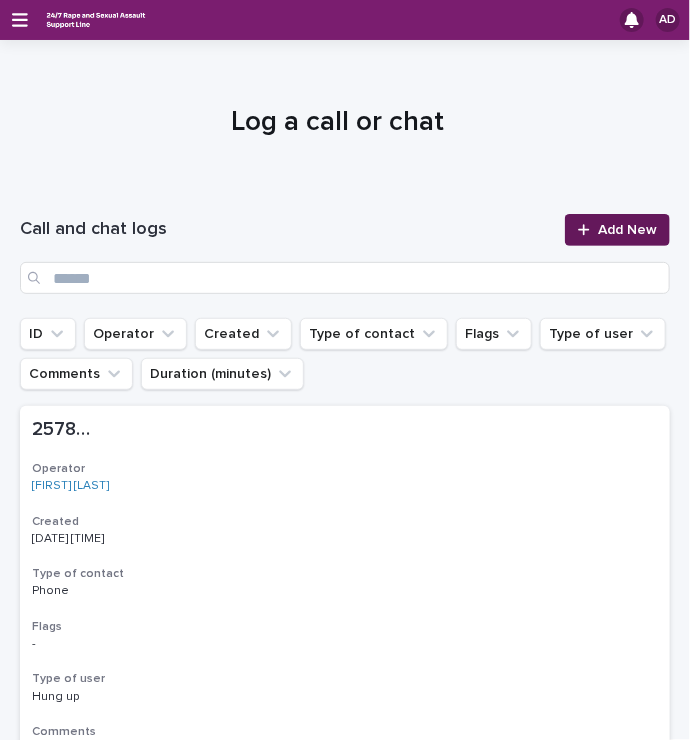 click on "Add New" at bounding box center [627, 230] 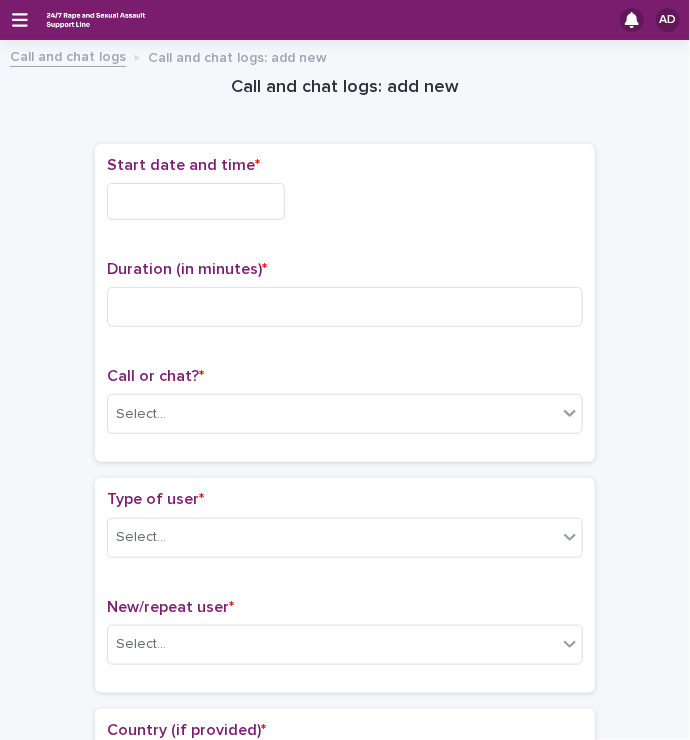 click at bounding box center (196, 201) 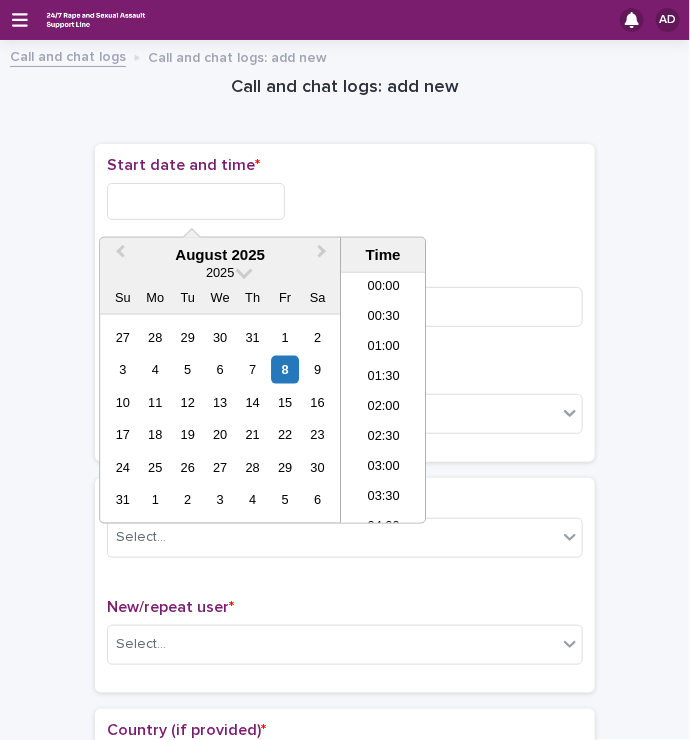 scroll, scrollTop: 1180, scrollLeft: 0, axis: vertical 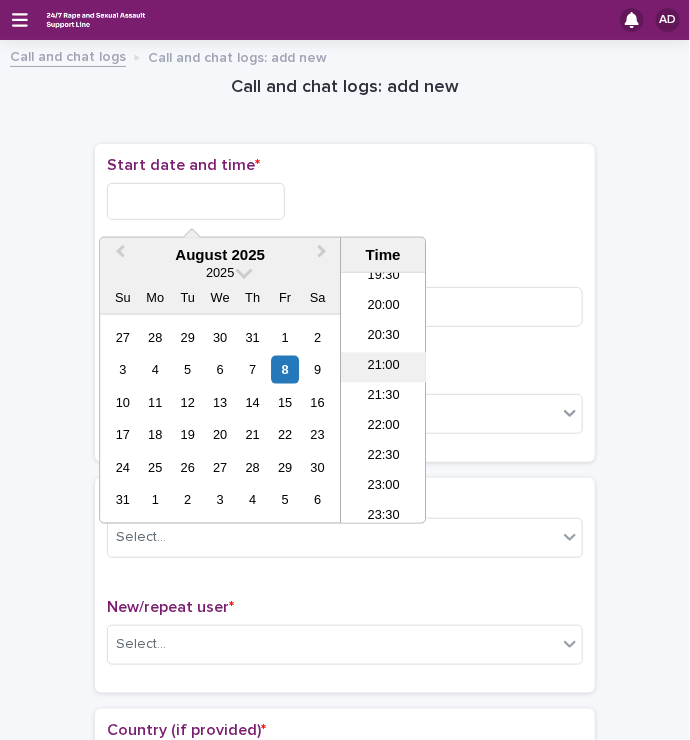 click on "21:00" at bounding box center (383, 368) 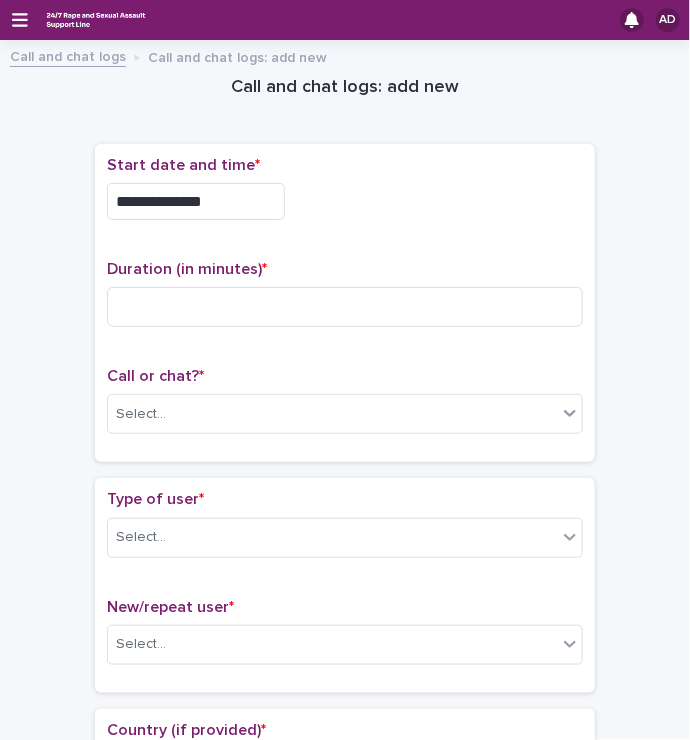 click on "**********" at bounding box center (196, 201) 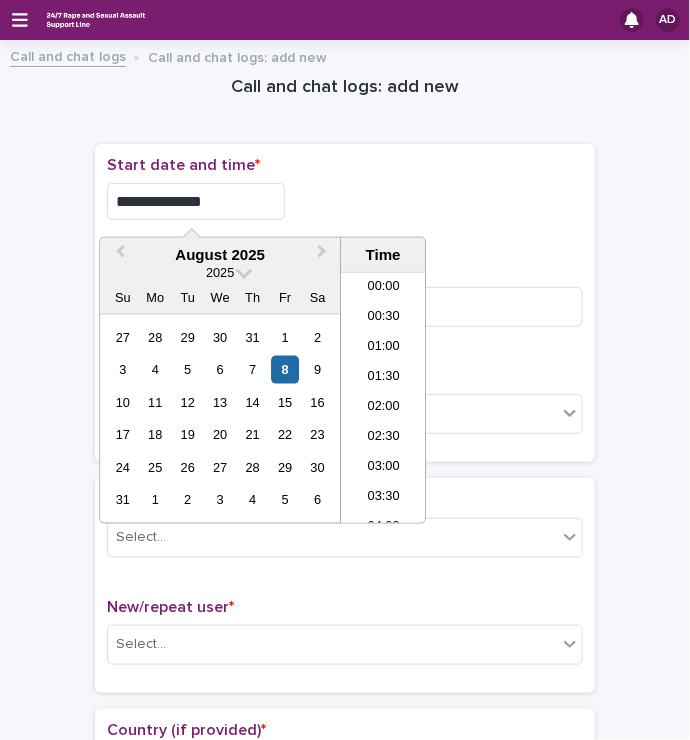 scroll, scrollTop: 1150, scrollLeft: 0, axis: vertical 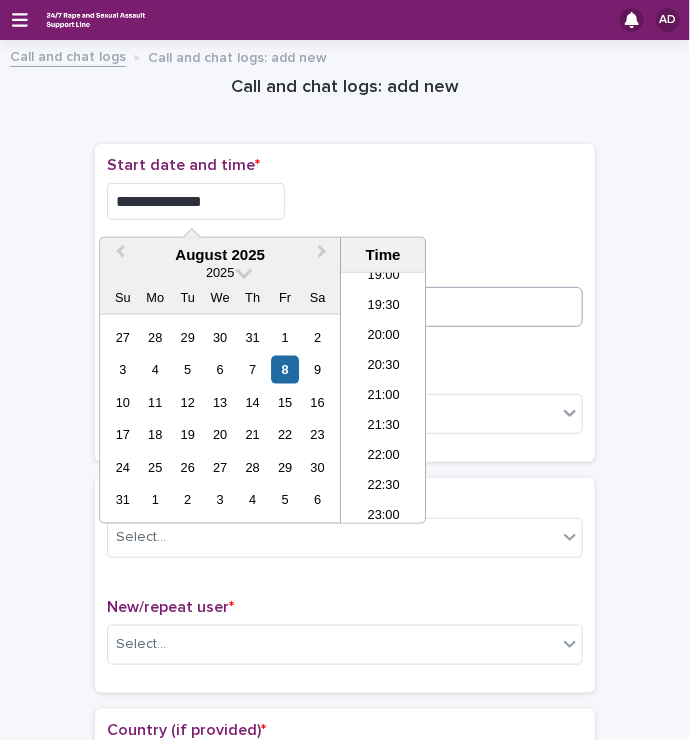 type on "**********" 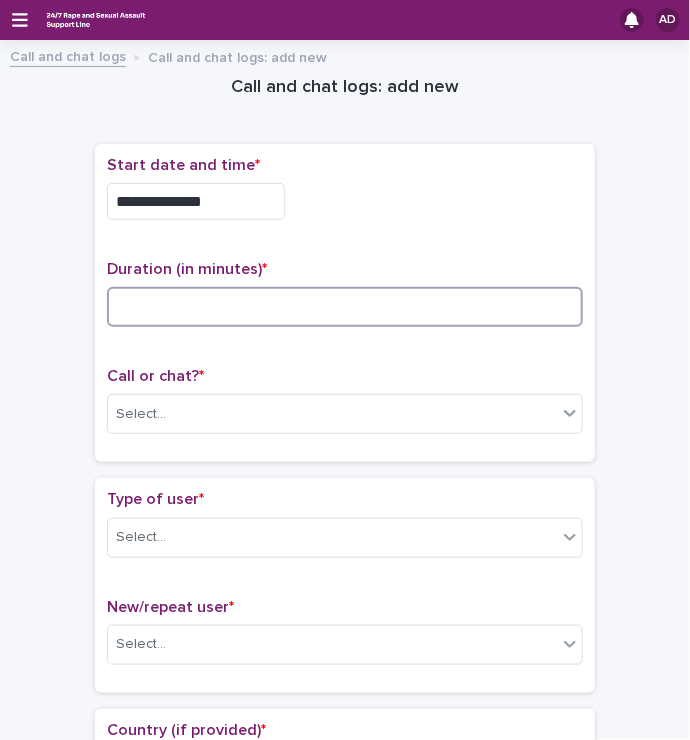 click at bounding box center [345, 307] 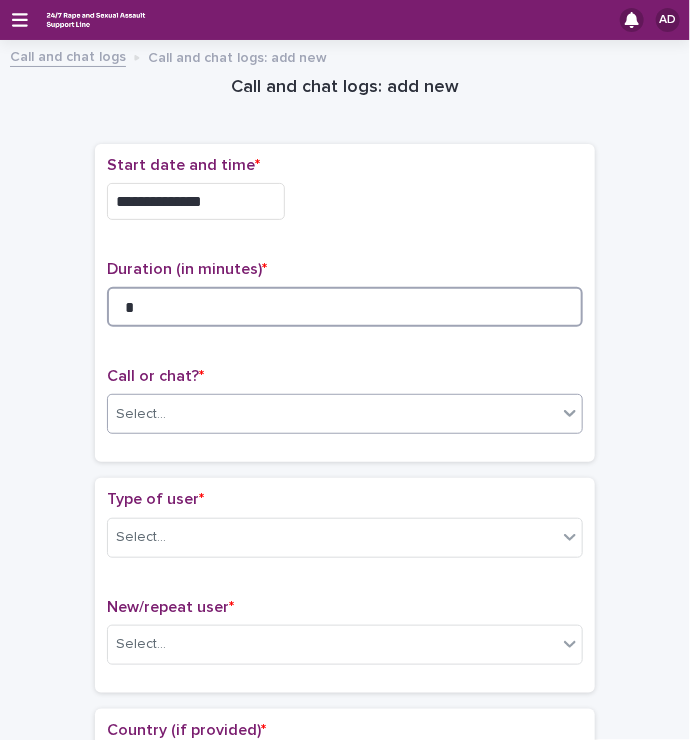 type on "*" 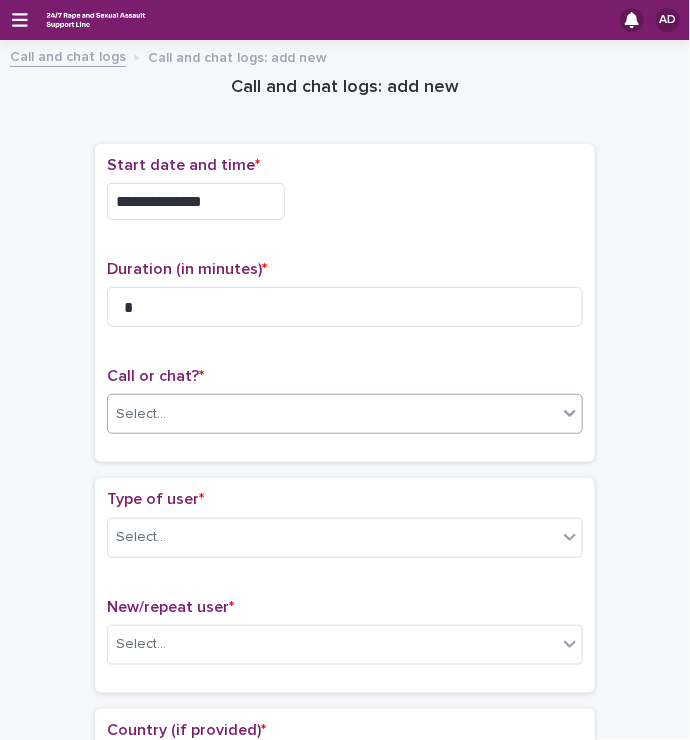 click on "Select..." at bounding box center [332, 414] 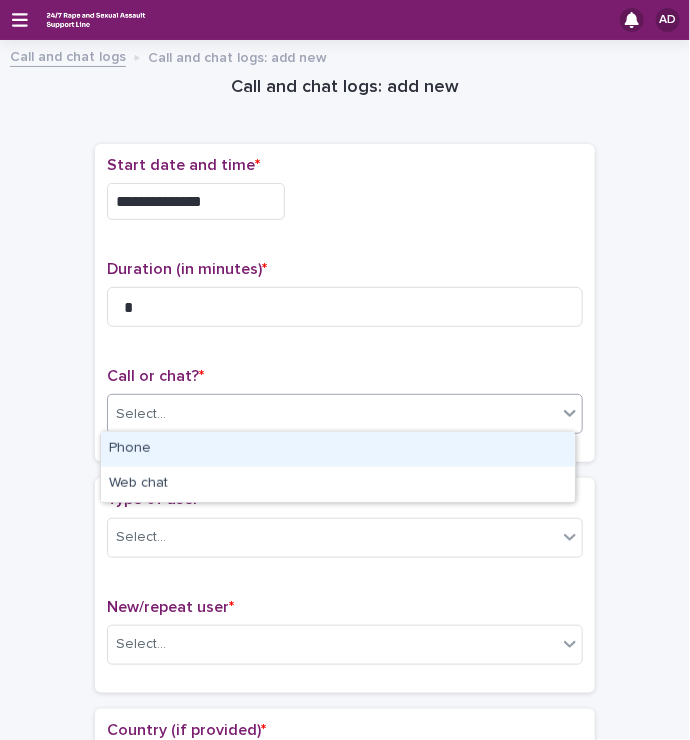 click on "Phone" at bounding box center (338, 449) 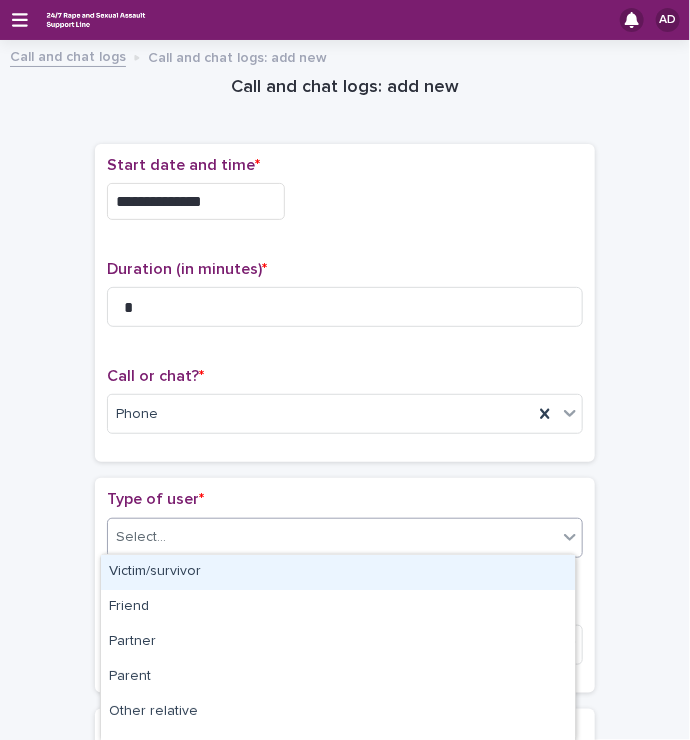 click on "Select..." at bounding box center (332, 537) 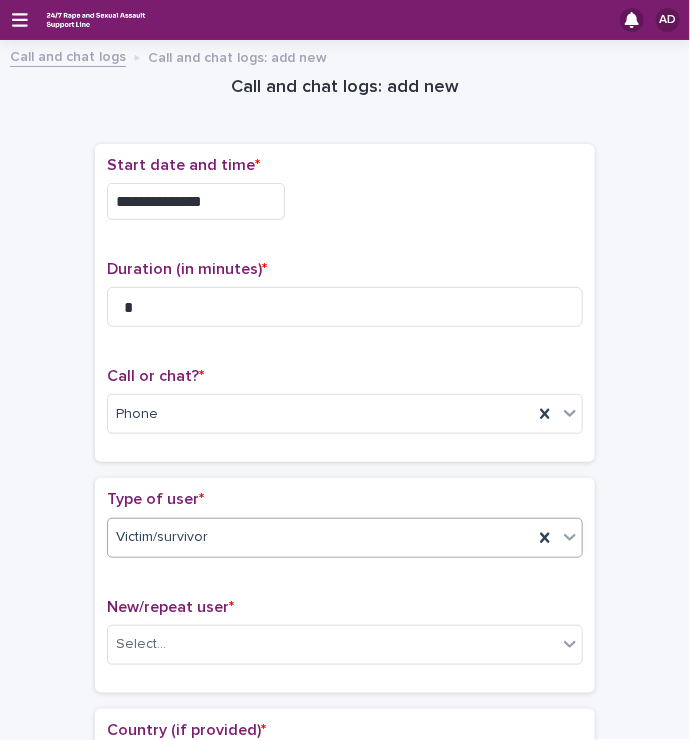 scroll, scrollTop: 414, scrollLeft: 0, axis: vertical 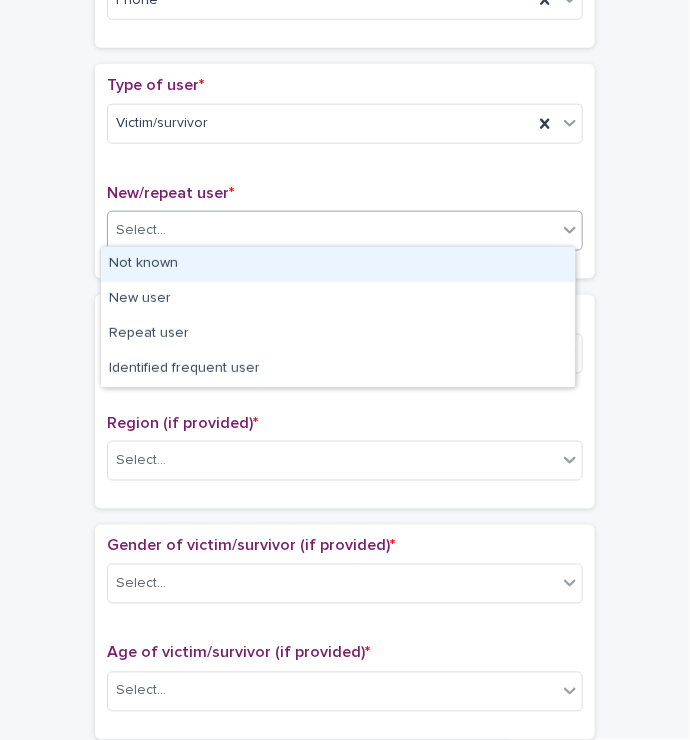 click on "Select..." at bounding box center [332, 230] 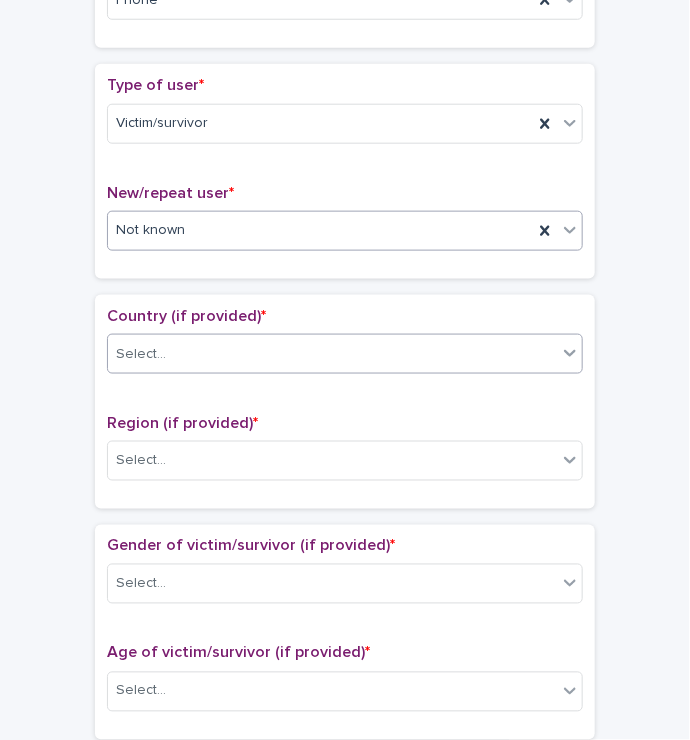 click on "Select..." at bounding box center (332, 354) 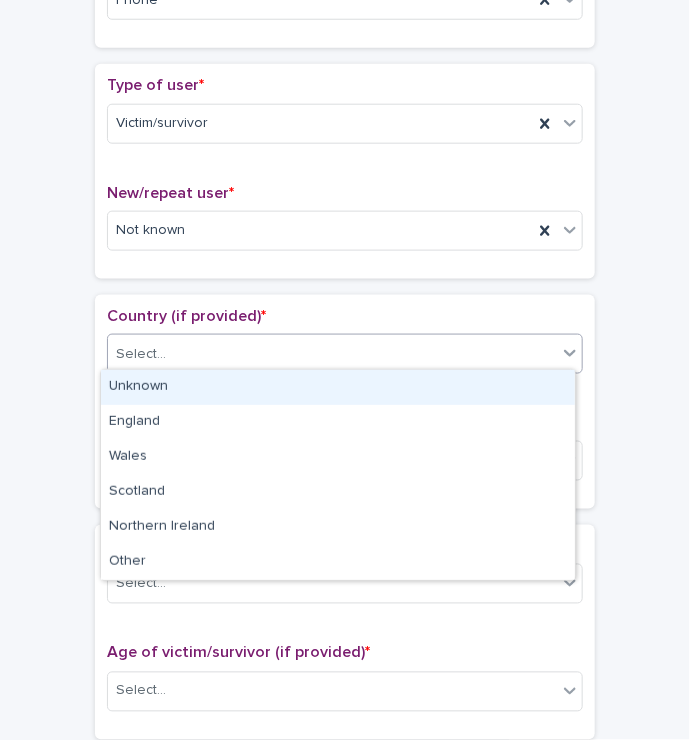 click on "Unknown" at bounding box center [338, 387] 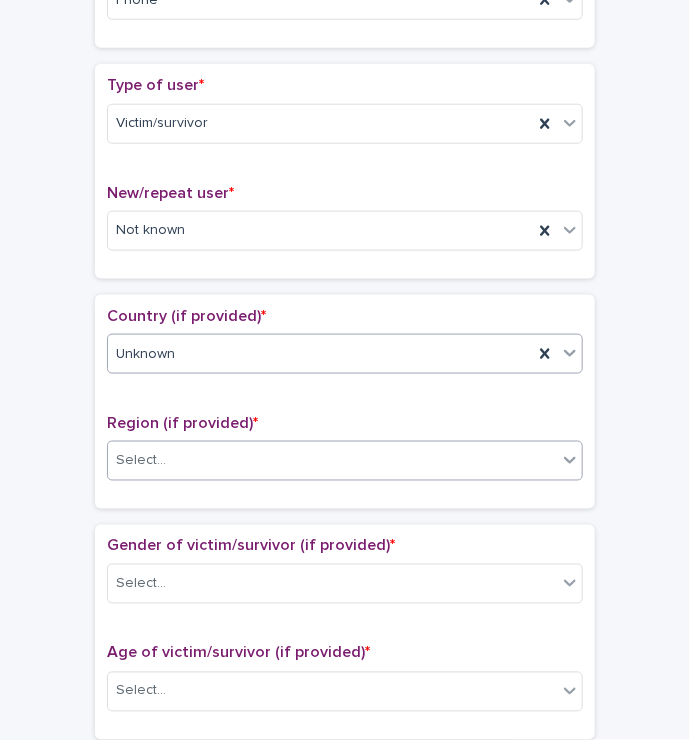 click on "Select..." at bounding box center [332, 461] 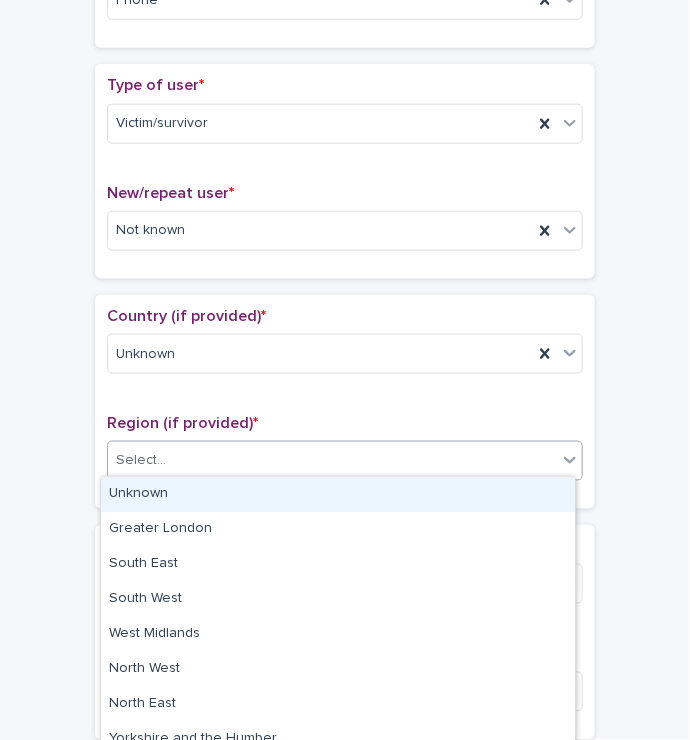 click on "Unknown" at bounding box center (338, 494) 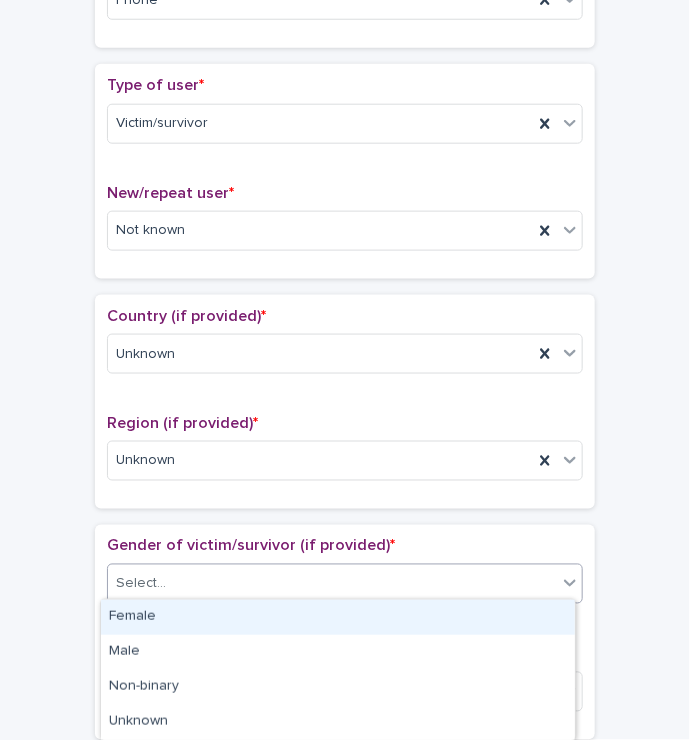 click on "Select..." at bounding box center [332, 584] 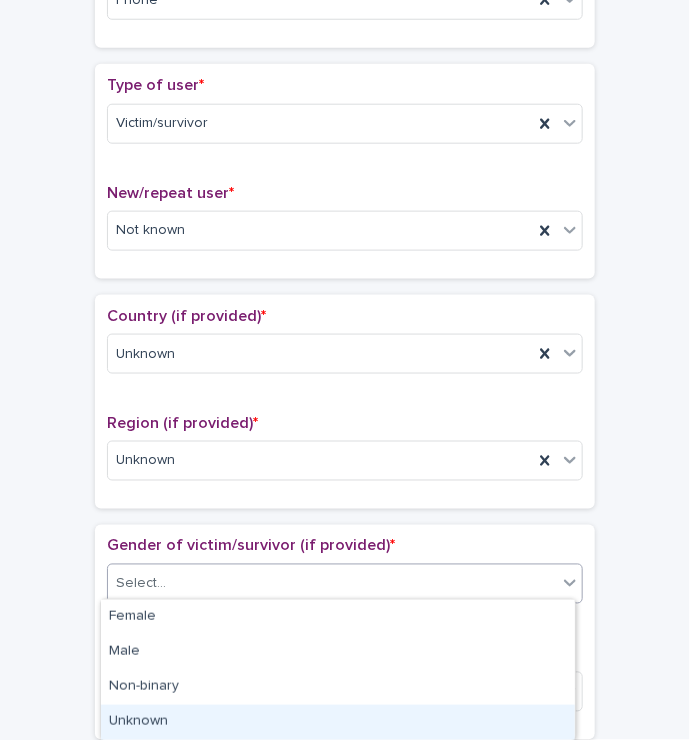 click on "Unknown" at bounding box center (338, 722) 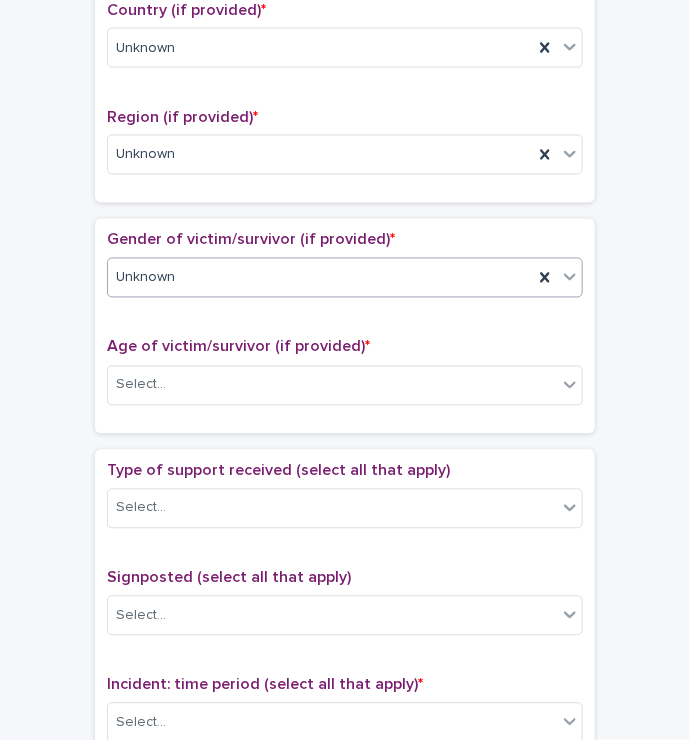 scroll, scrollTop: 722, scrollLeft: 0, axis: vertical 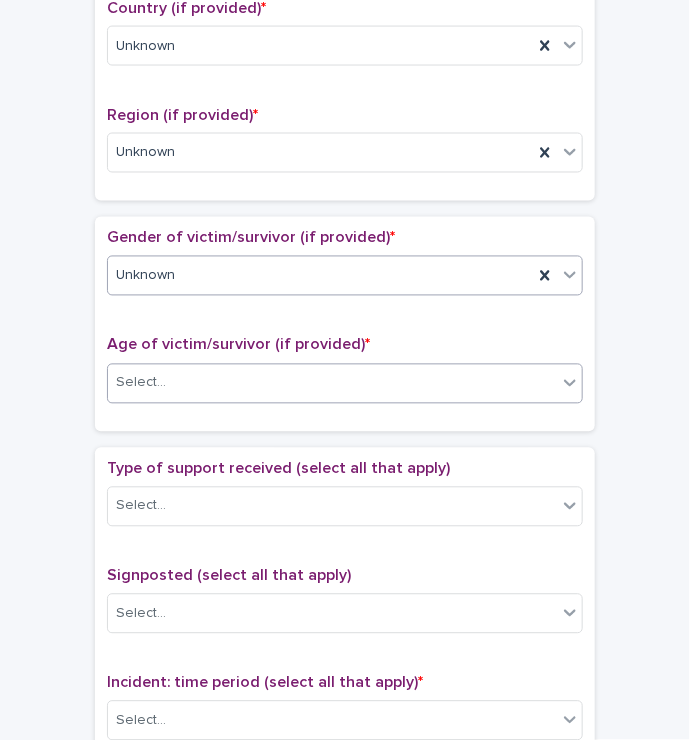 click on "Select..." at bounding box center [332, 383] 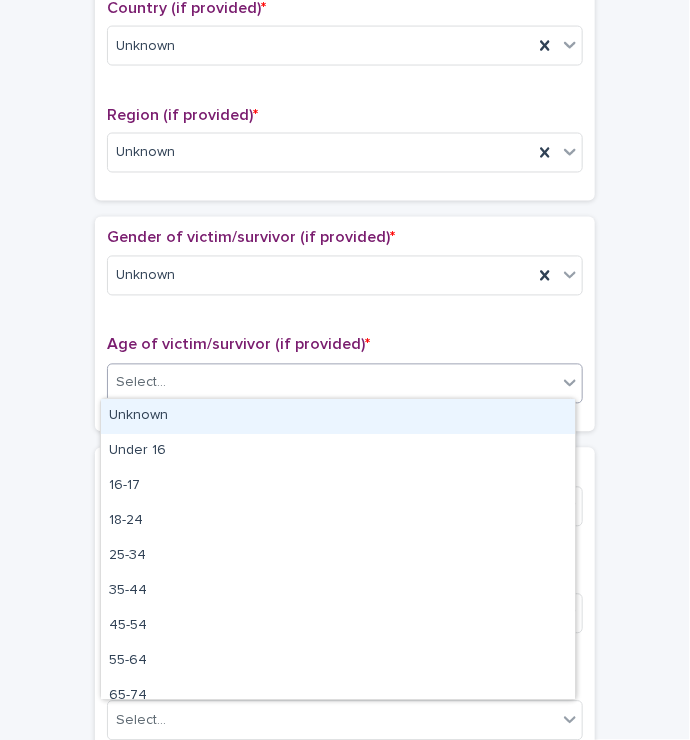 click on "Unknown" at bounding box center [338, 416] 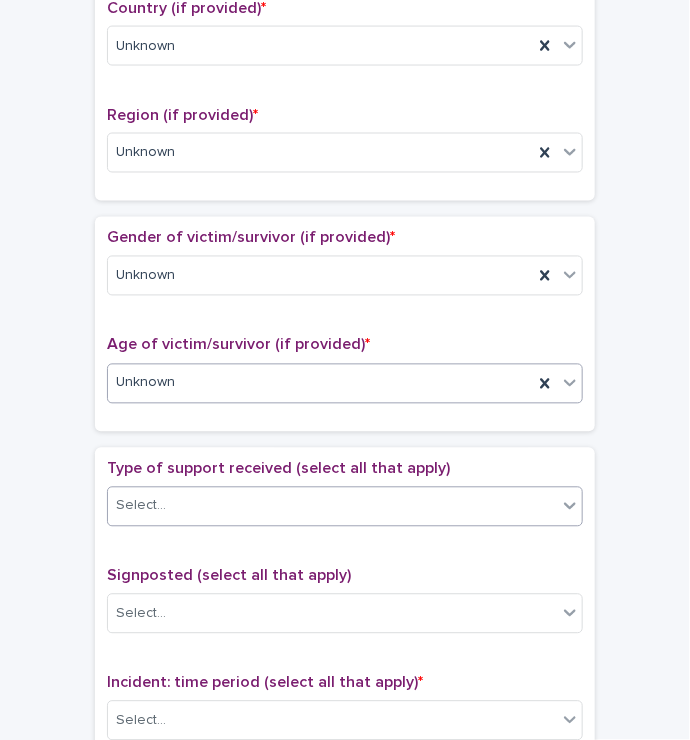 click on "Select..." at bounding box center (332, 506) 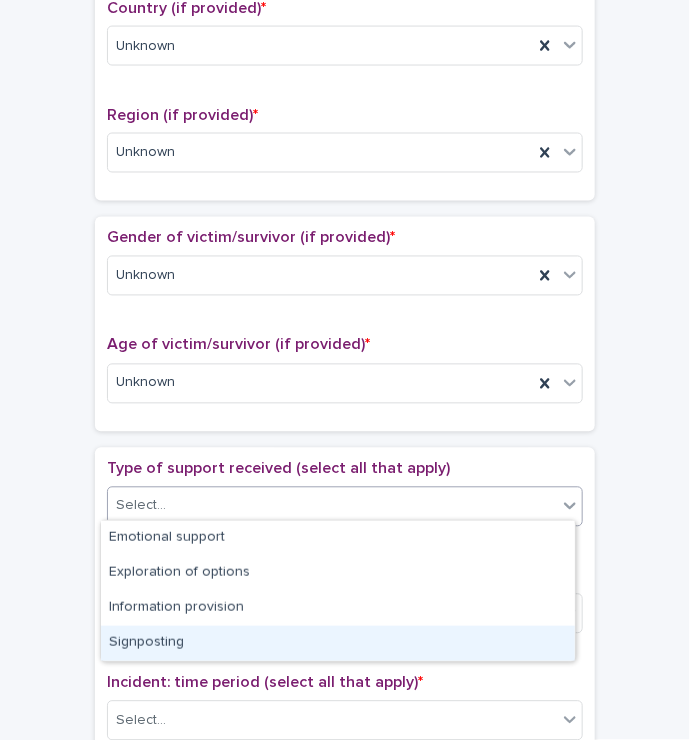 click on "**********" at bounding box center [345, 343] 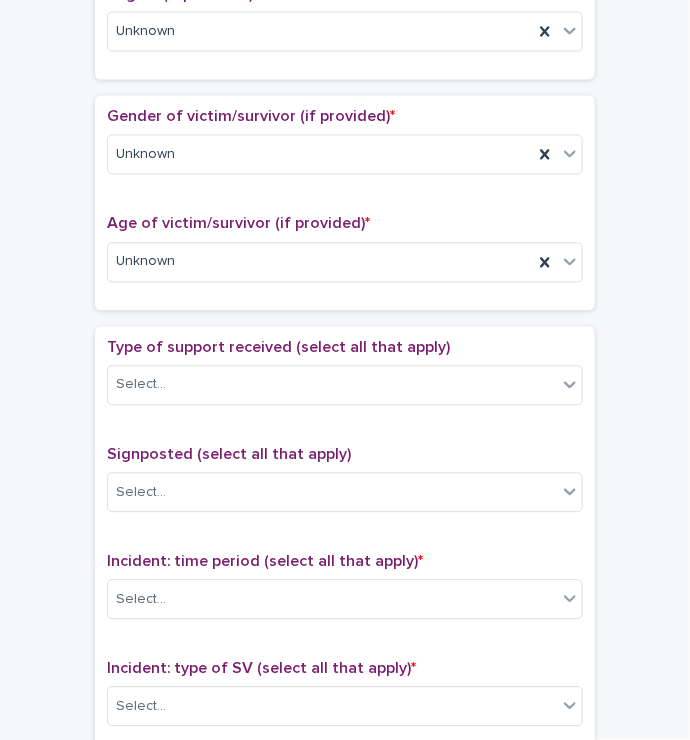 scroll, scrollTop: 844, scrollLeft: 0, axis: vertical 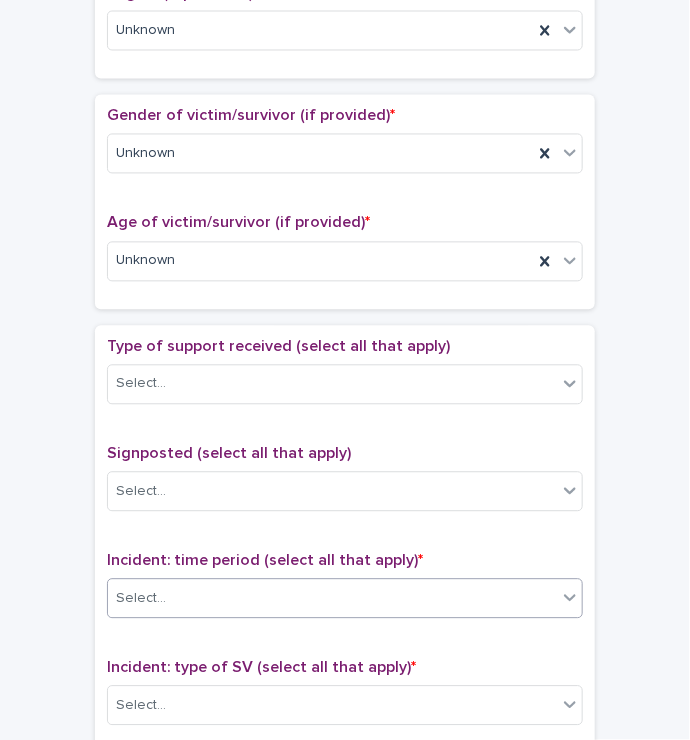 click on "Select..." at bounding box center [332, 599] 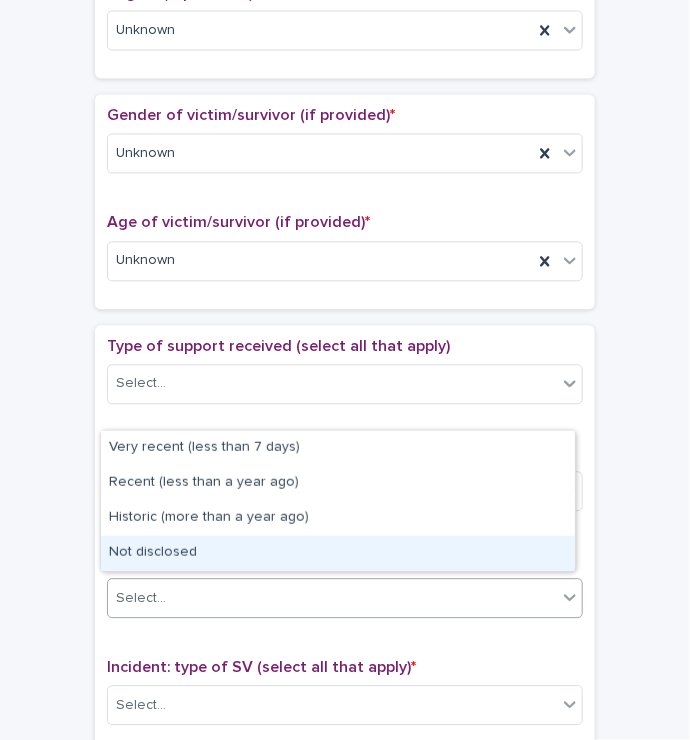 click on "Not disclosed" at bounding box center (338, 553) 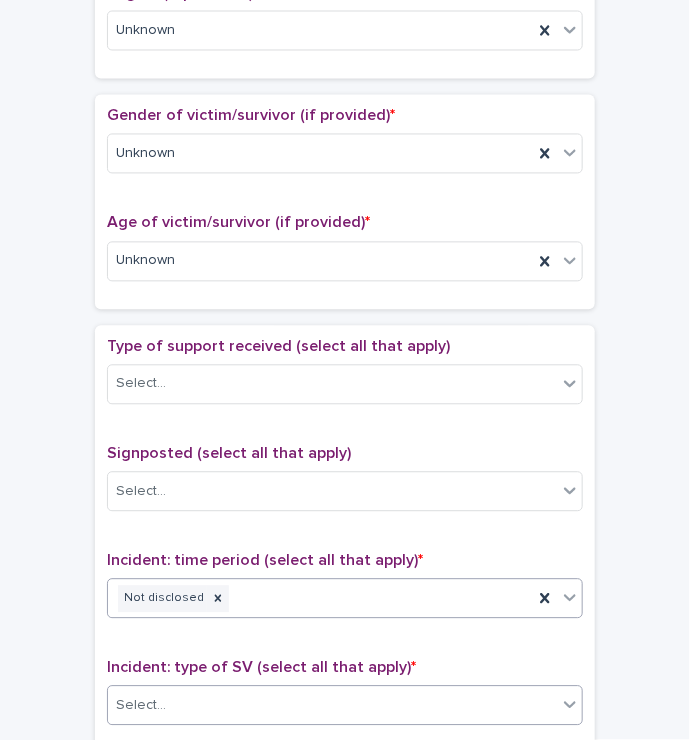 click on "Select..." at bounding box center (332, 706) 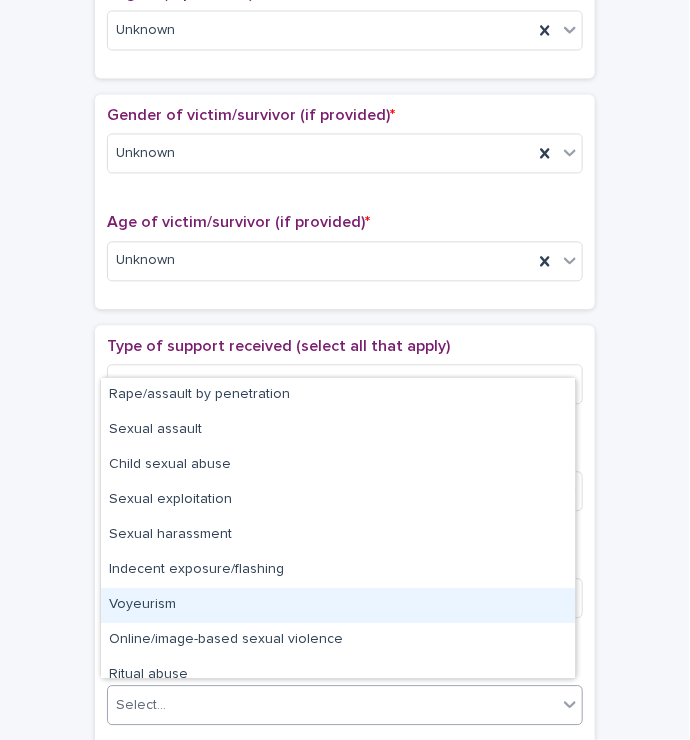scroll, scrollTop: 50, scrollLeft: 0, axis: vertical 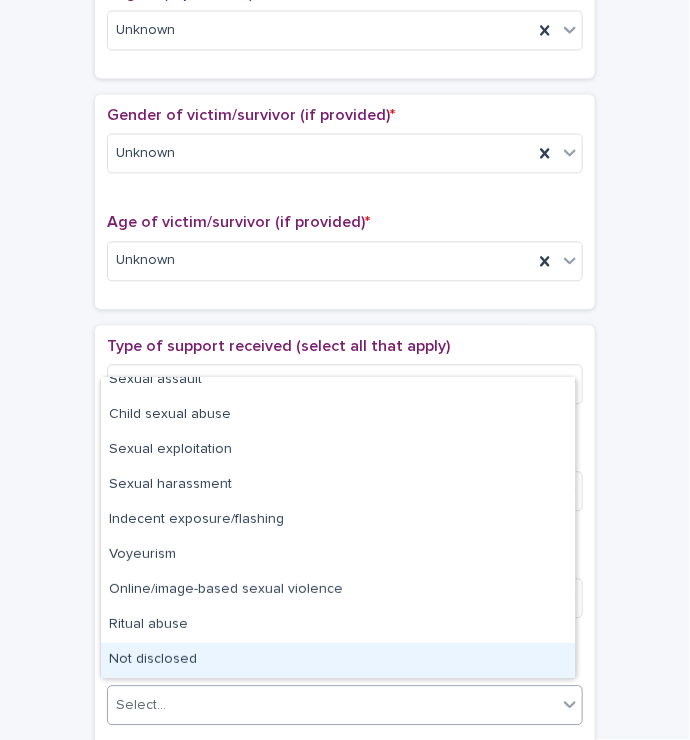 click on "Not disclosed" at bounding box center [338, 660] 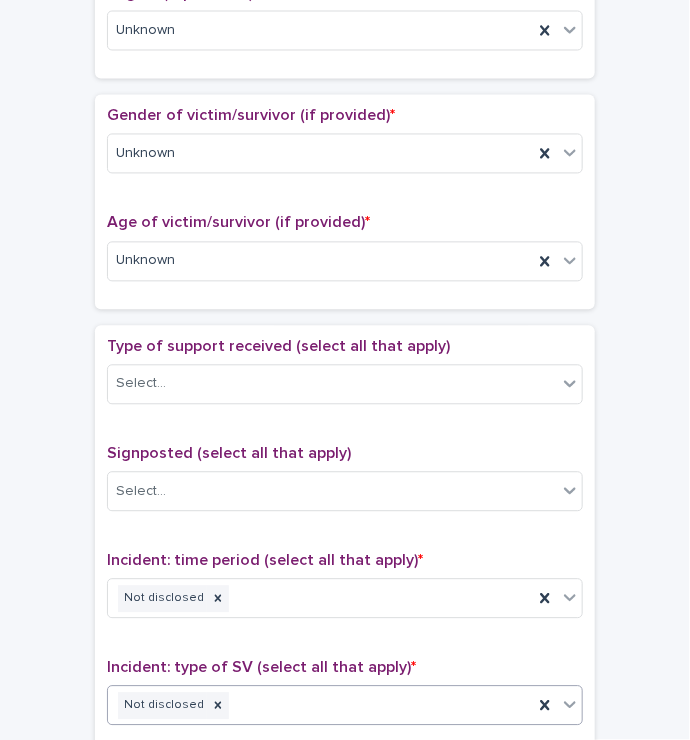 scroll, scrollTop: 1215, scrollLeft: 0, axis: vertical 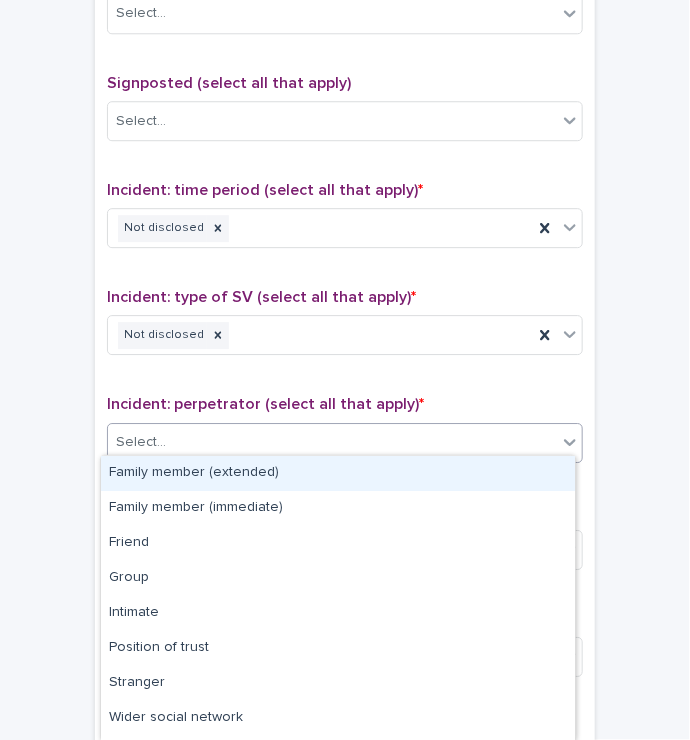 click on "Select..." at bounding box center [332, 442] 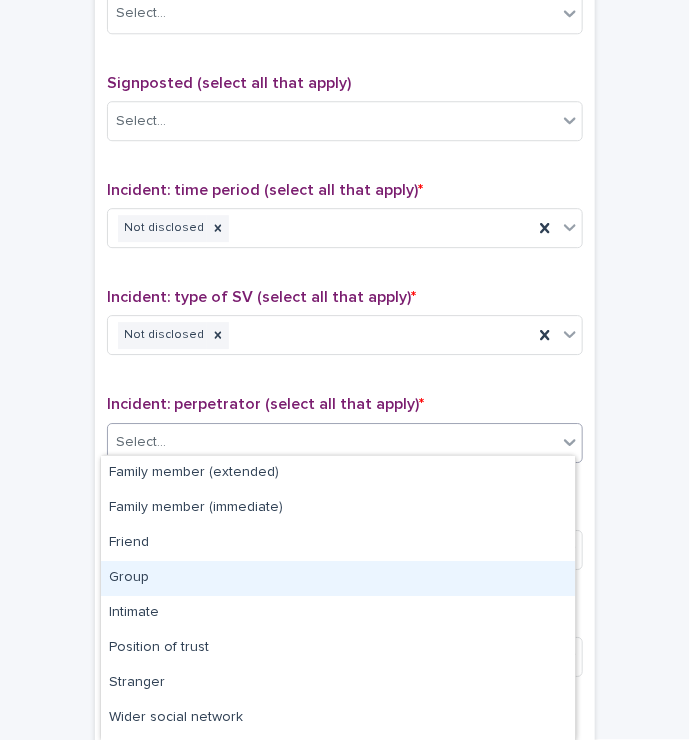 scroll, scrollTop: 99, scrollLeft: 0, axis: vertical 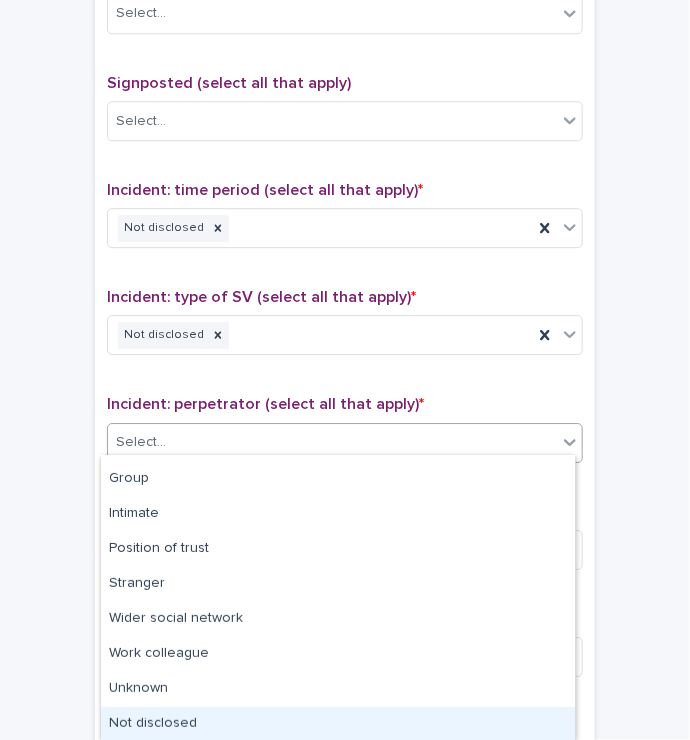 click on "Not disclosed" at bounding box center [338, 724] 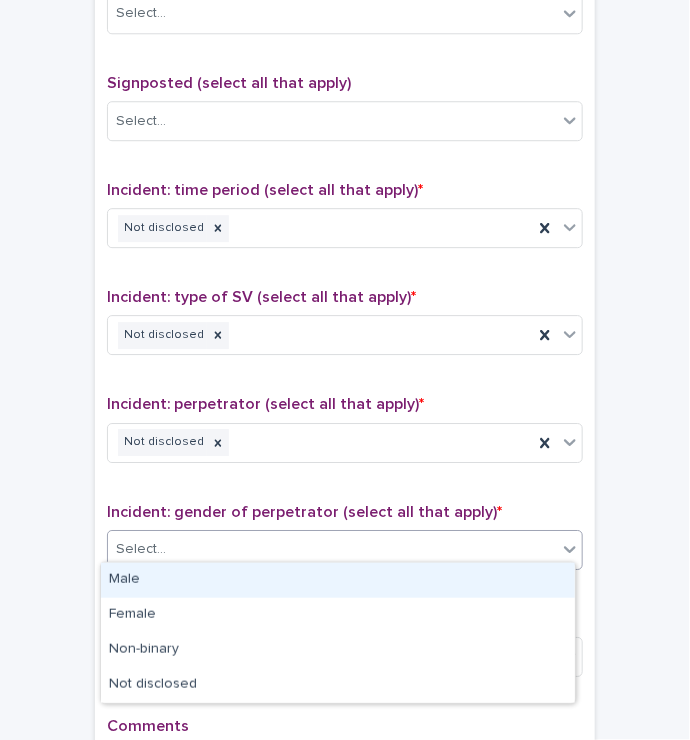 click on "Select..." at bounding box center (332, 549) 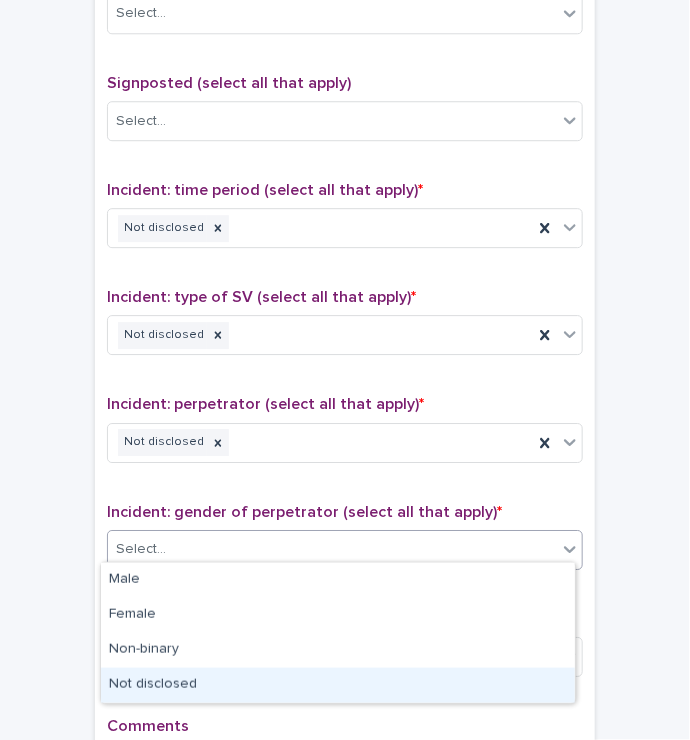 click on "Not disclosed" at bounding box center (338, 685) 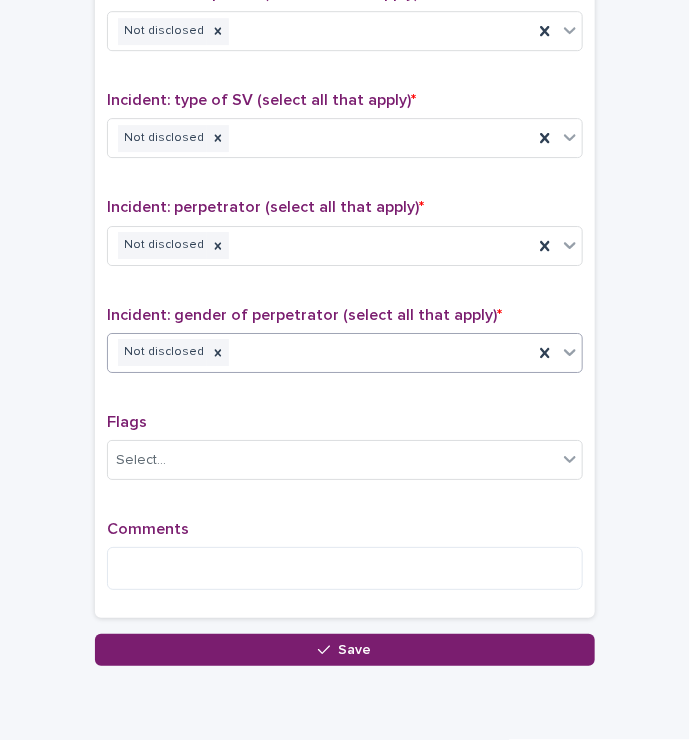 scroll, scrollTop: 1420, scrollLeft: 0, axis: vertical 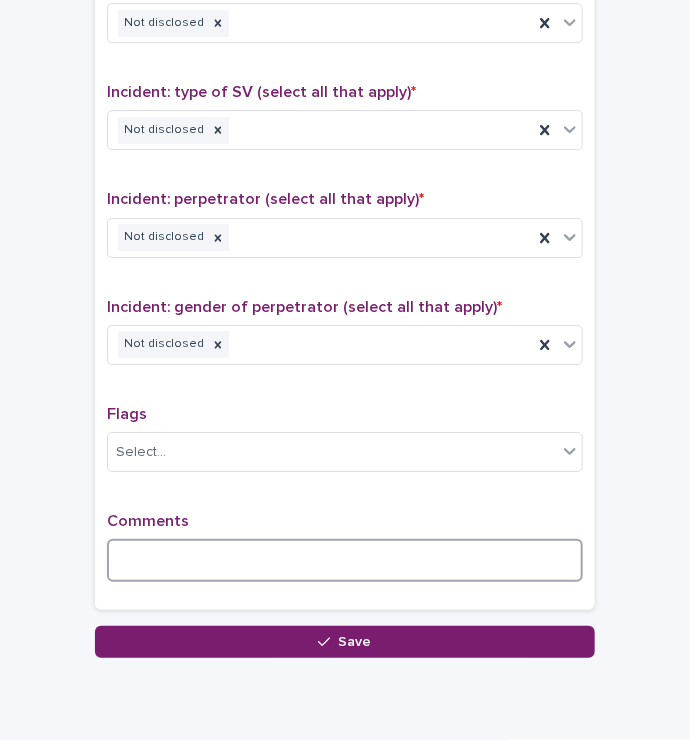 click at bounding box center [345, 560] 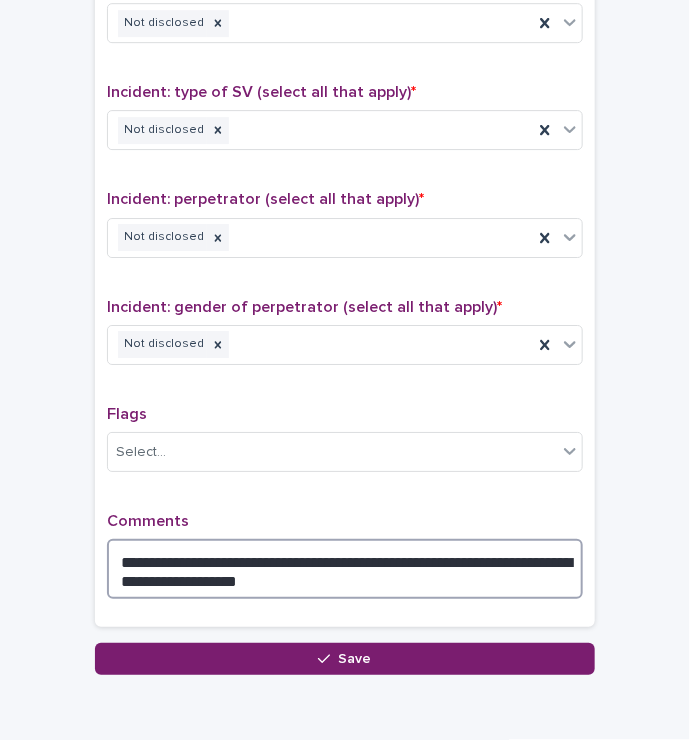 click on "**********" at bounding box center (345, 569) 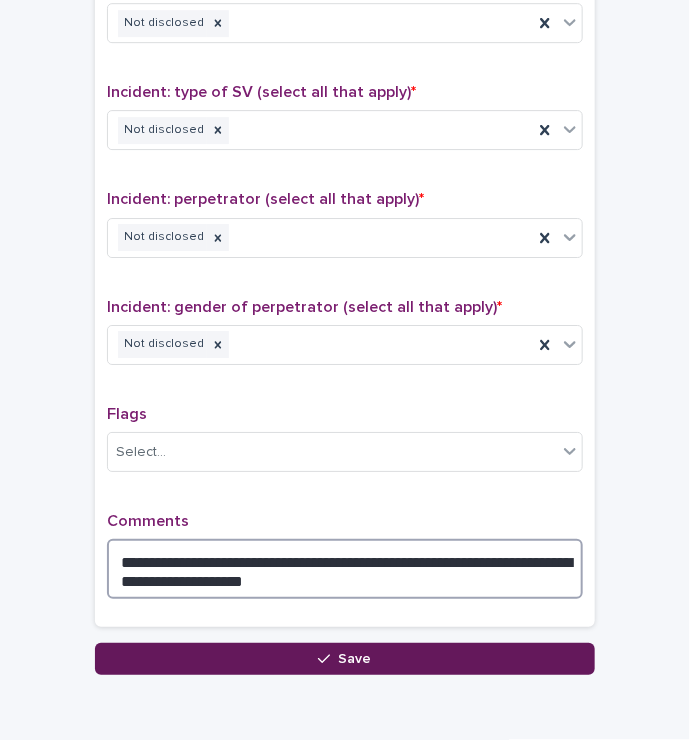 type on "**********" 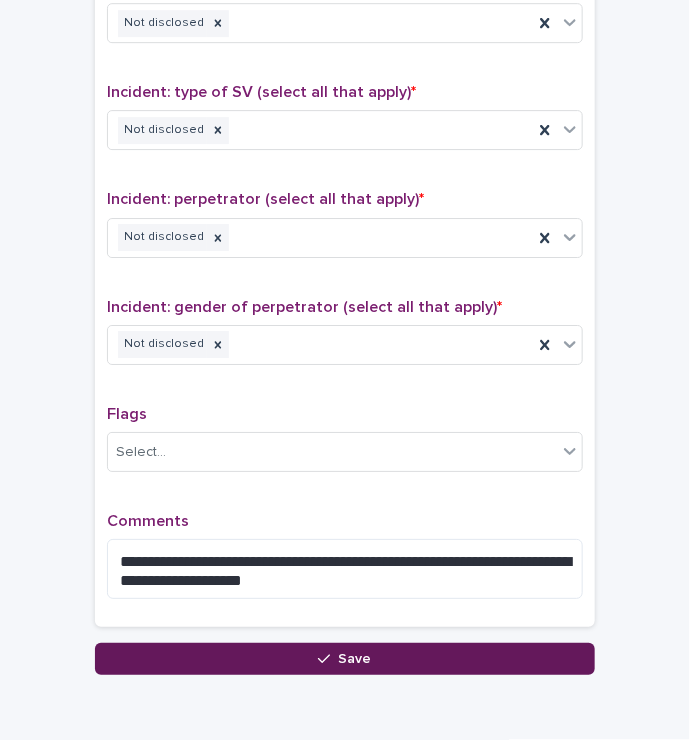 click on "Save" at bounding box center (345, 659) 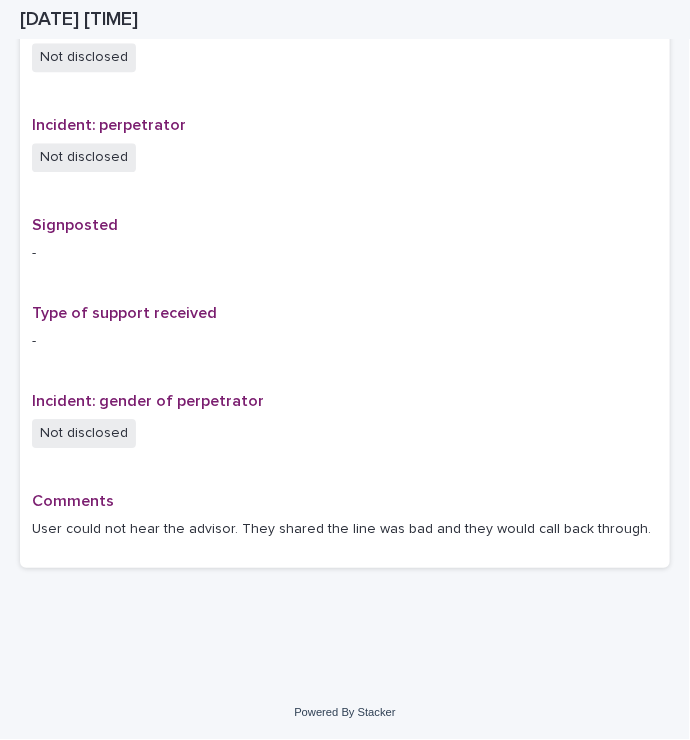 scroll, scrollTop: 1168, scrollLeft: 0, axis: vertical 